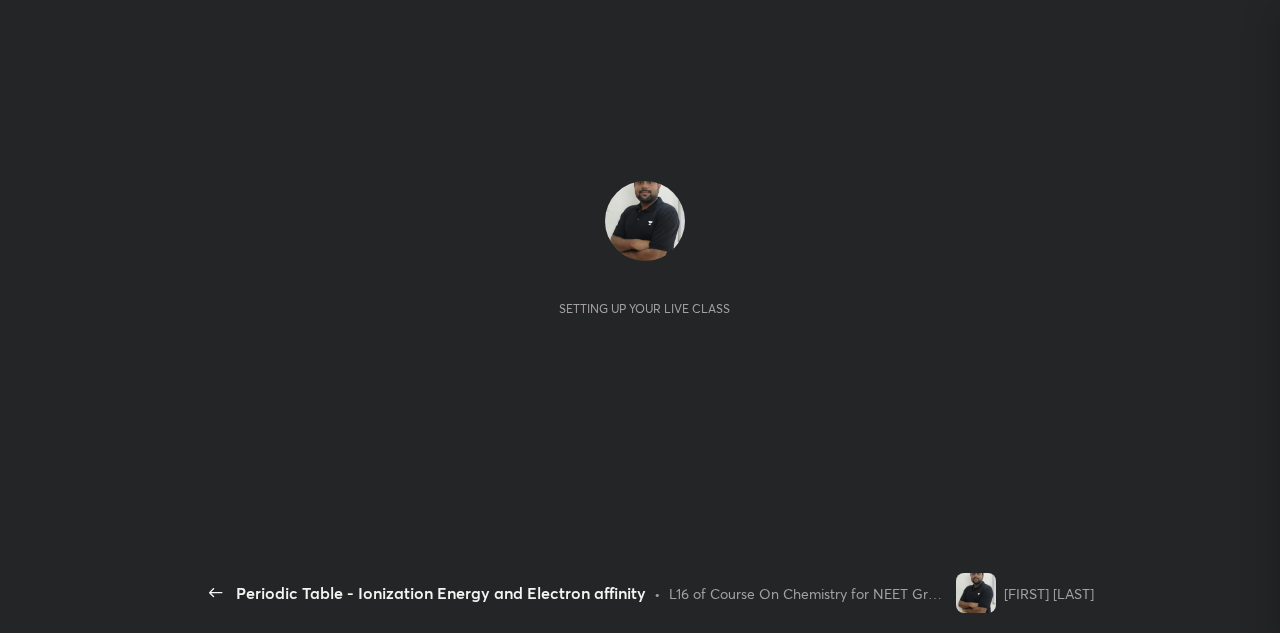 scroll, scrollTop: 0, scrollLeft: 0, axis: both 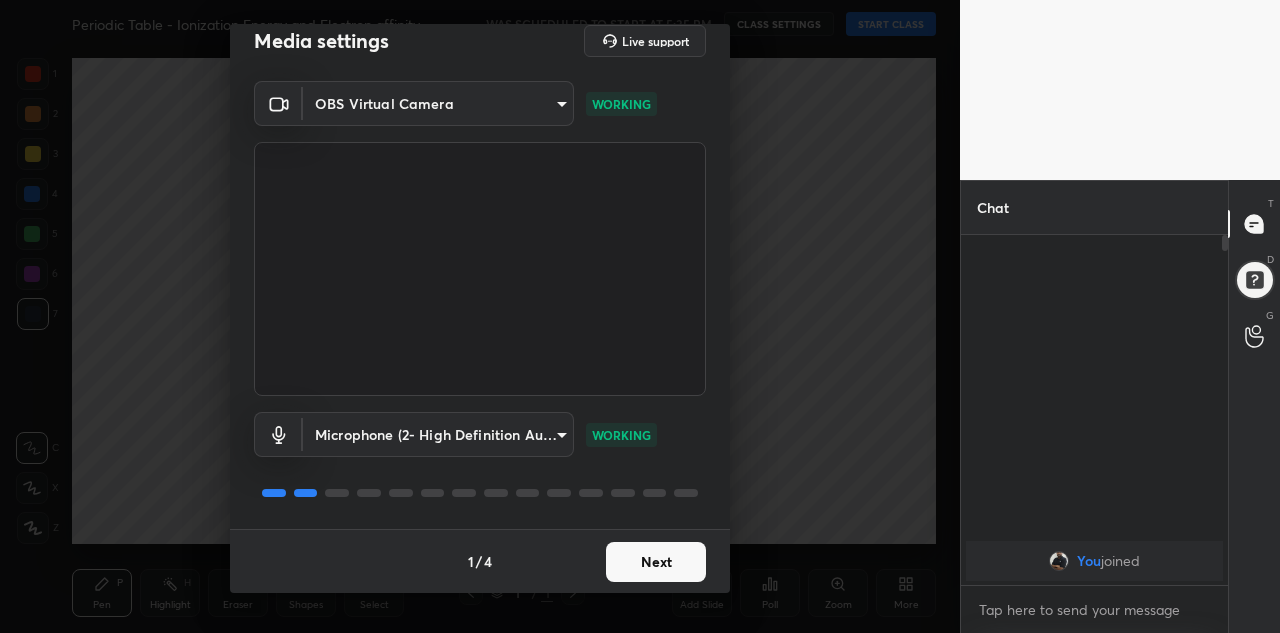 click on "1 2 3 4 5 6 7 C X Z C X Z E E Erase all   H H Periodic Table - Ionization Energy and Electron affinity WAS SCHEDULED TO START AT  5:35 PM CLASS SETTINGS START CLASS Setting up your live class Back Periodic Table - Ionization Energy and Electron affinity • L16 of Course On Chemistry for NEET Growth 1 2026 [FIRST] [LAST] Pen P Highlight H Eraser Shapes L Select S 1 / 1 Add Slide Poll Zoom More Chat You  joined 1 NEW MESSAGE Enable hand raising Enable raise hand to speak to learners. Once enabled, chat will be turned off temporarily. Enable x   introducing Raise a hand with a doubt Now learners can raise their hand along with a doubt  How it works? Doubts asked by learners will show up here Raise hand disabled You have disabled Raise hand currently. Enable it to invite learners to speak Enable Can't raise hand Looks like educator just invited you to speak. Please wait before you can raise your hand again. Got it T Messages (T) D Doubts (D) G Raise Hand (G) Report an issue Reason for reporting Buffering ​ Report" at bounding box center [640, 316] 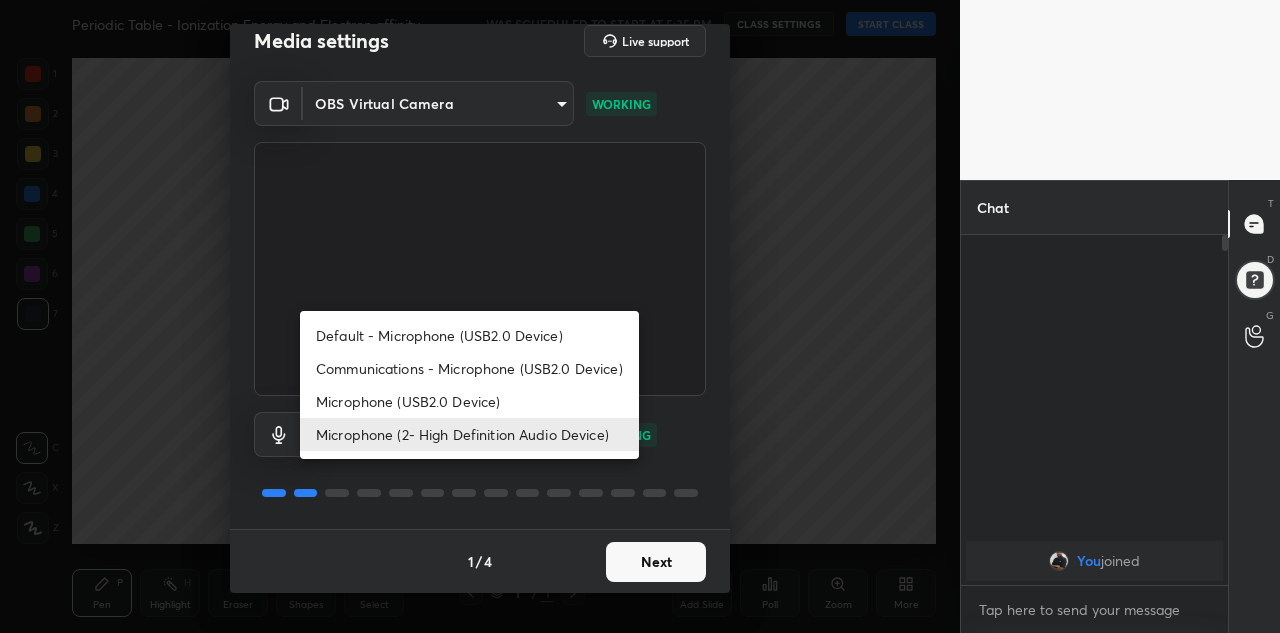 click on "Microphone (USB2.0 Device)" at bounding box center (469, 401) 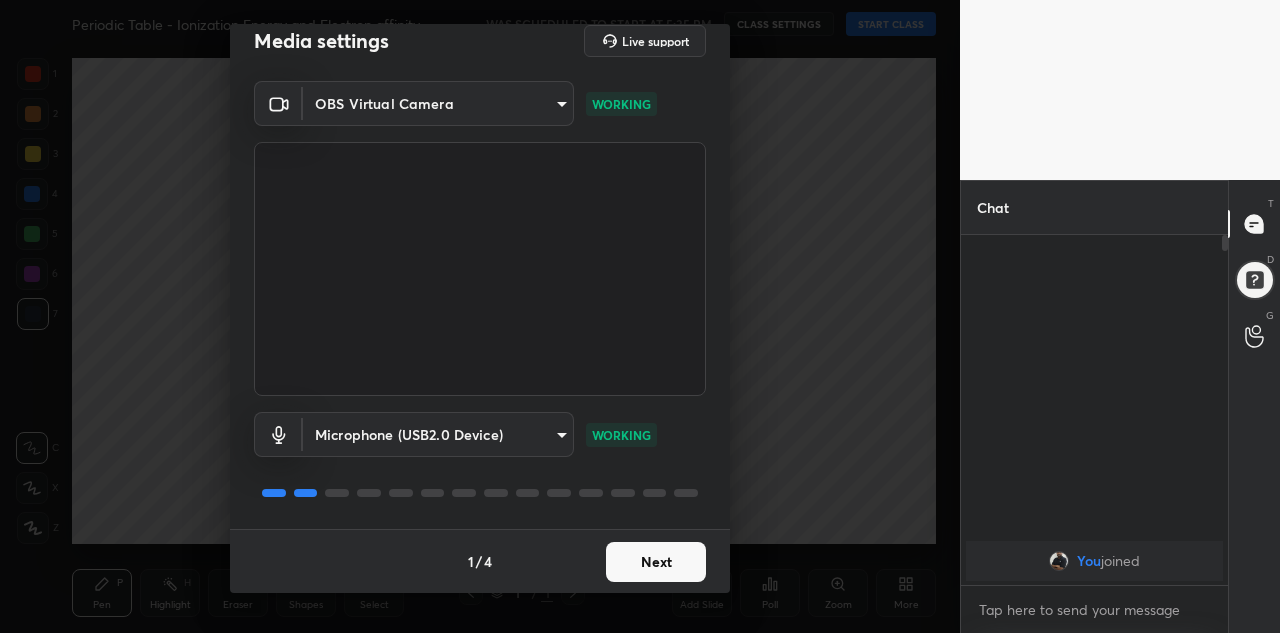 type on "ff3796e922216e738216f479007894e46b7d3562c75cfaf6a5e2f4b5cb1c8760" 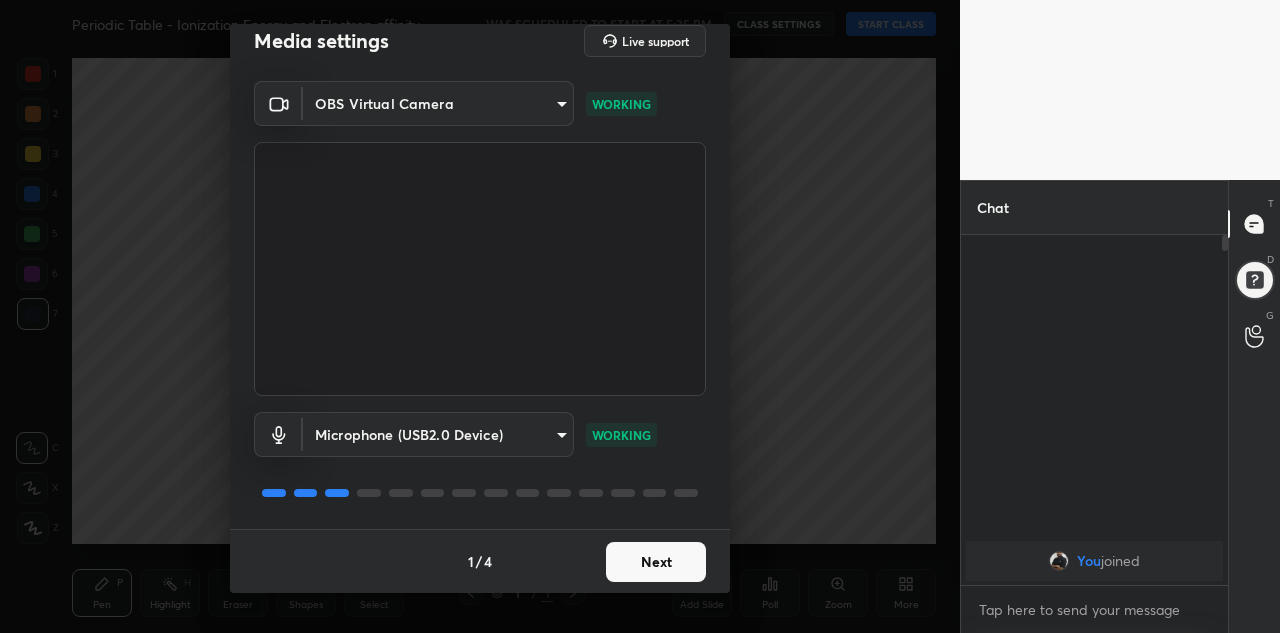 click on "Next" at bounding box center (656, 562) 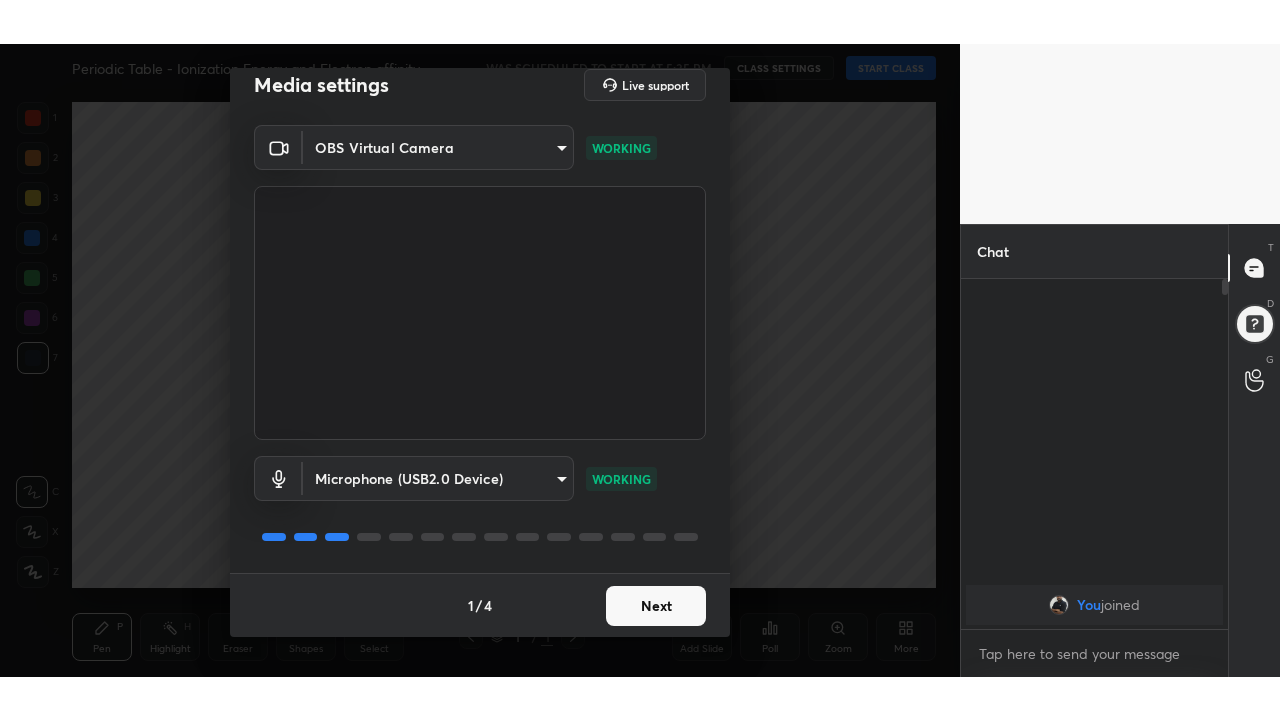 scroll, scrollTop: 0, scrollLeft: 0, axis: both 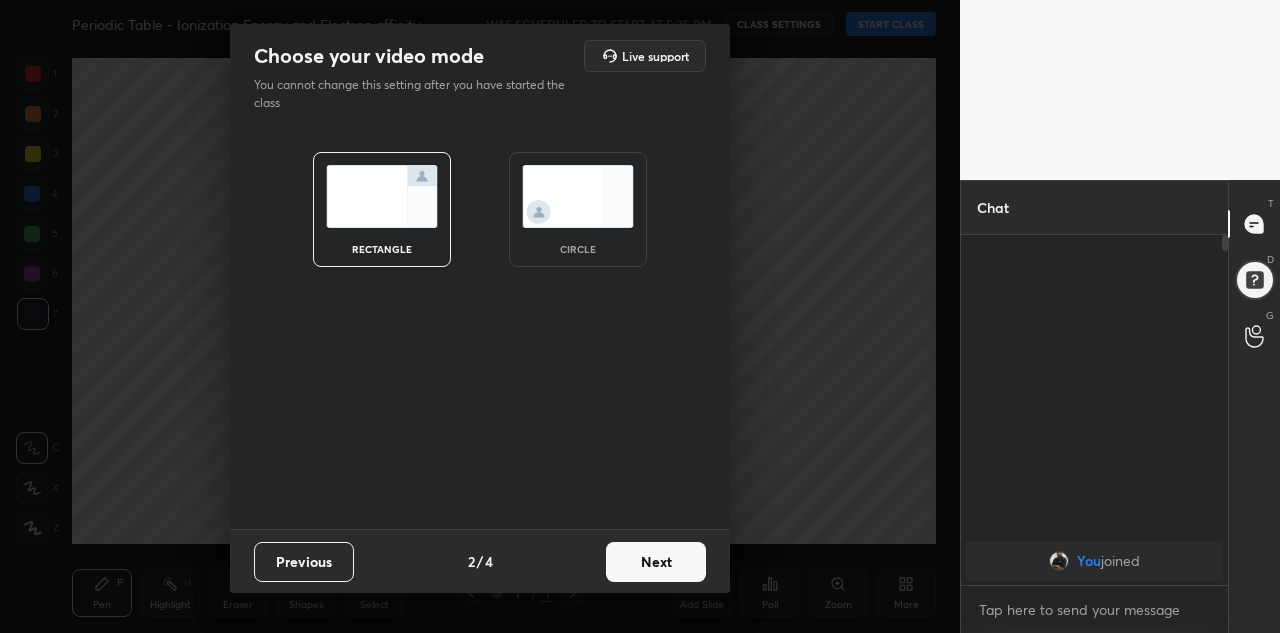 click on "Next" at bounding box center (656, 562) 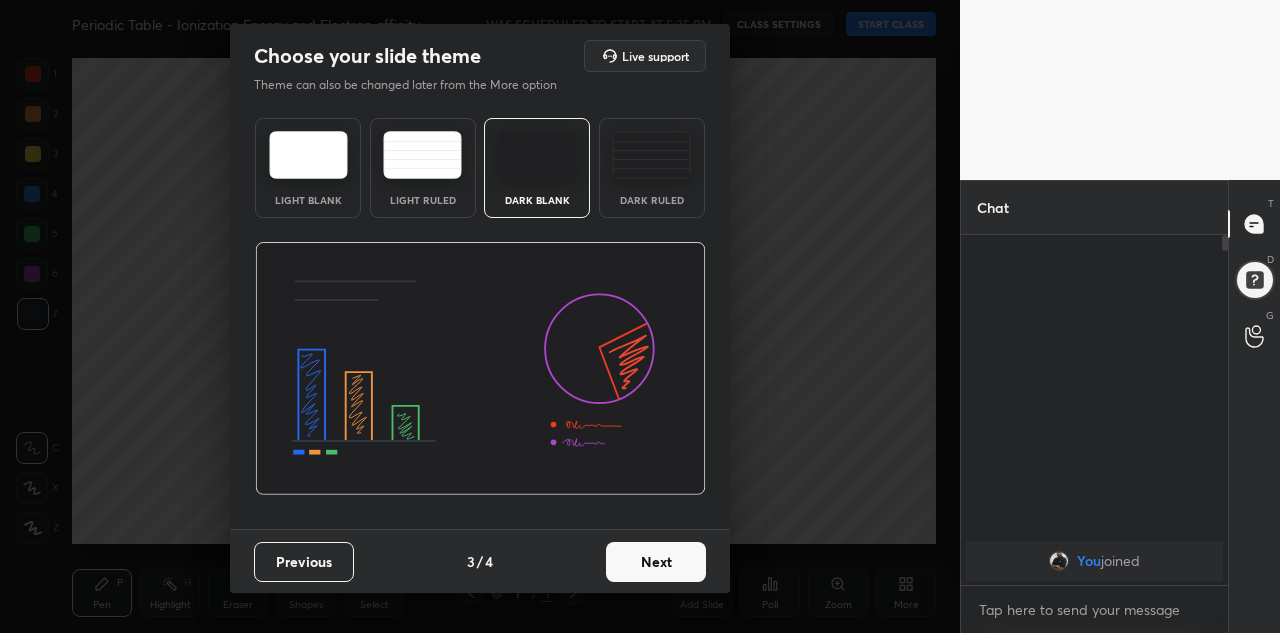 click on "Next" at bounding box center (656, 562) 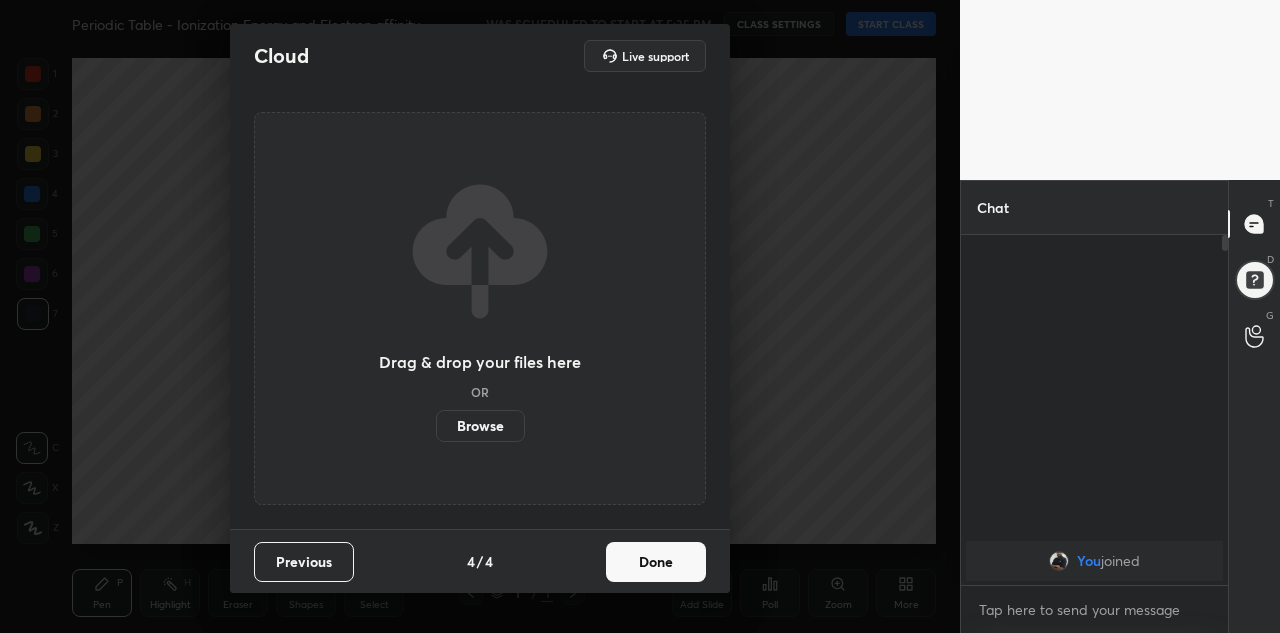 click on "Done" at bounding box center [656, 562] 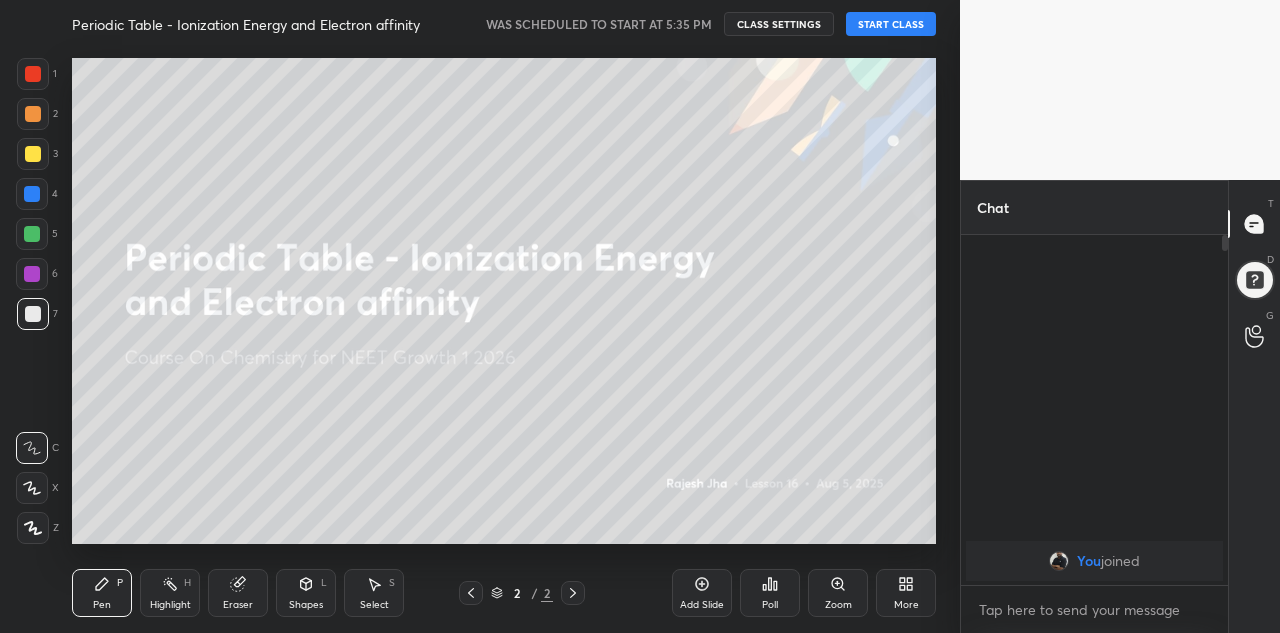 click 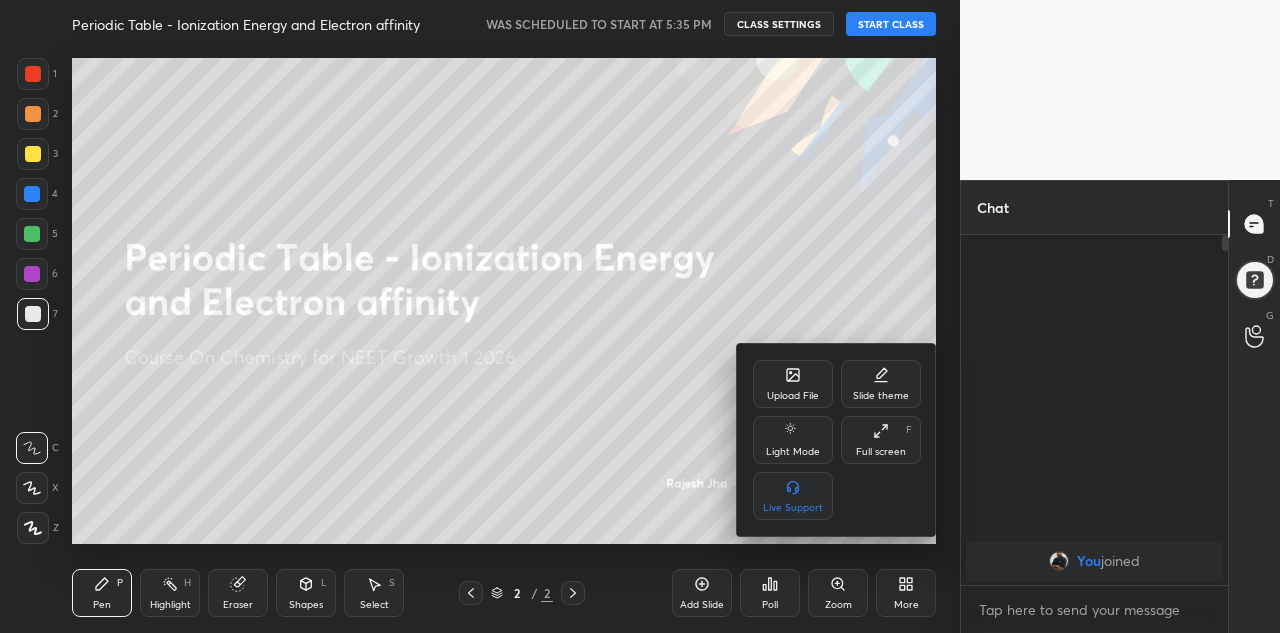 click on "Full screen F" at bounding box center [881, 440] 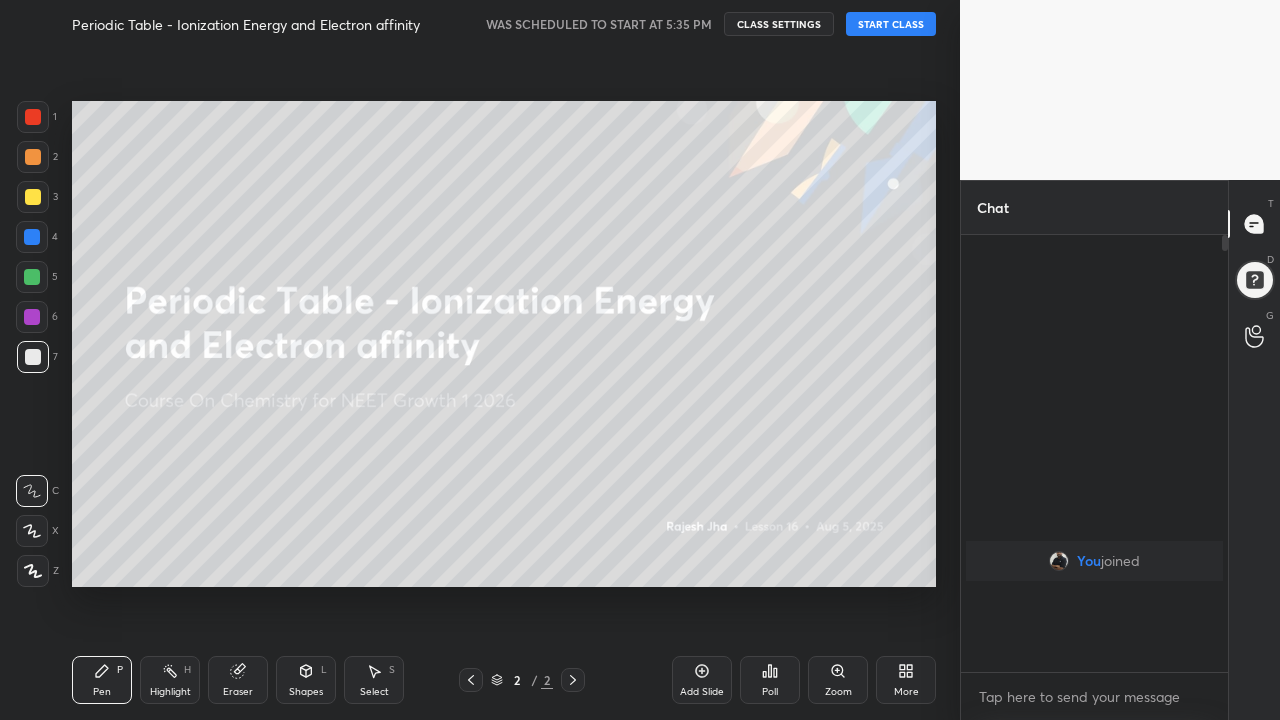 scroll, scrollTop: 99408, scrollLeft: 99120, axis: both 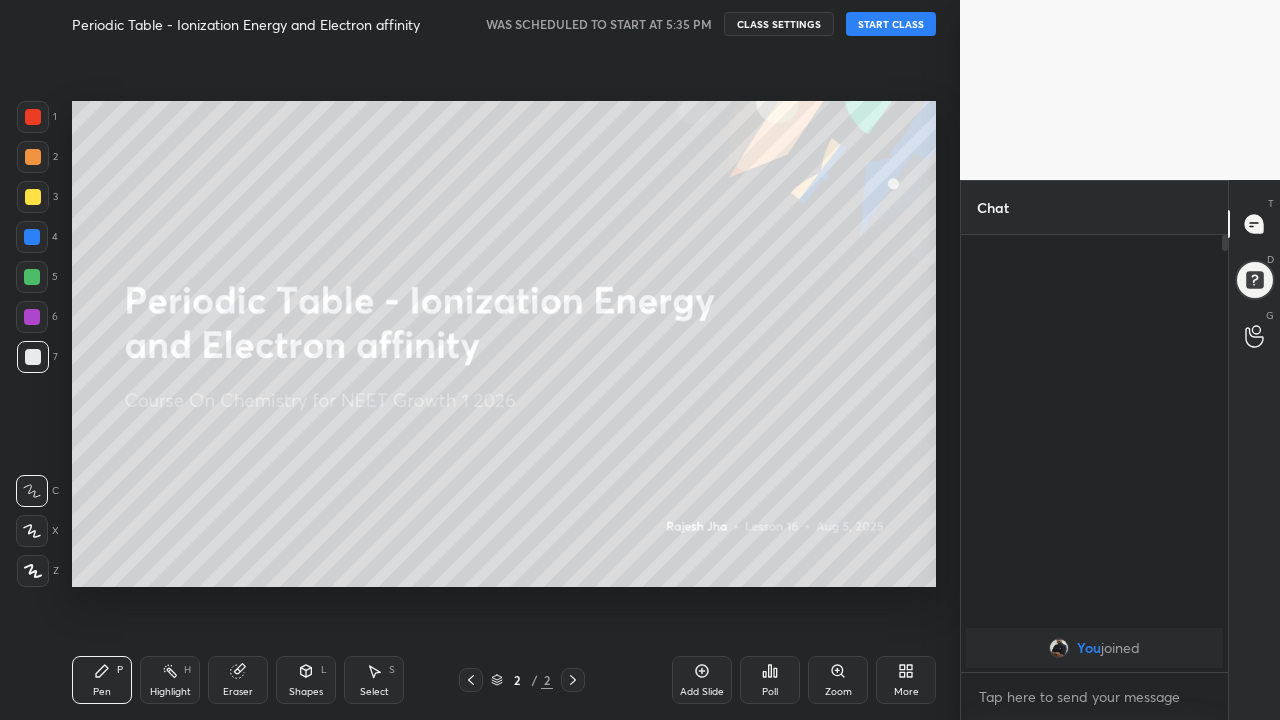 click on "Add Slide" at bounding box center [702, 680] 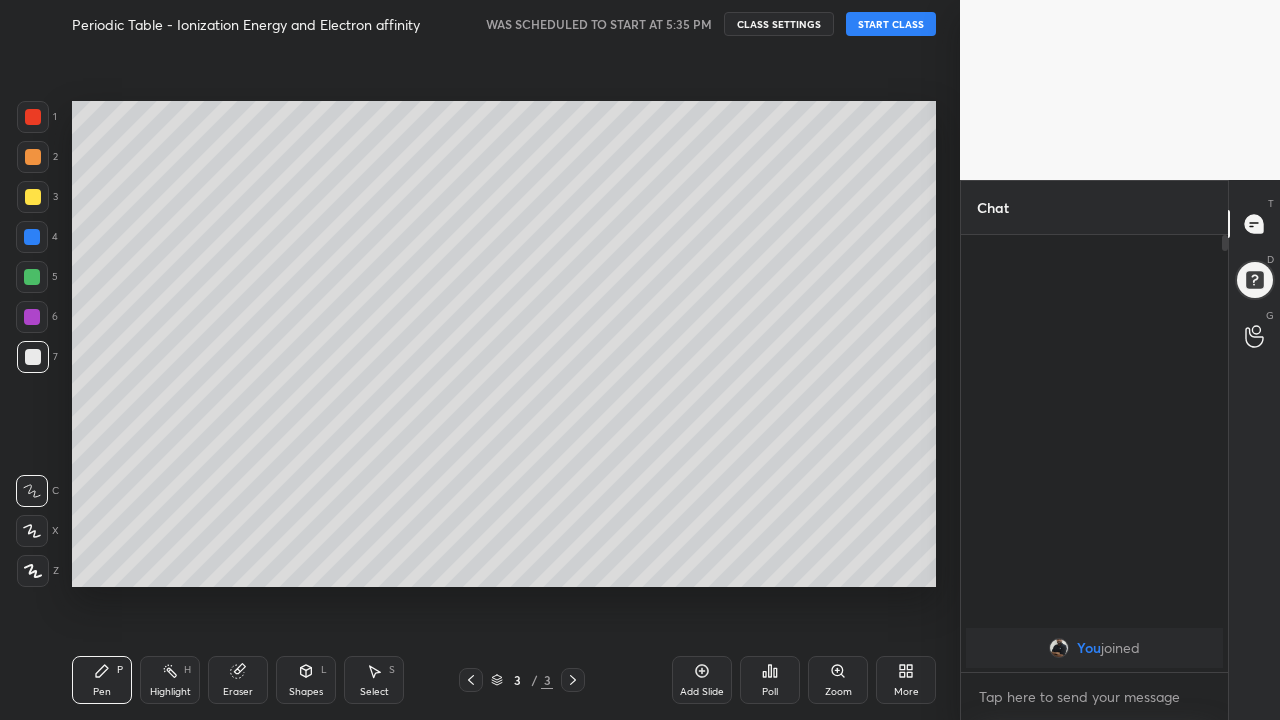 click on "More" at bounding box center (906, 680) 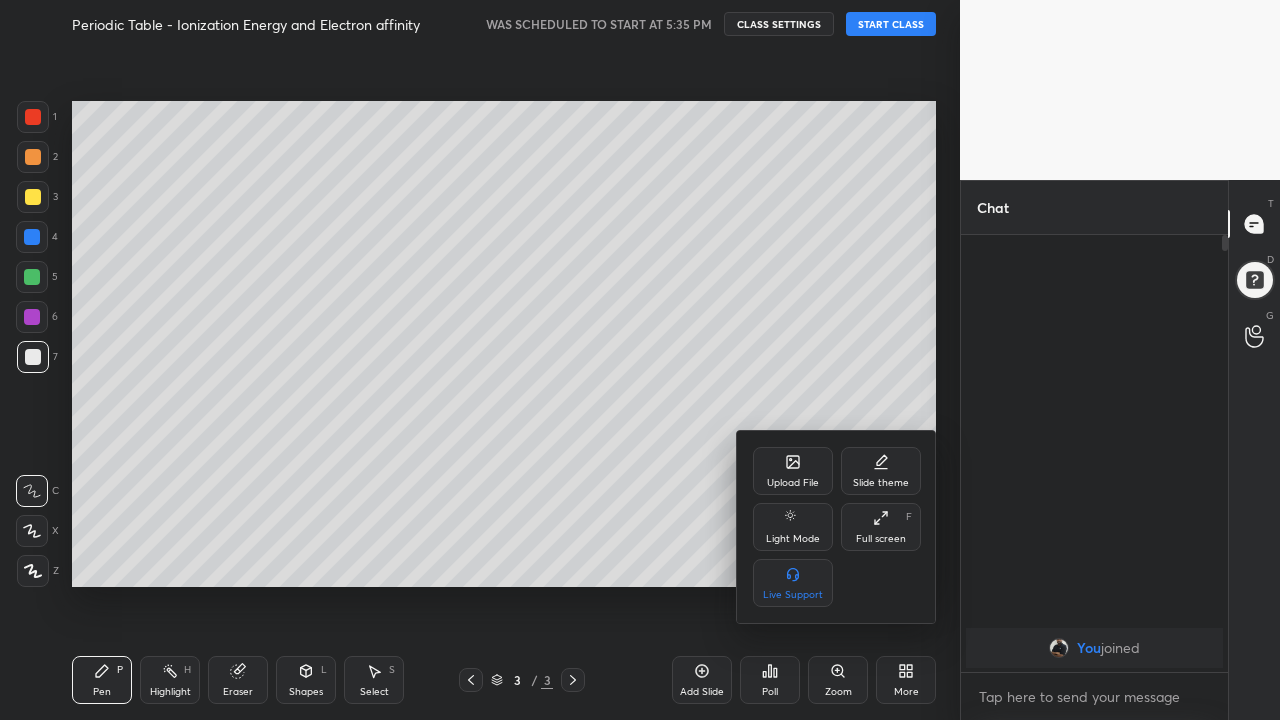 click on "Full screen F" at bounding box center (881, 527) 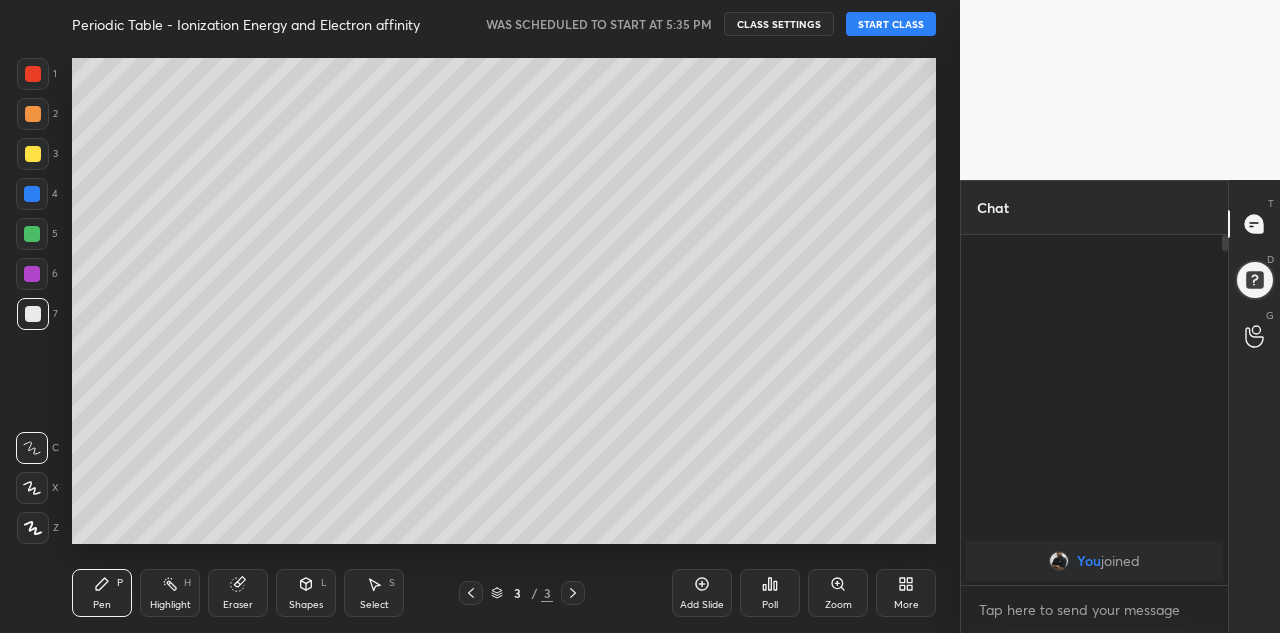 scroll, scrollTop: 505, scrollLeft: 880, axis: both 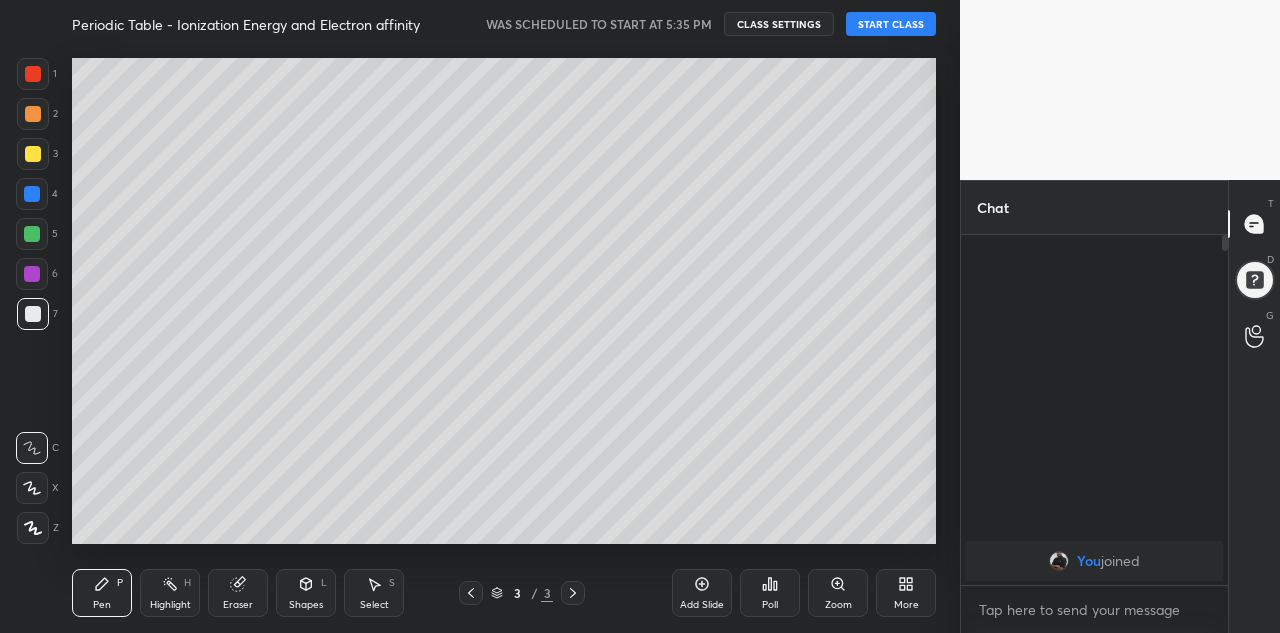 click on "START CLASS" at bounding box center (891, 24) 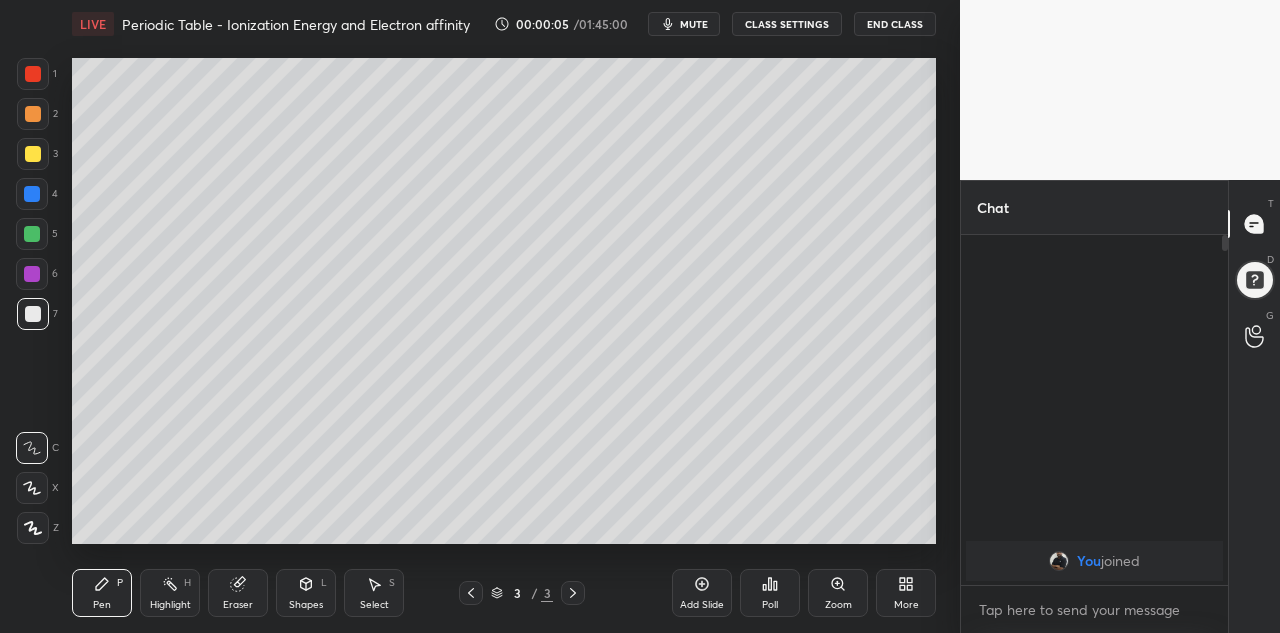 click on "More" at bounding box center [906, 593] 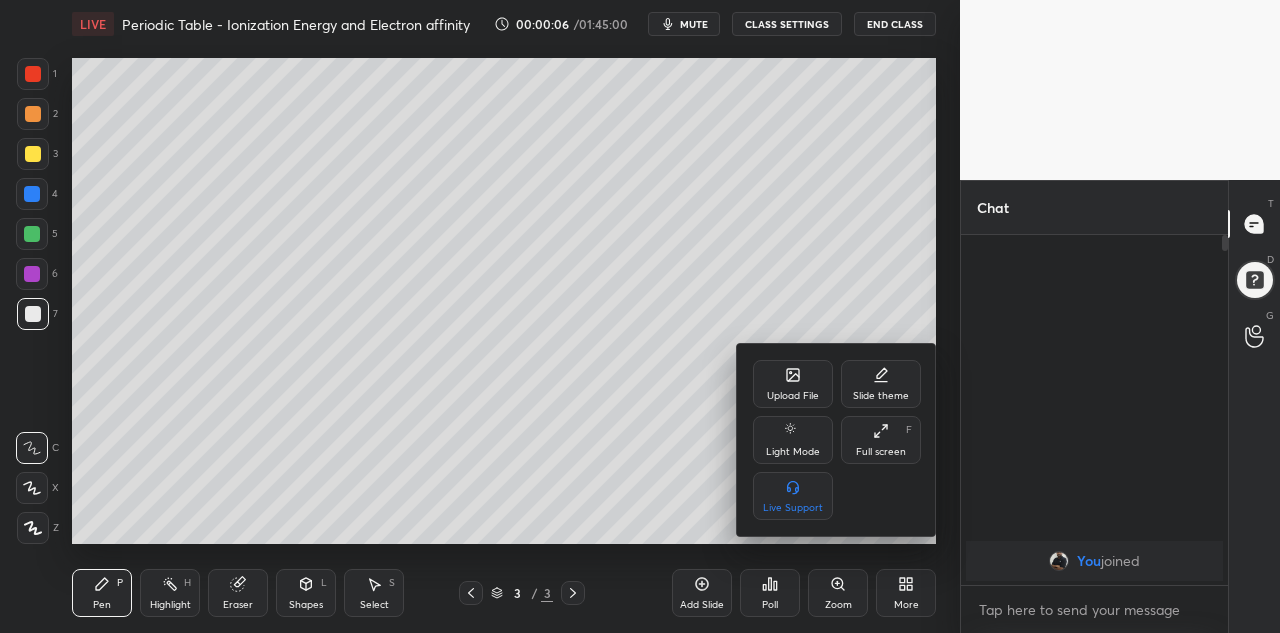 click on "Full screen F" at bounding box center [881, 440] 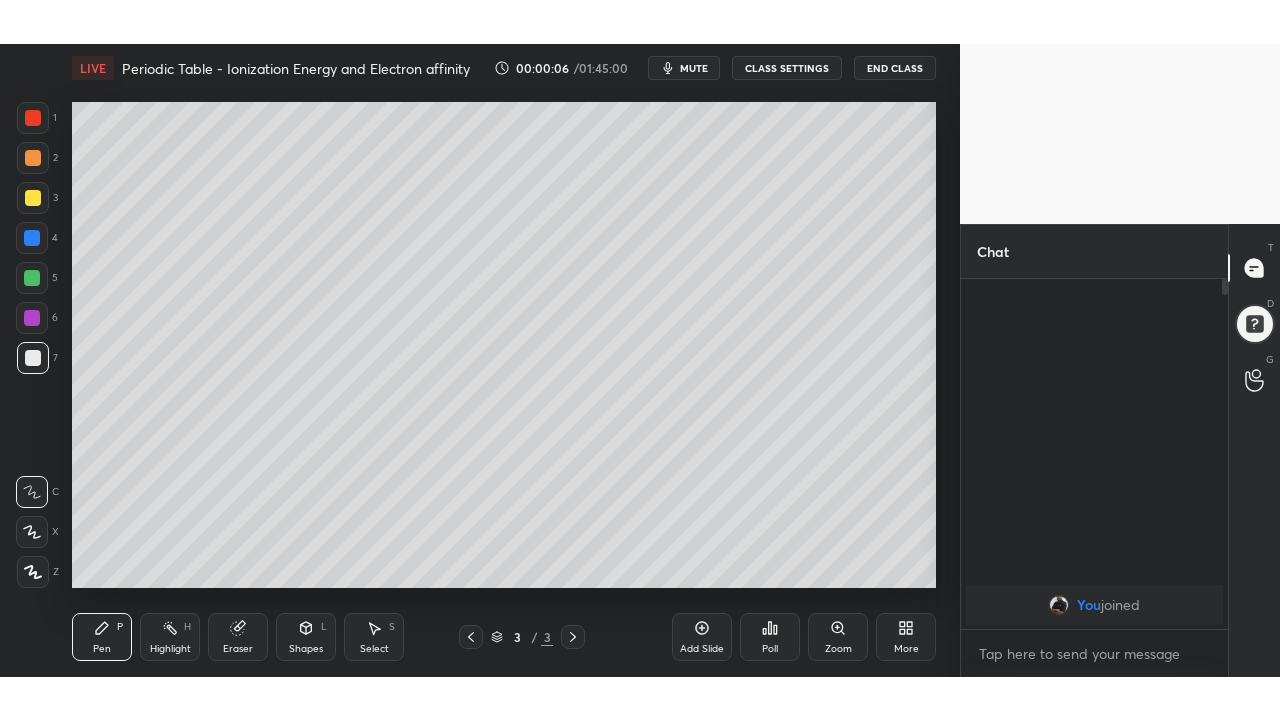 scroll, scrollTop: 99408, scrollLeft: 99120, axis: both 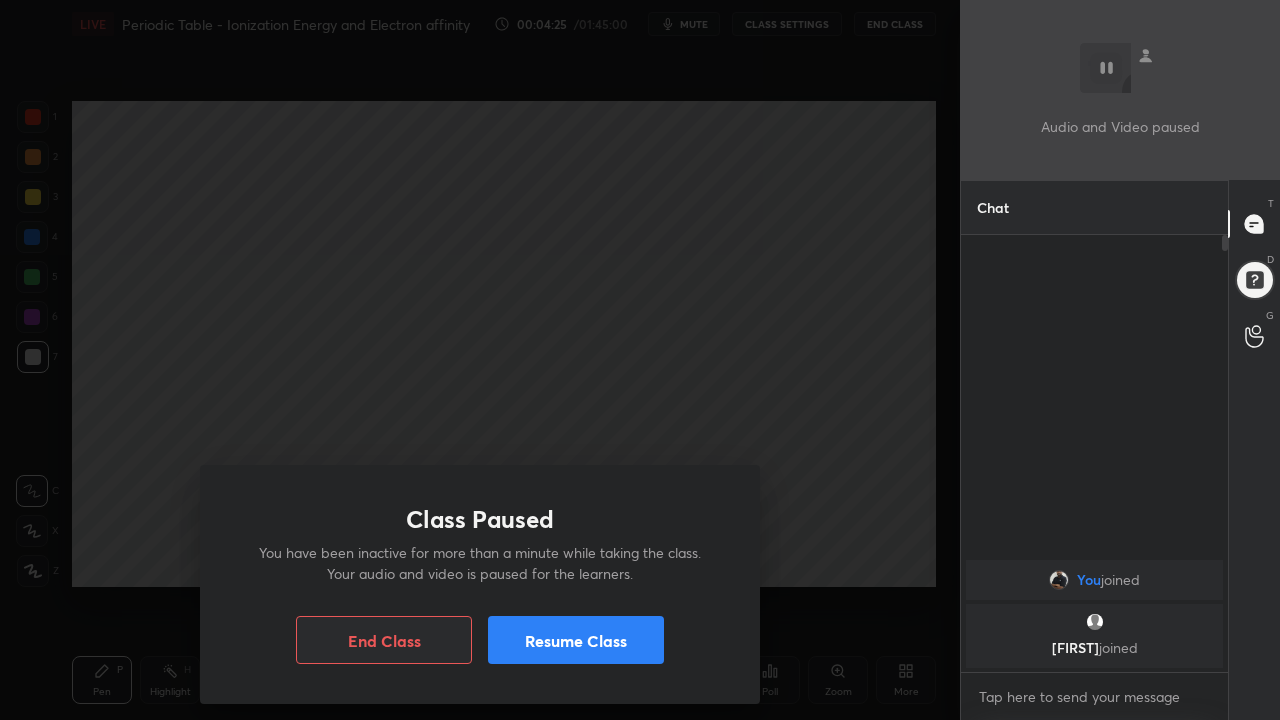 click on "Resume Class" at bounding box center [576, 640] 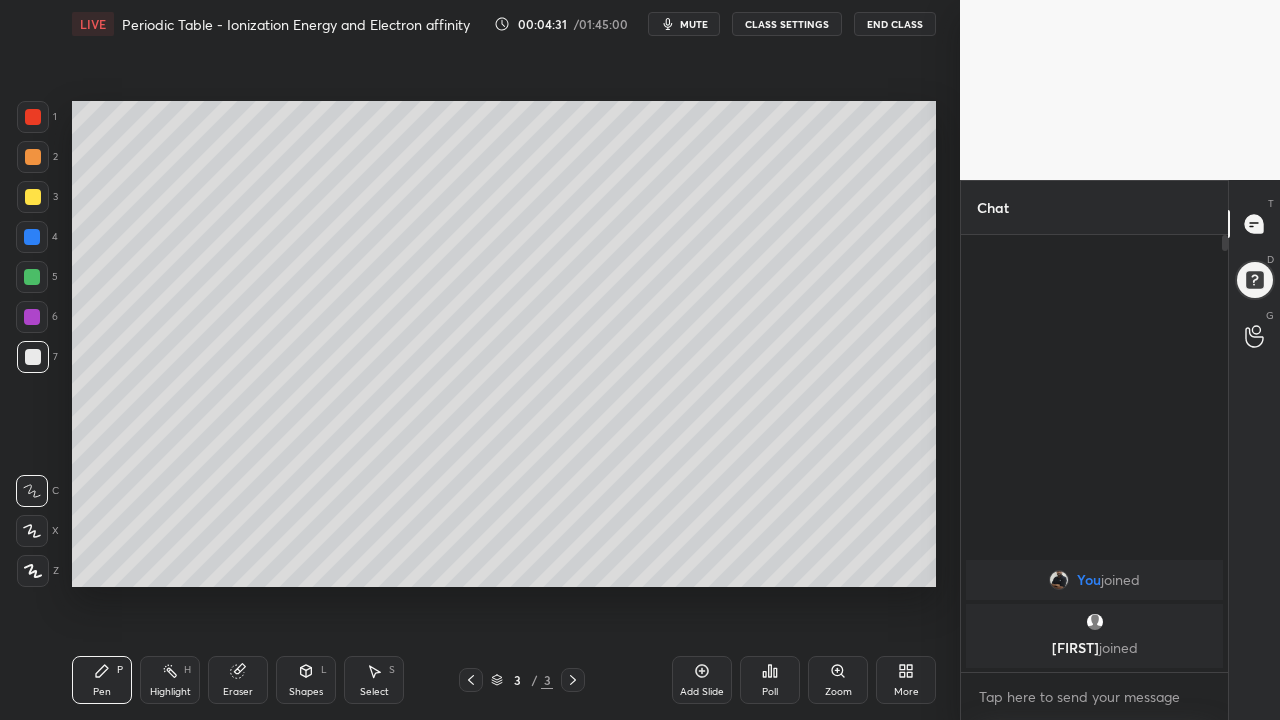 click 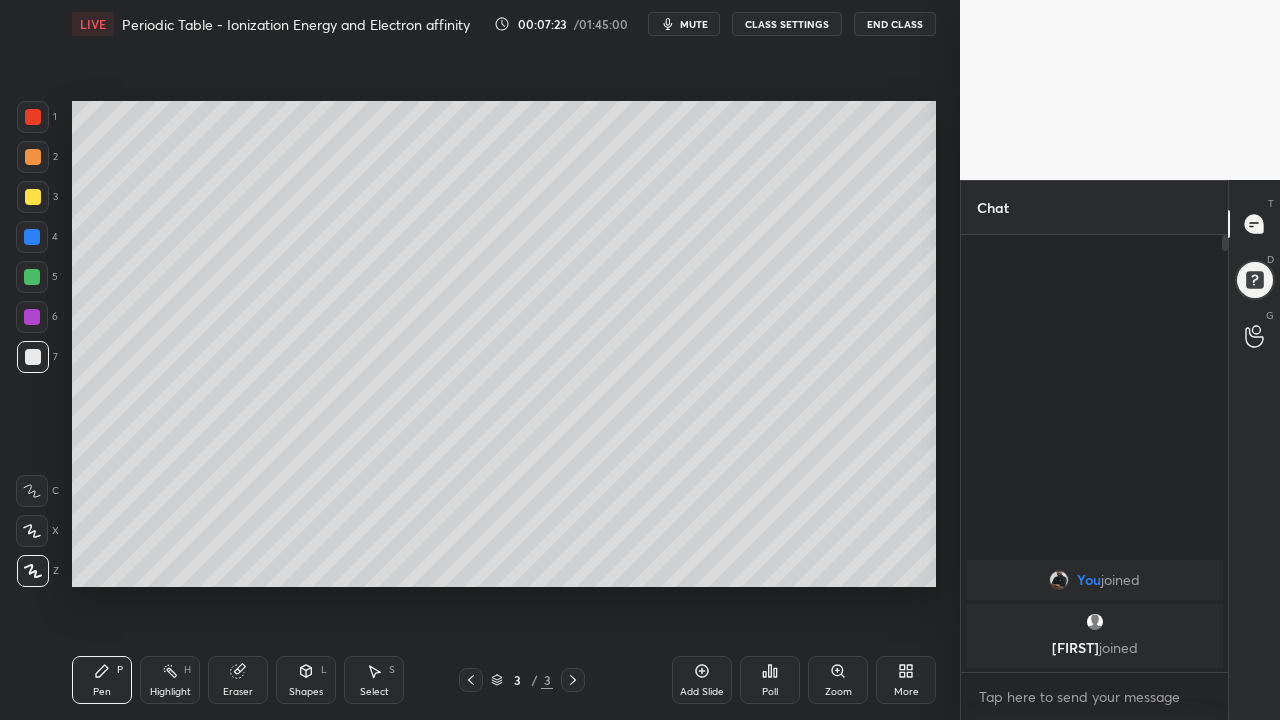 click at bounding box center [32, 277] 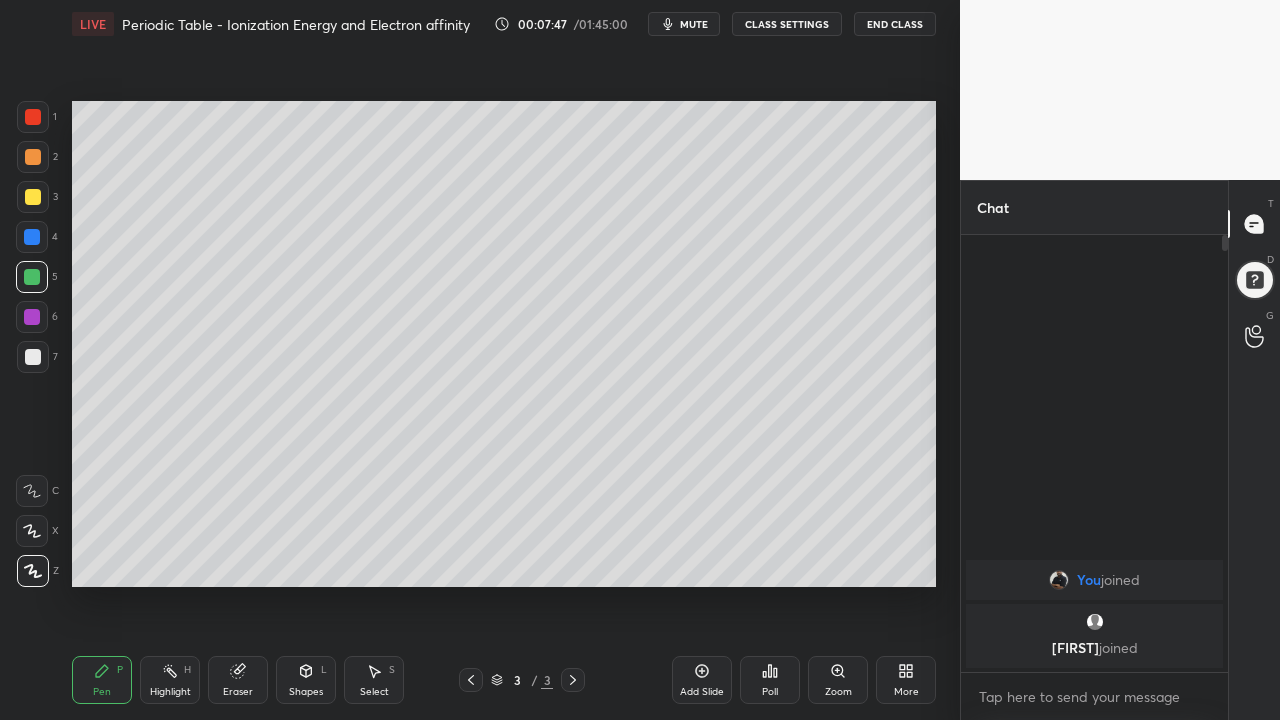 click at bounding box center [33, 357] 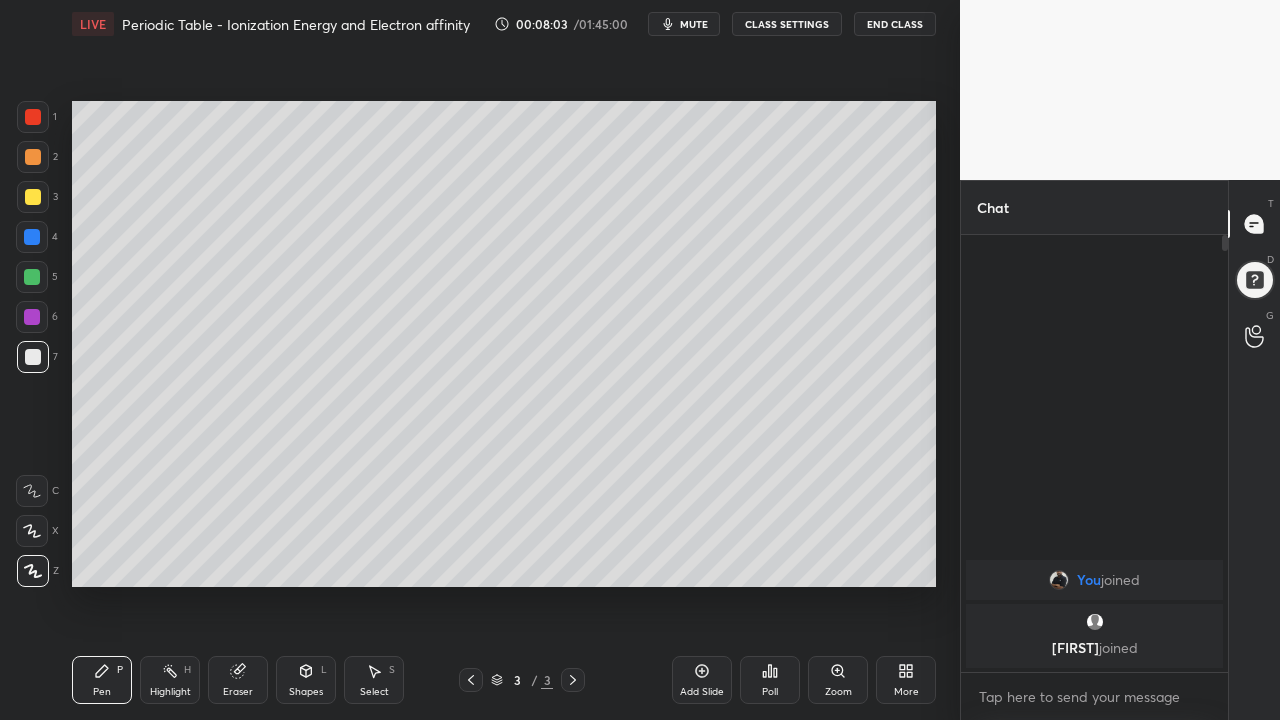 click at bounding box center [32, 277] 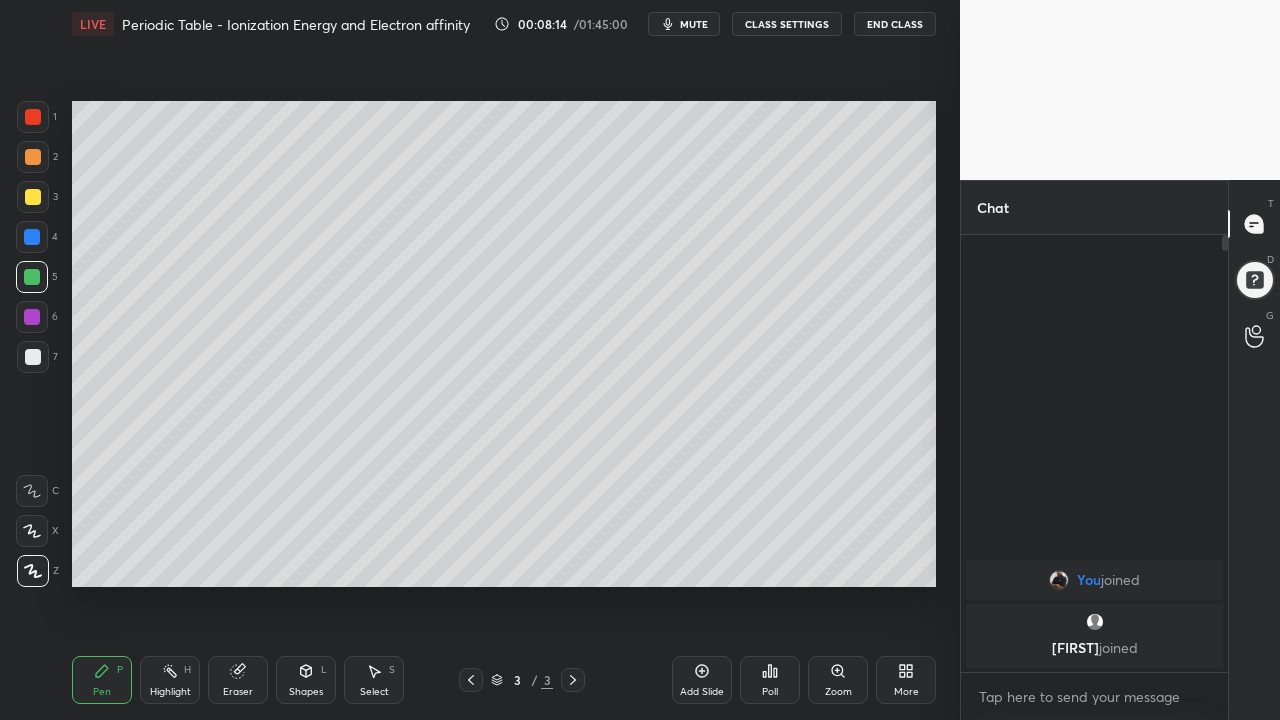 click at bounding box center (33, 357) 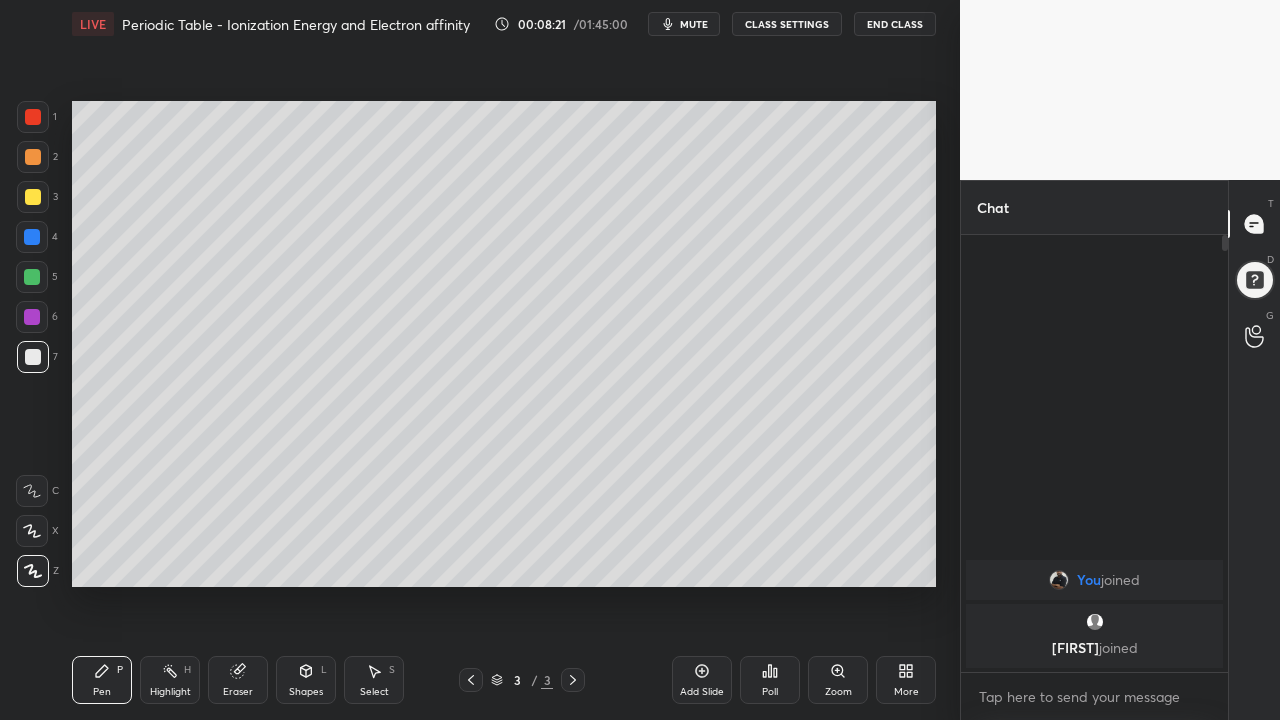 click on "Eraser" at bounding box center (238, 692) 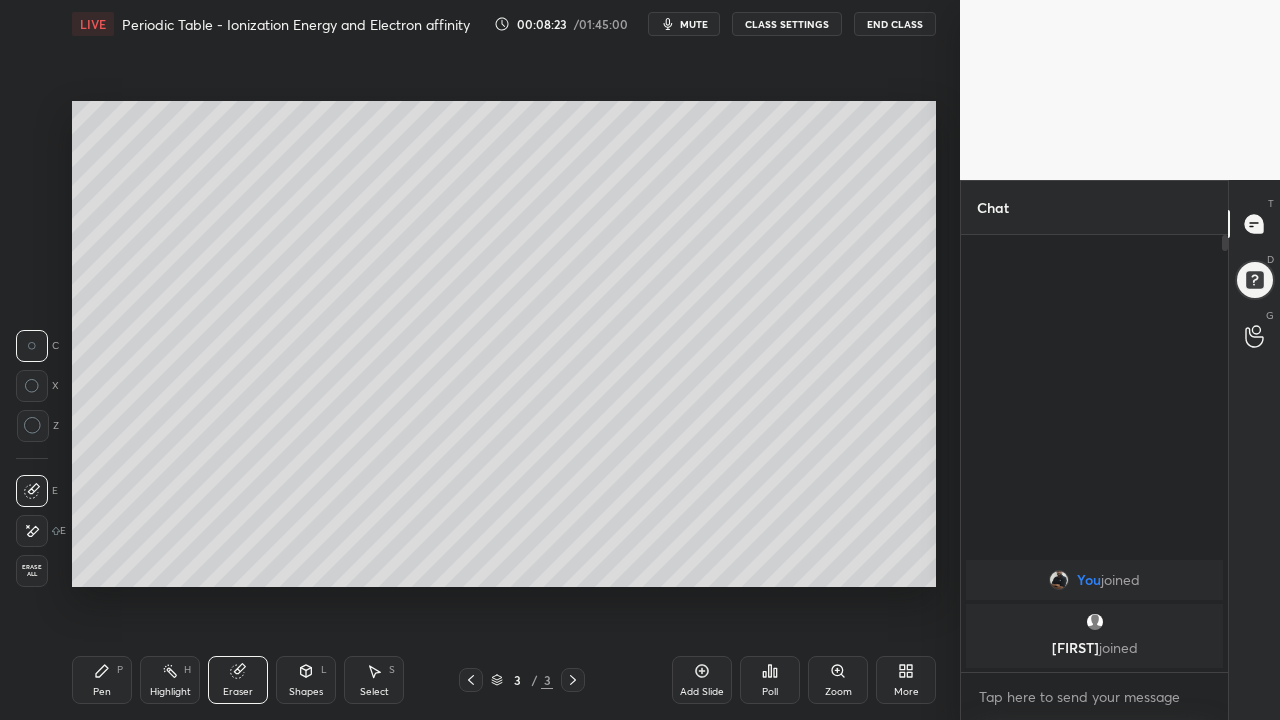 click on "Pen" at bounding box center (102, 692) 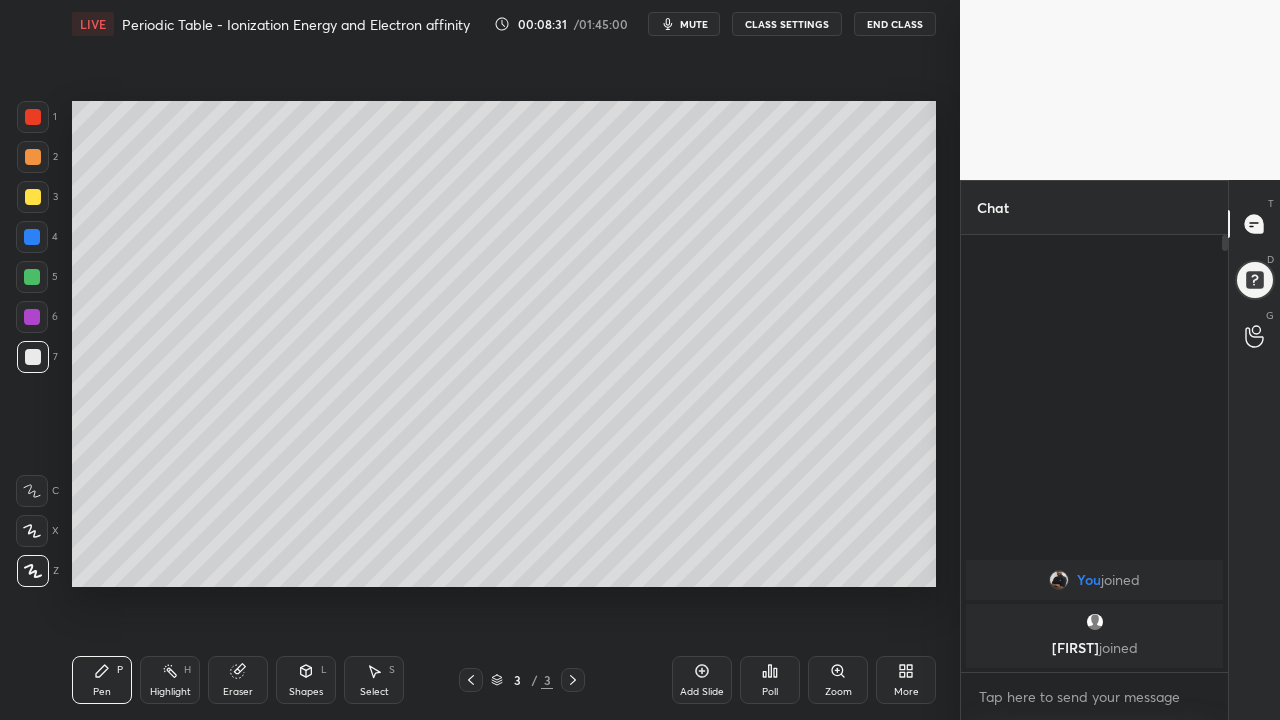 click at bounding box center (32, 277) 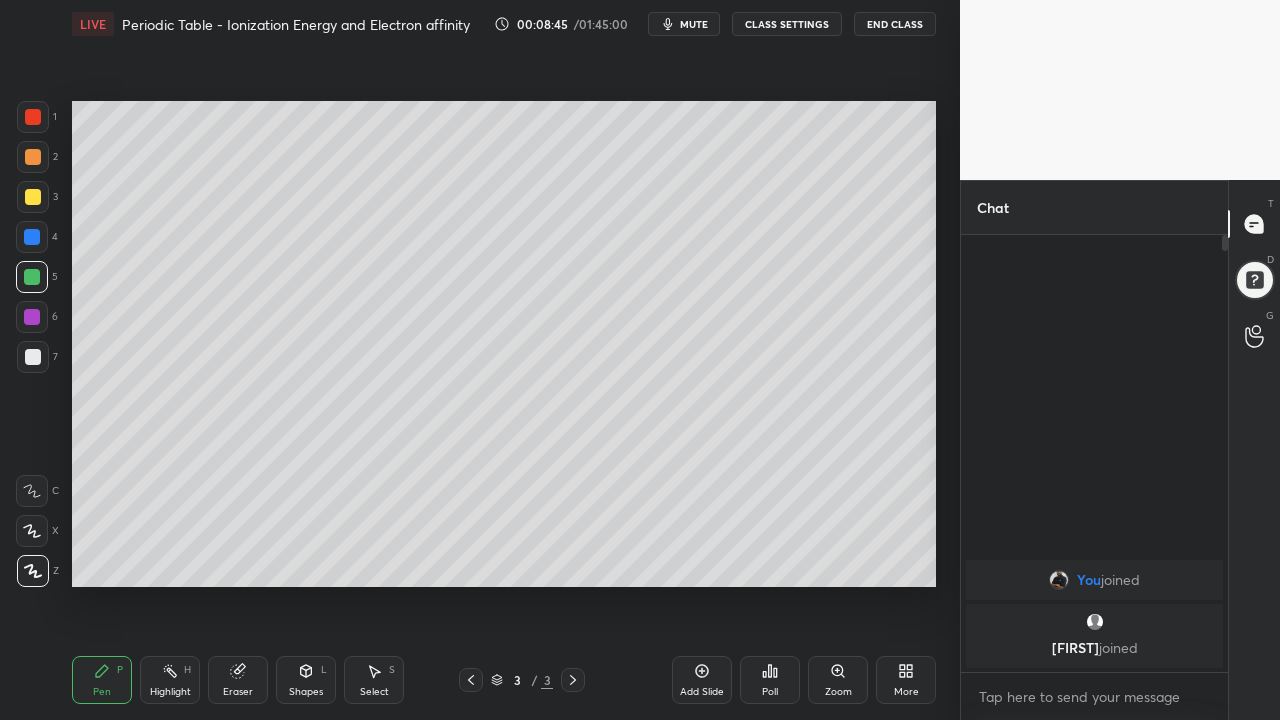 click at bounding box center (33, 197) 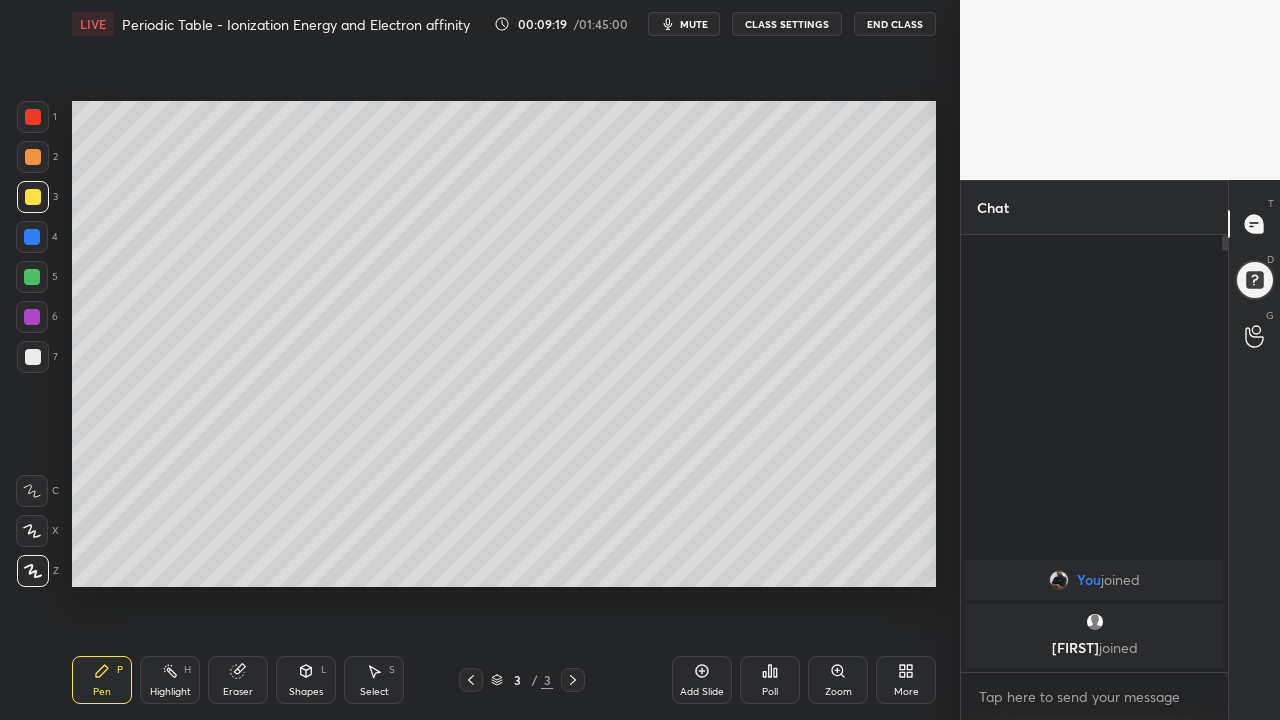 click 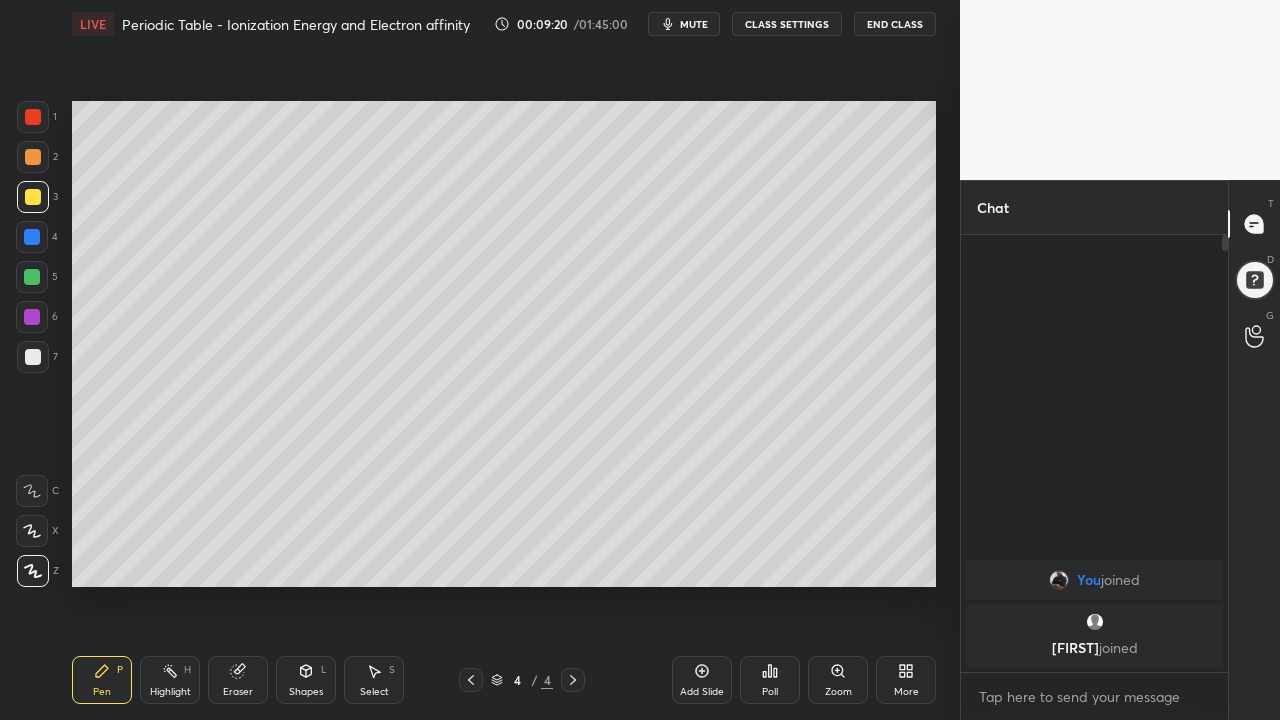 click at bounding box center (32, 277) 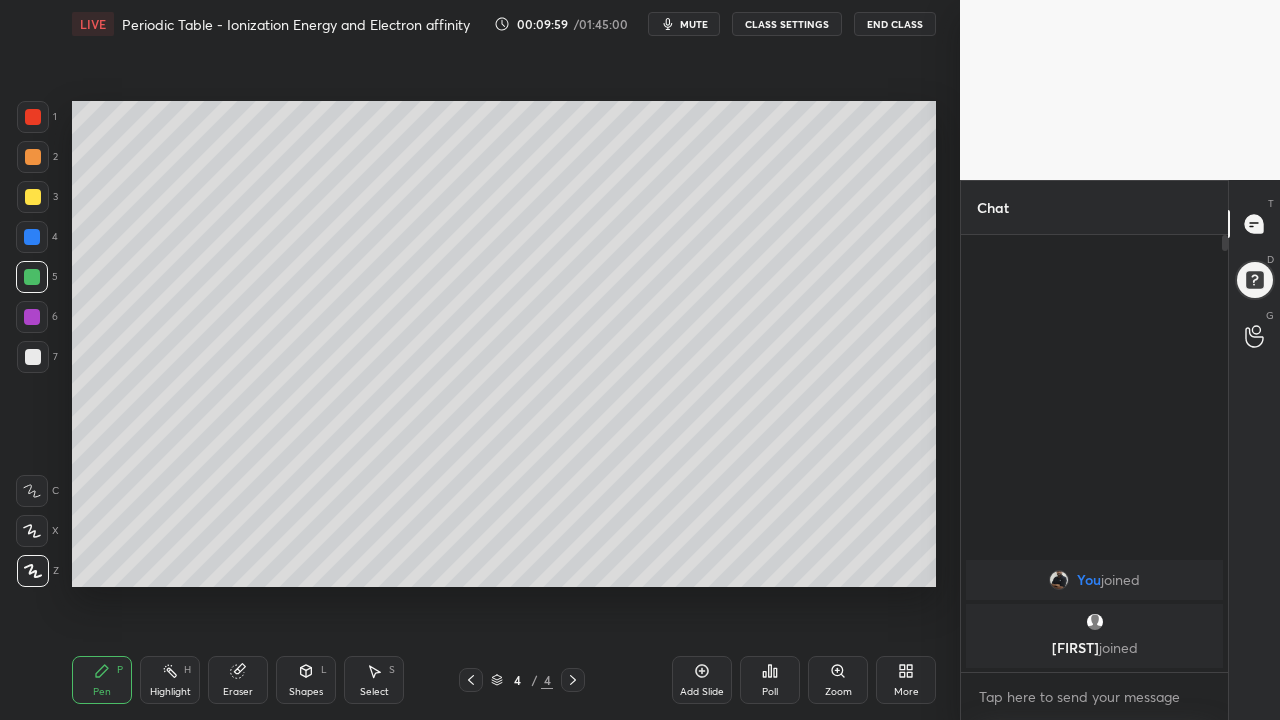 click 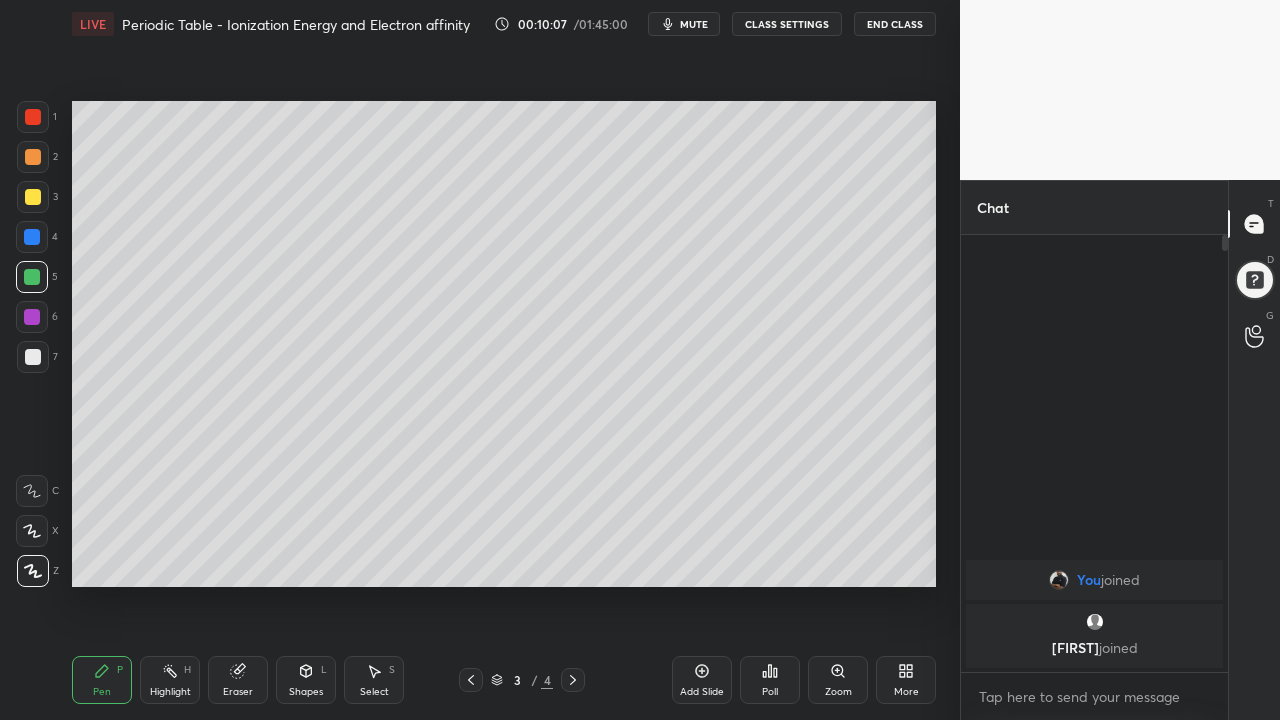 click 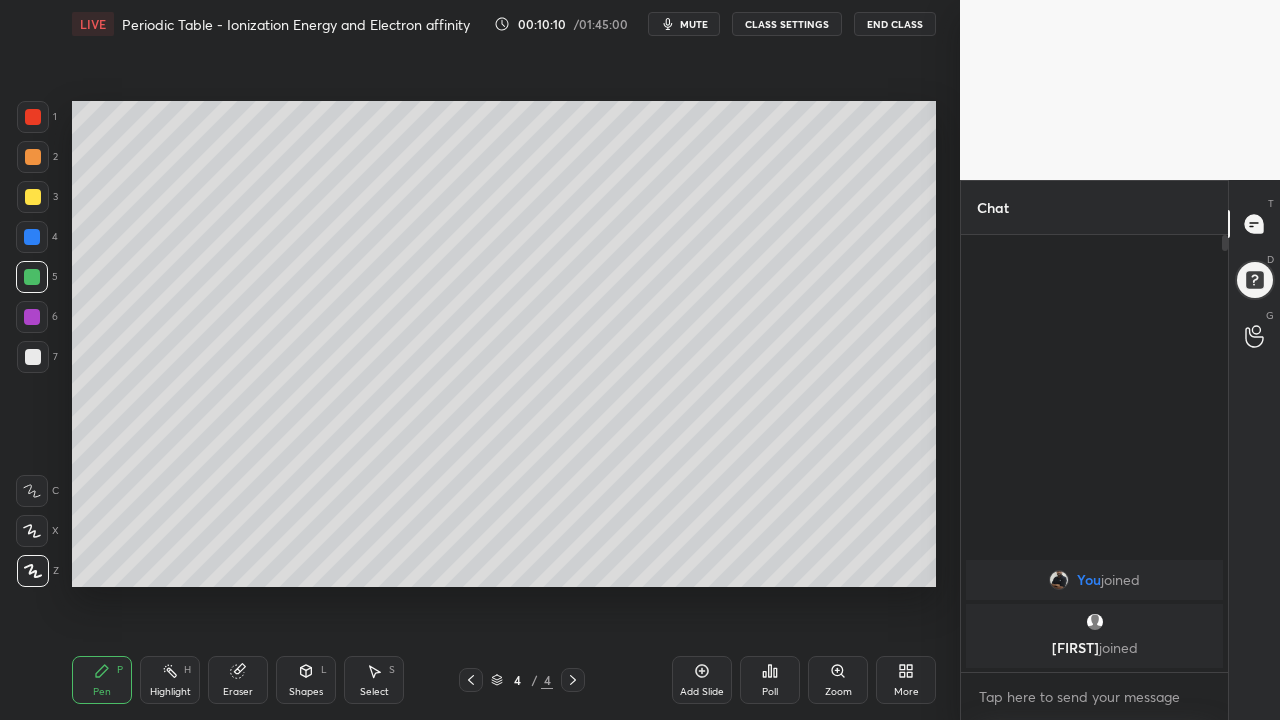 click at bounding box center (33, 357) 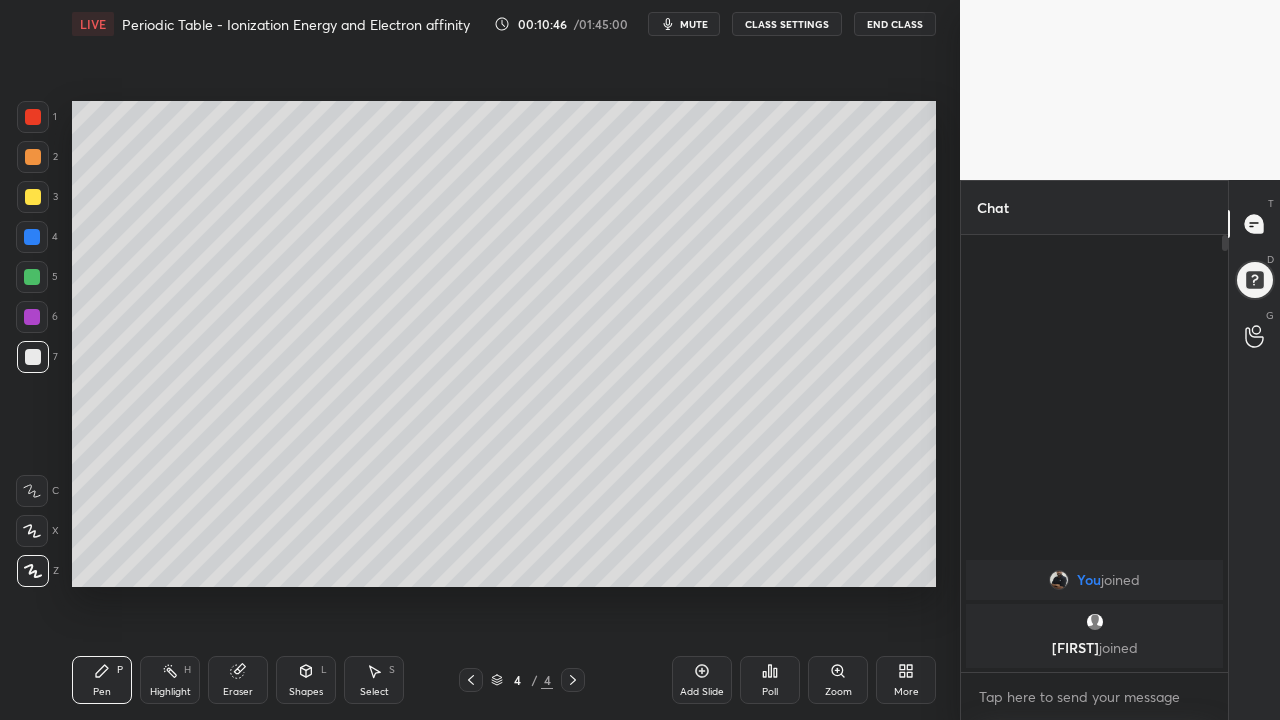 click 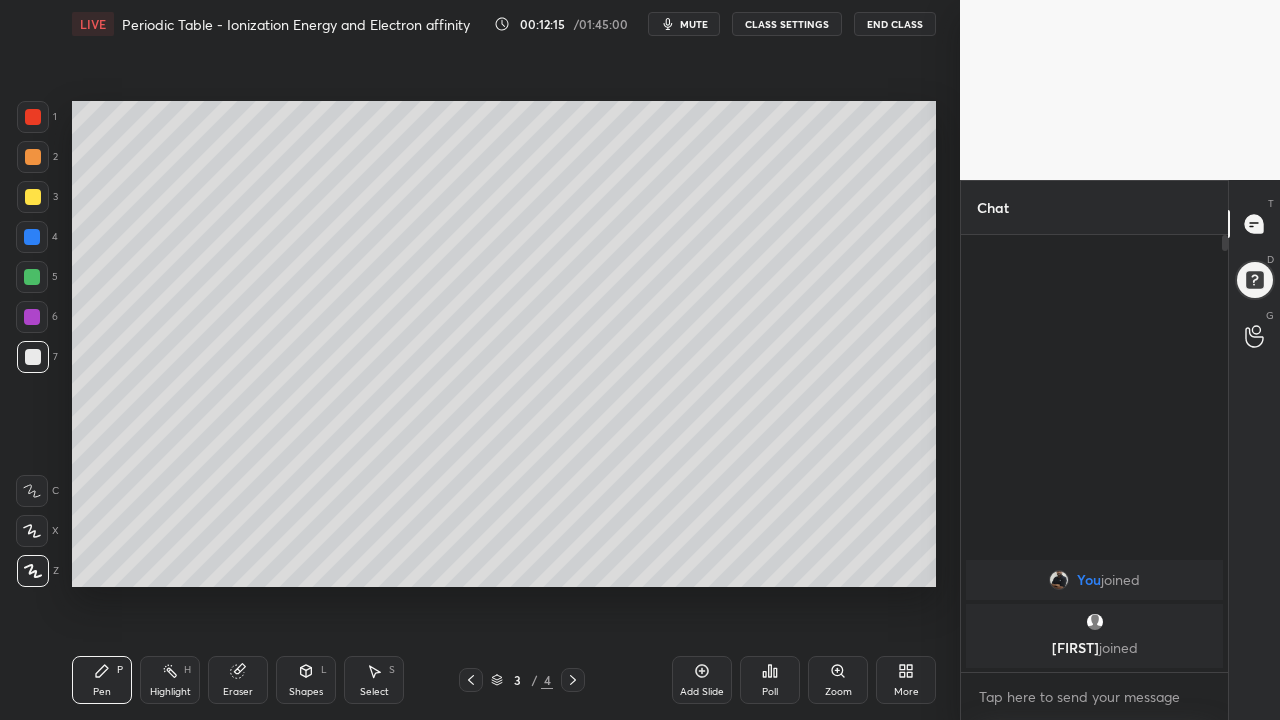 click 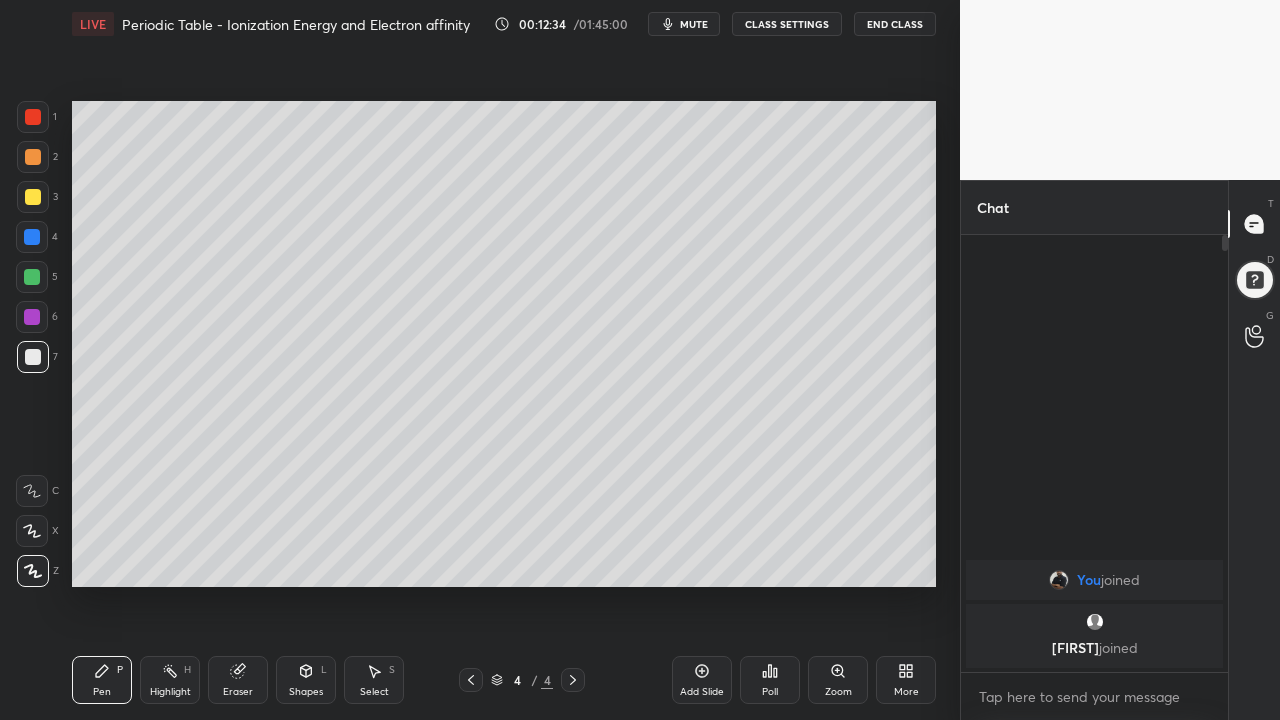 click on "Add Slide" at bounding box center (702, 680) 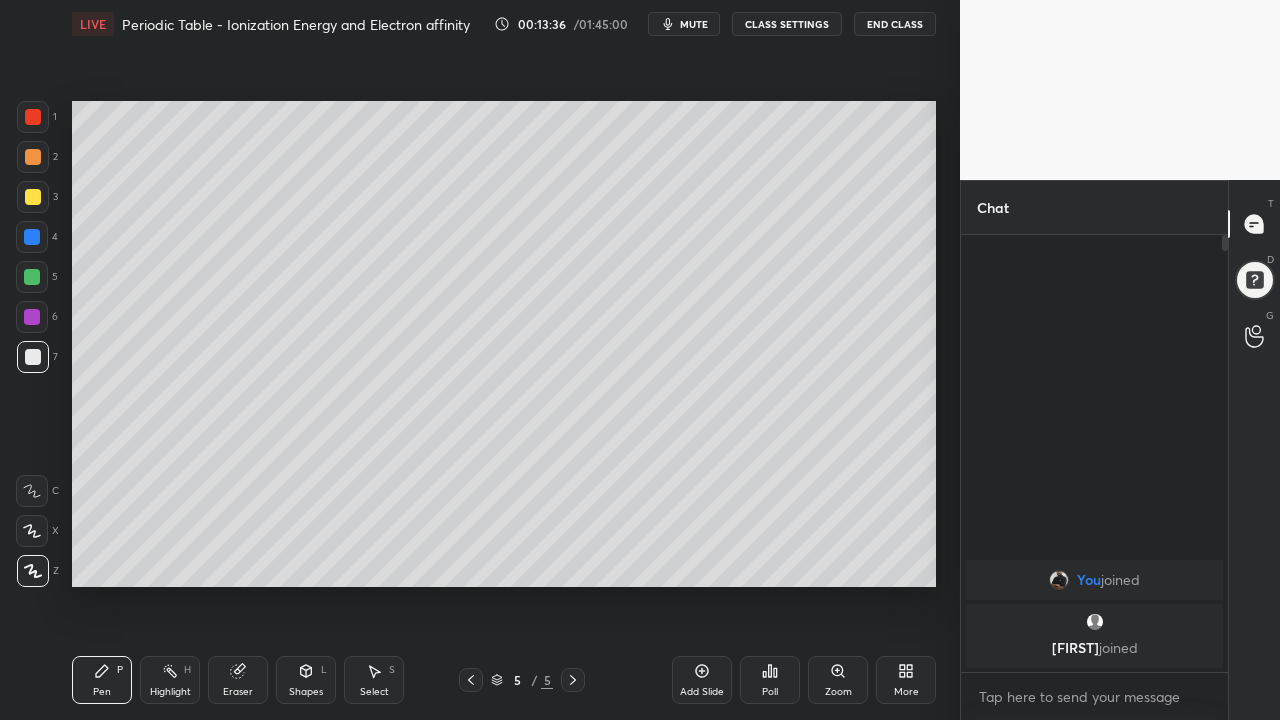 click on "Eraser" at bounding box center [238, 680] 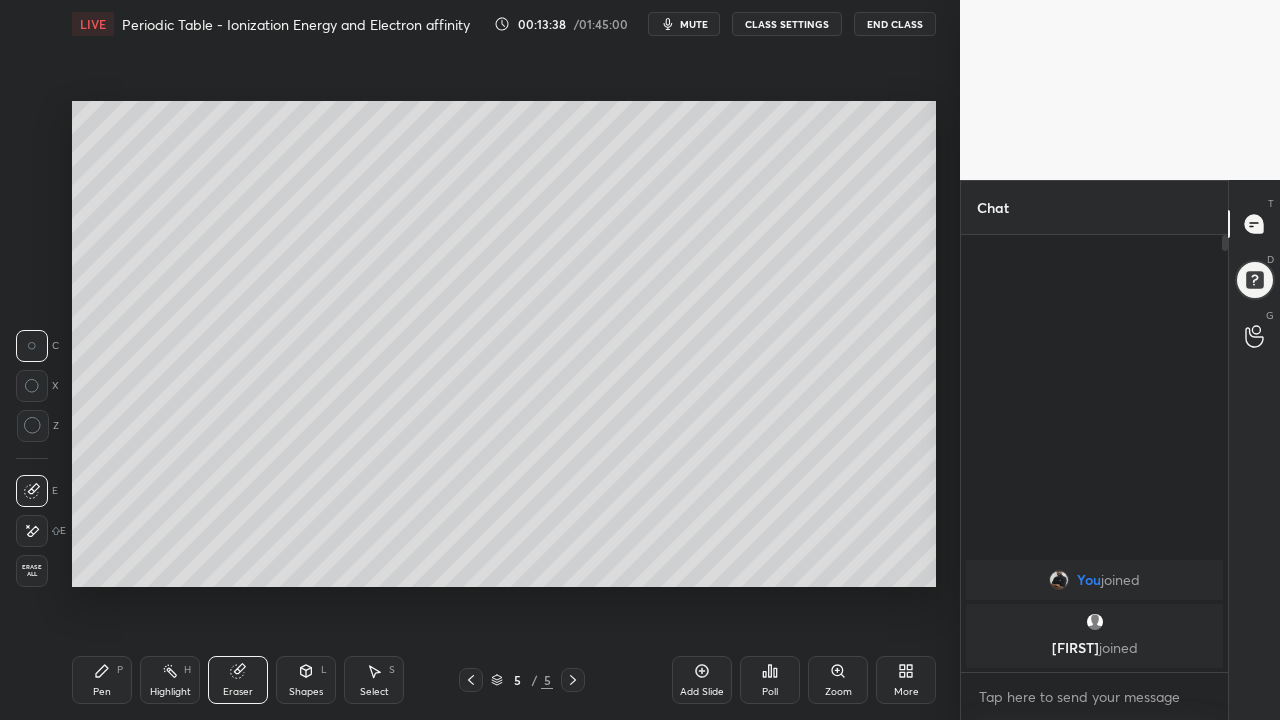 click on "Pen P" at bounding box center (102, 680) 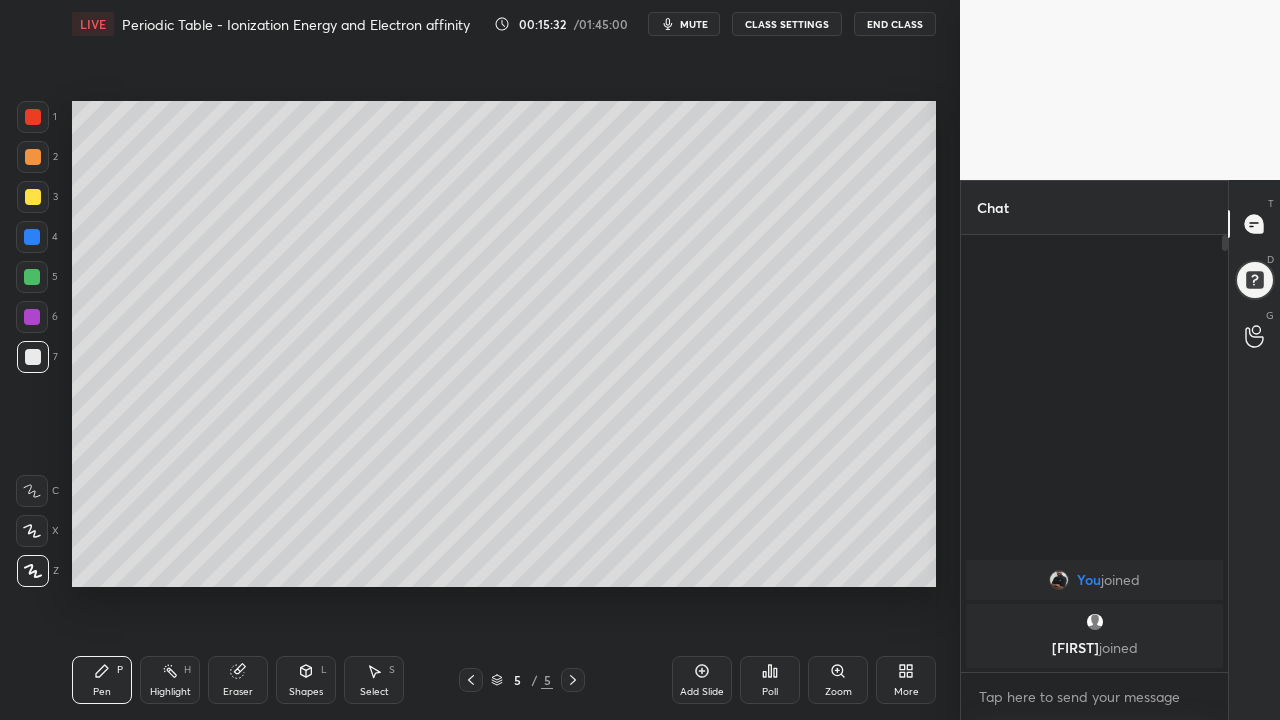 click at bounding box center [33, 197] 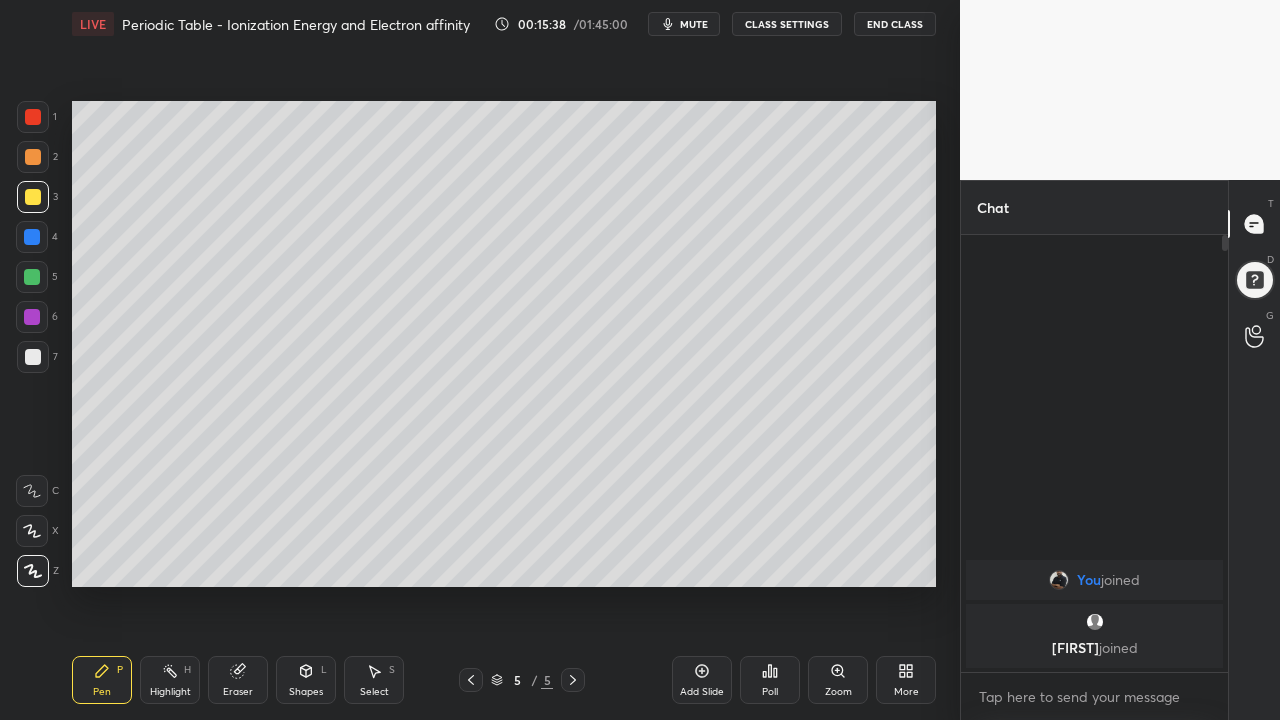 click on "1 2 3 4 5 6 7 C X Z C X Z E E Erase all   H H" at bounding box center (32, 344) 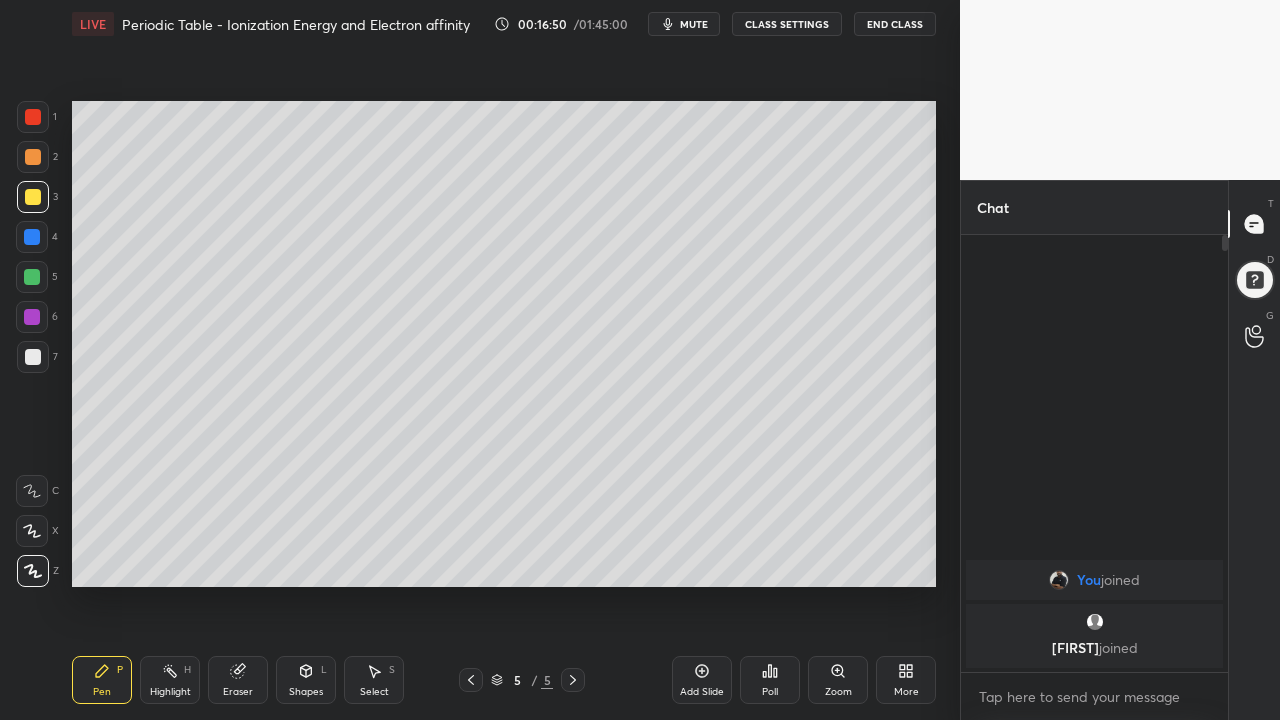 click on "Add Slide" at bounding box center [702, 692] 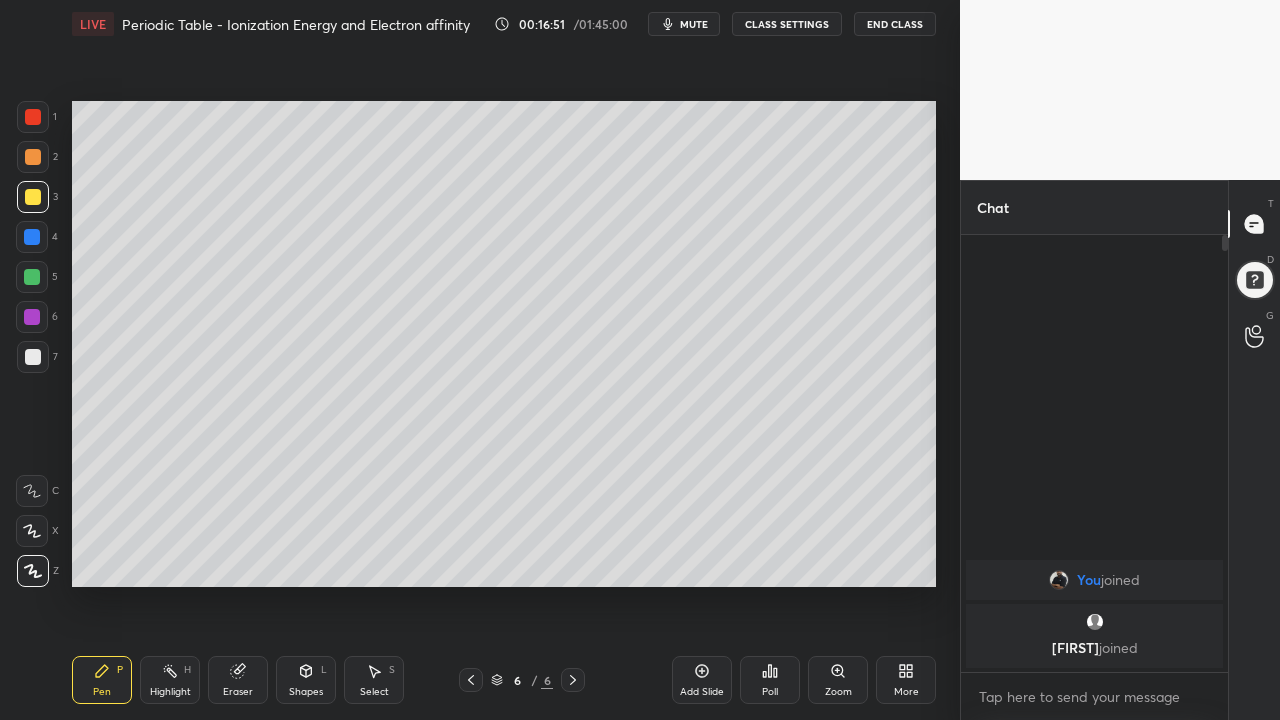 click at bounding box center [33, 357] 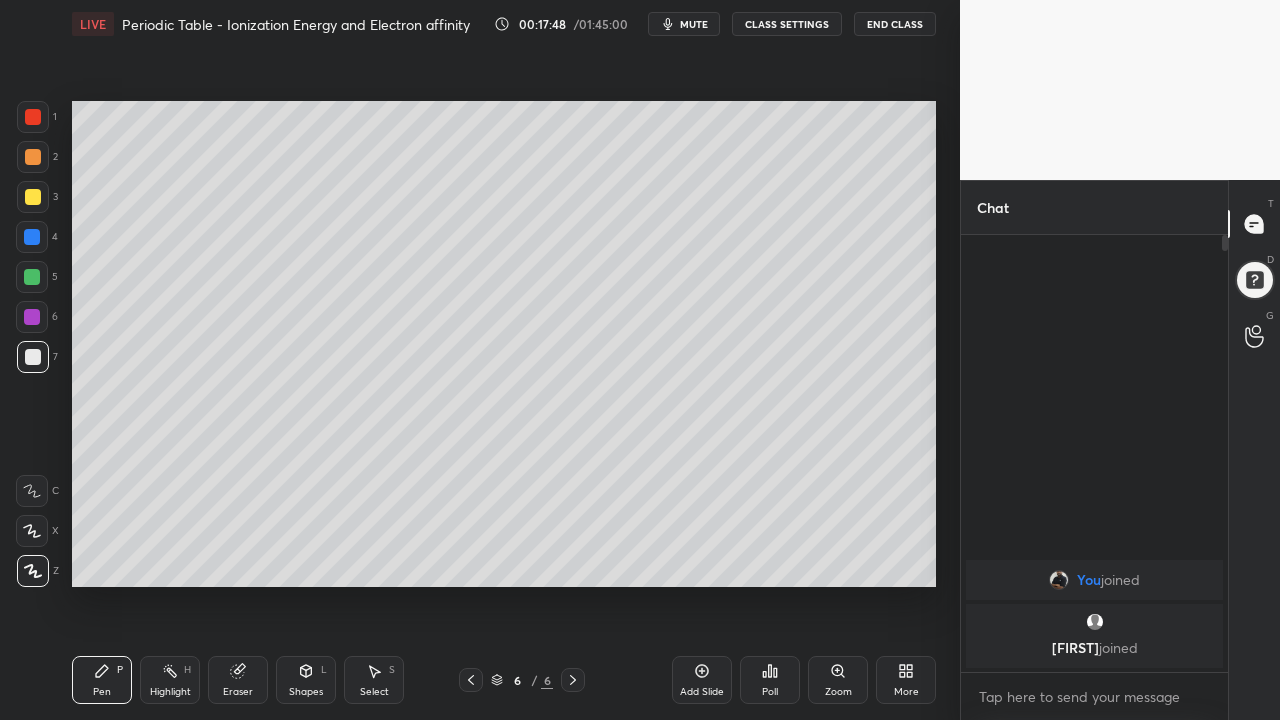 click 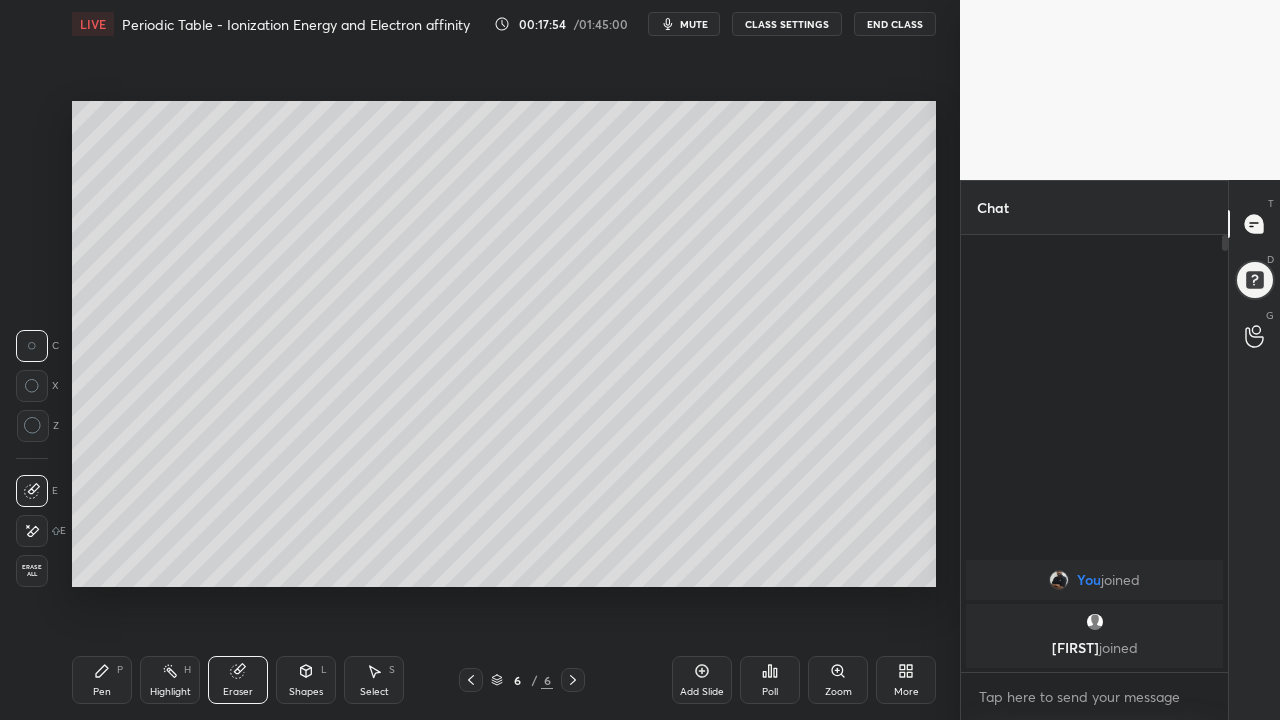 click on "Pen P" at bounding box center [102, 680] 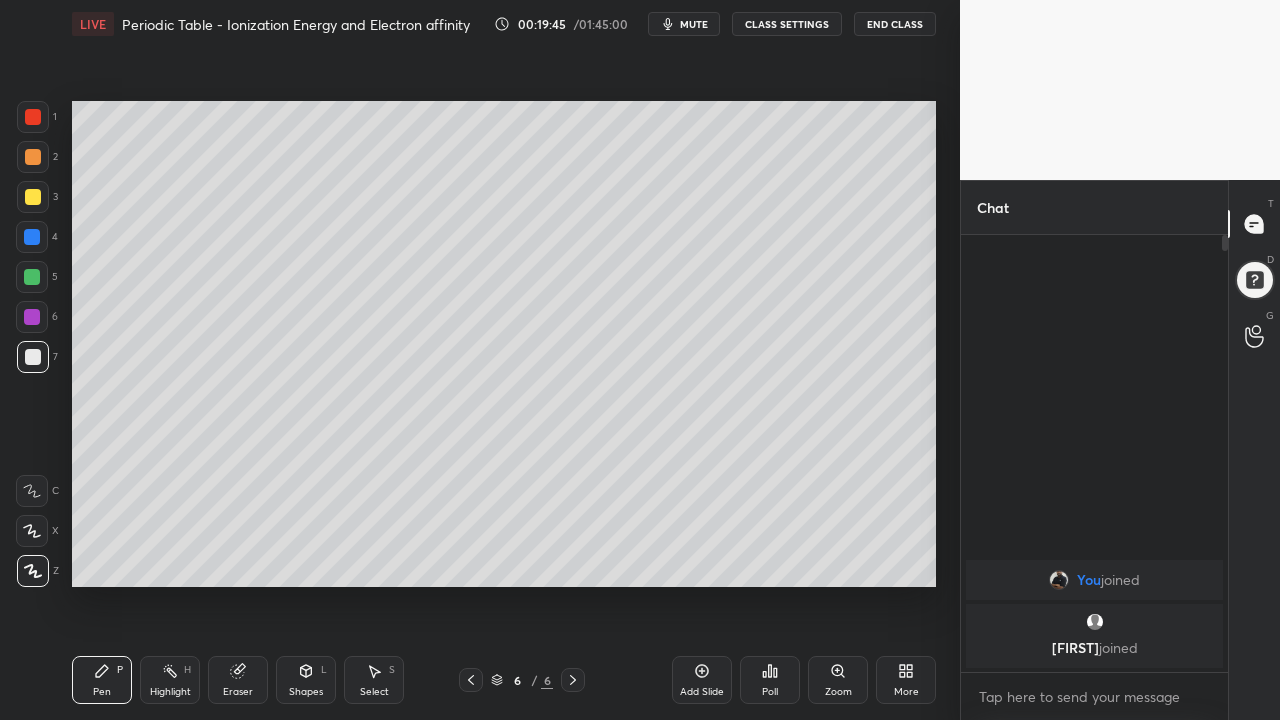 click at bounding box center (32, 277) 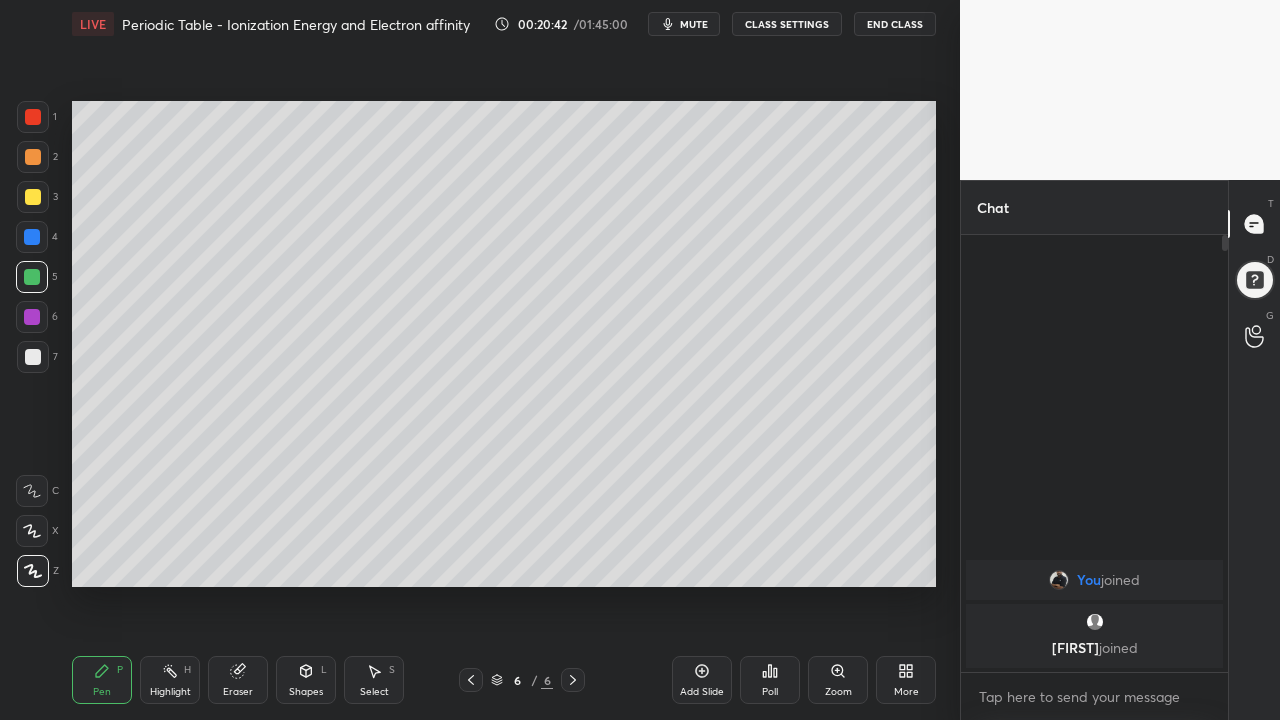 click 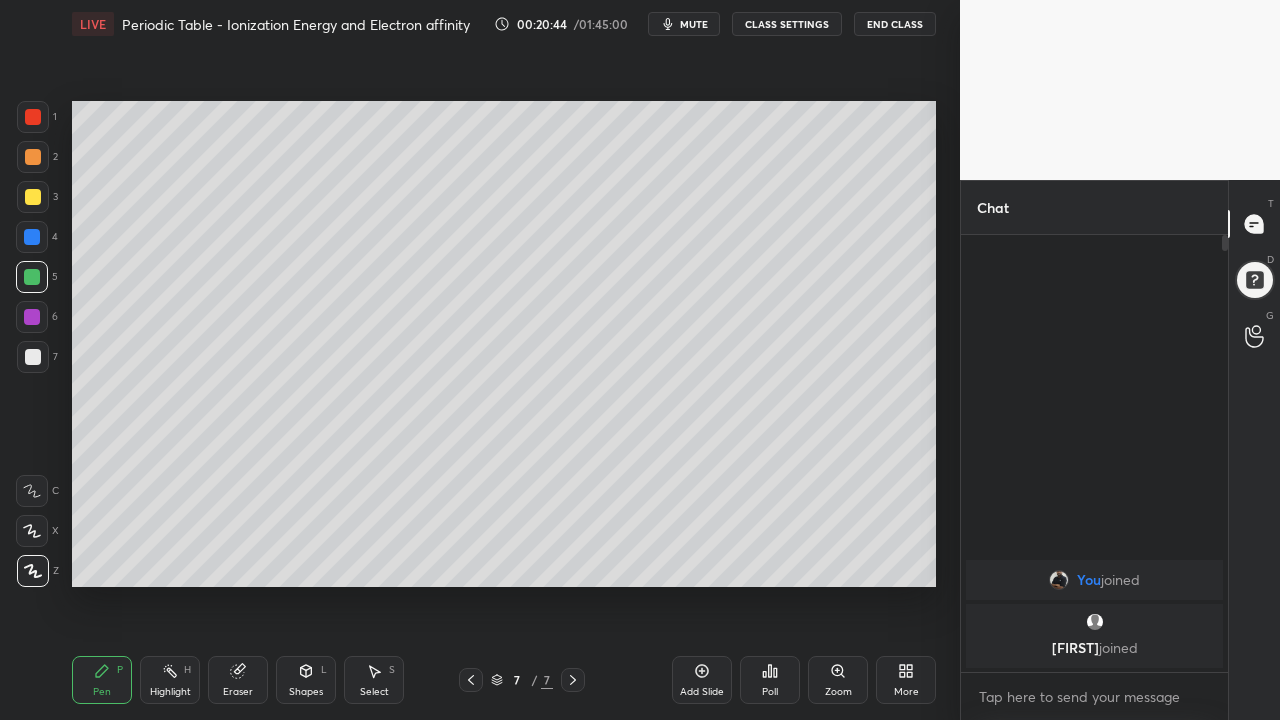 click on "1 2 3 4 5 6 7 C X Z C X Z E E Erase all   H H" at bounding box center [32, 344] 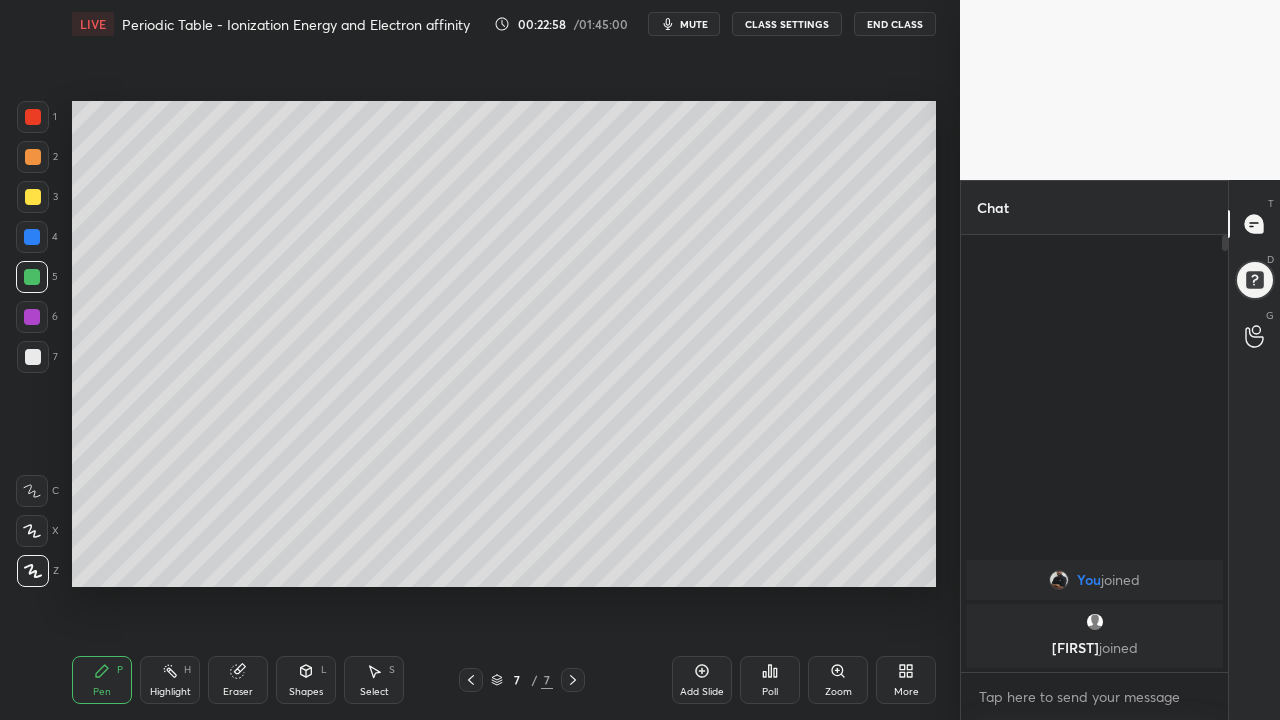 click at bounding box center [471, 680] 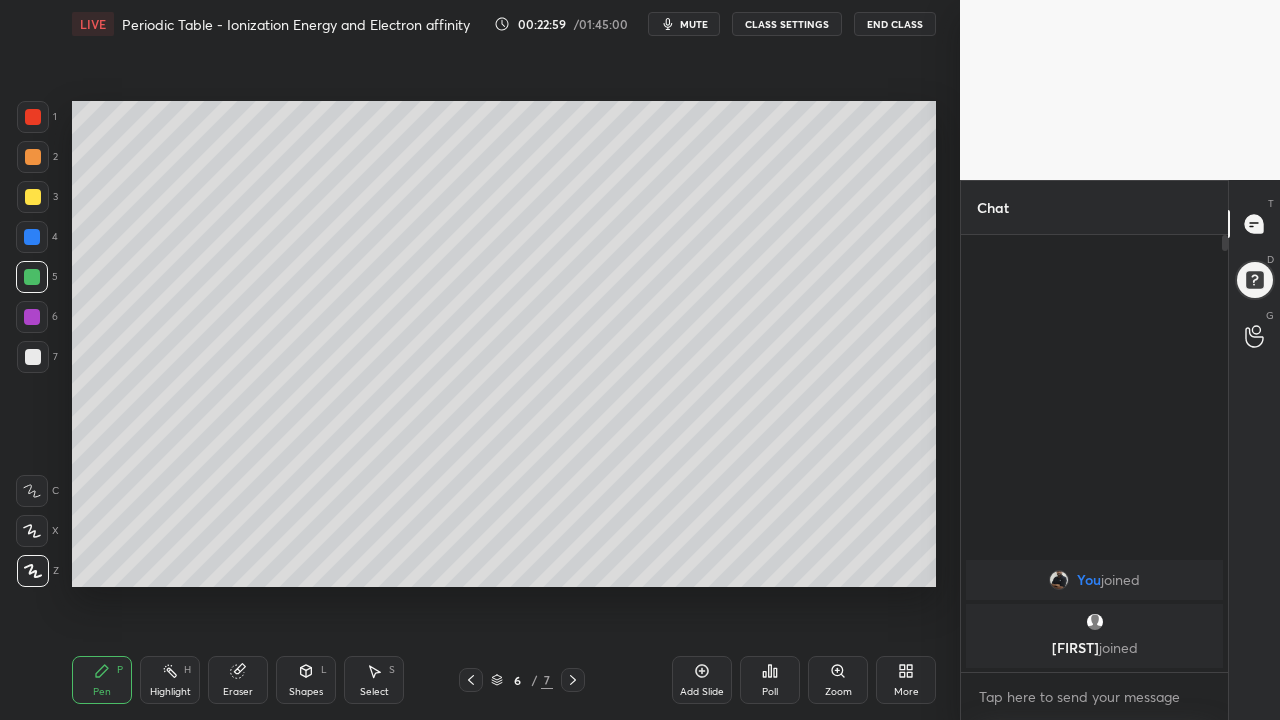 click 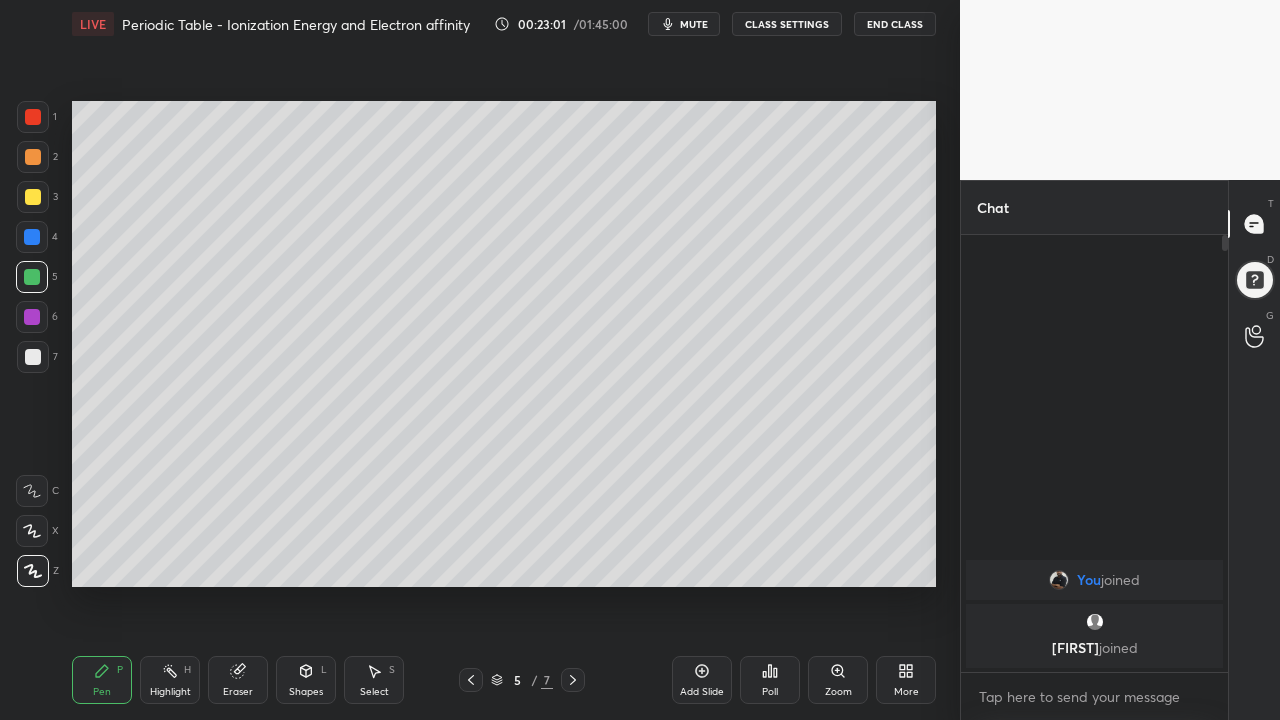 click 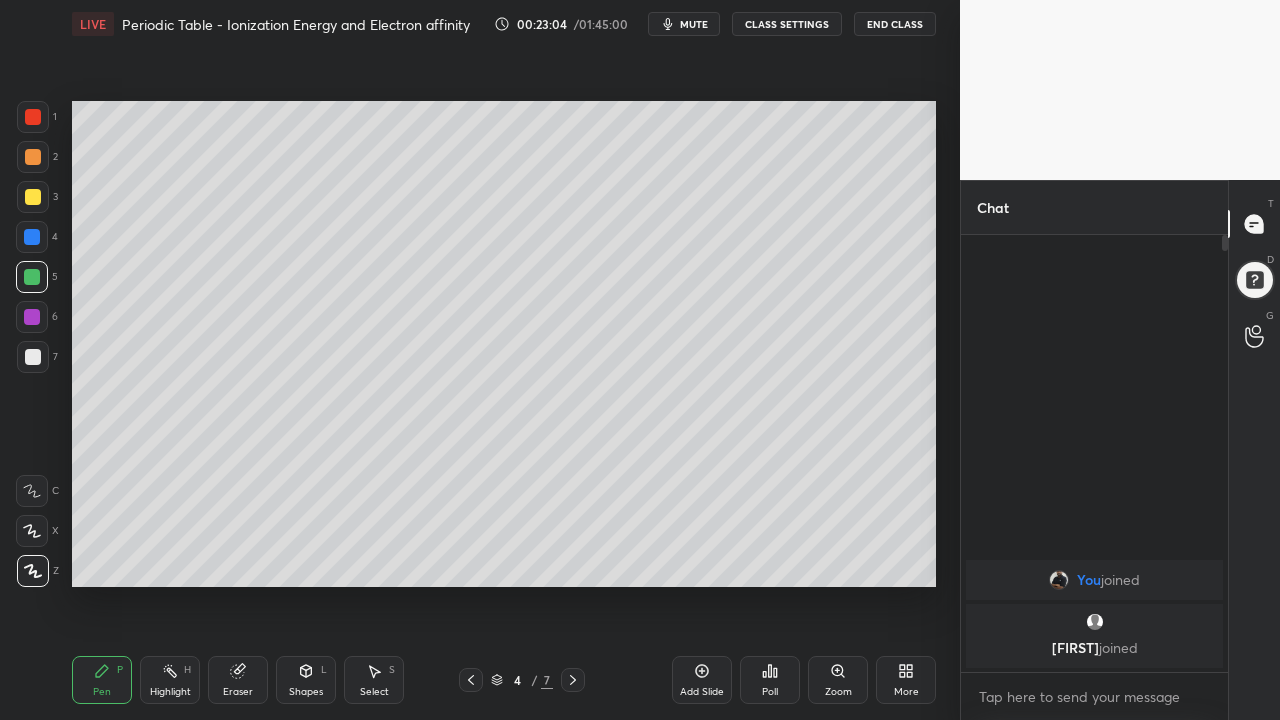 click 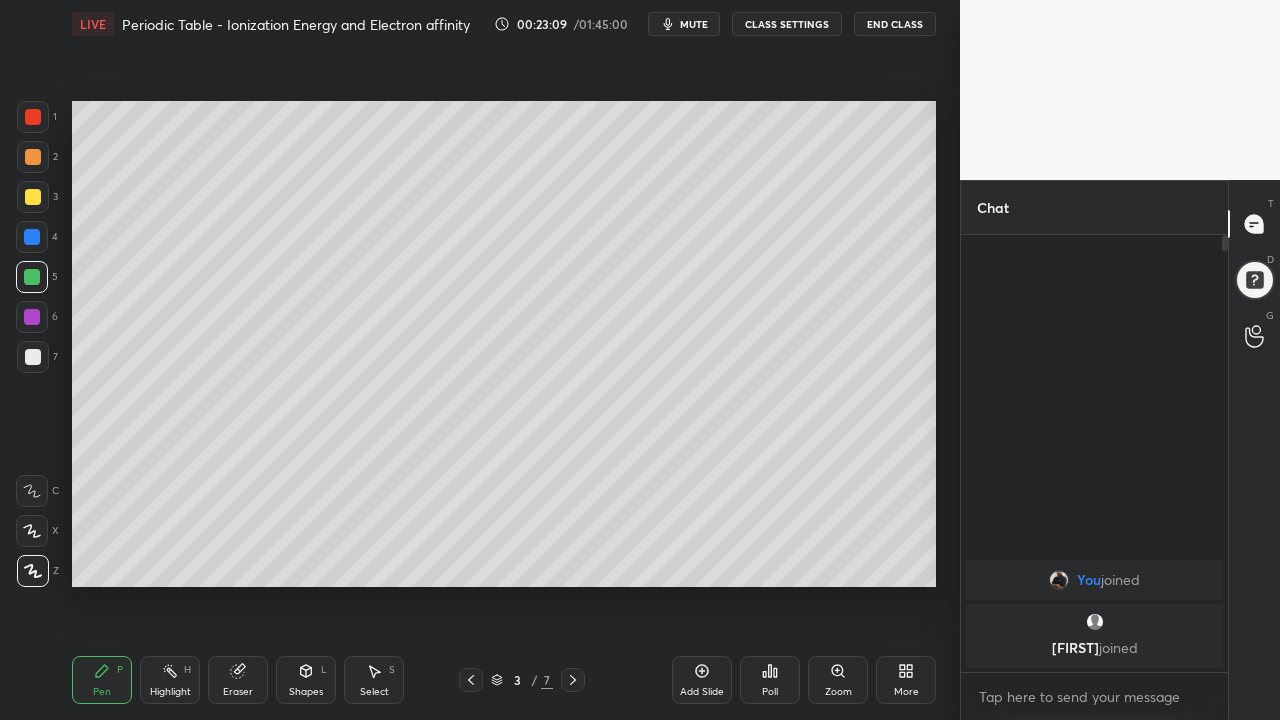 click at bounding box center (573, 680) 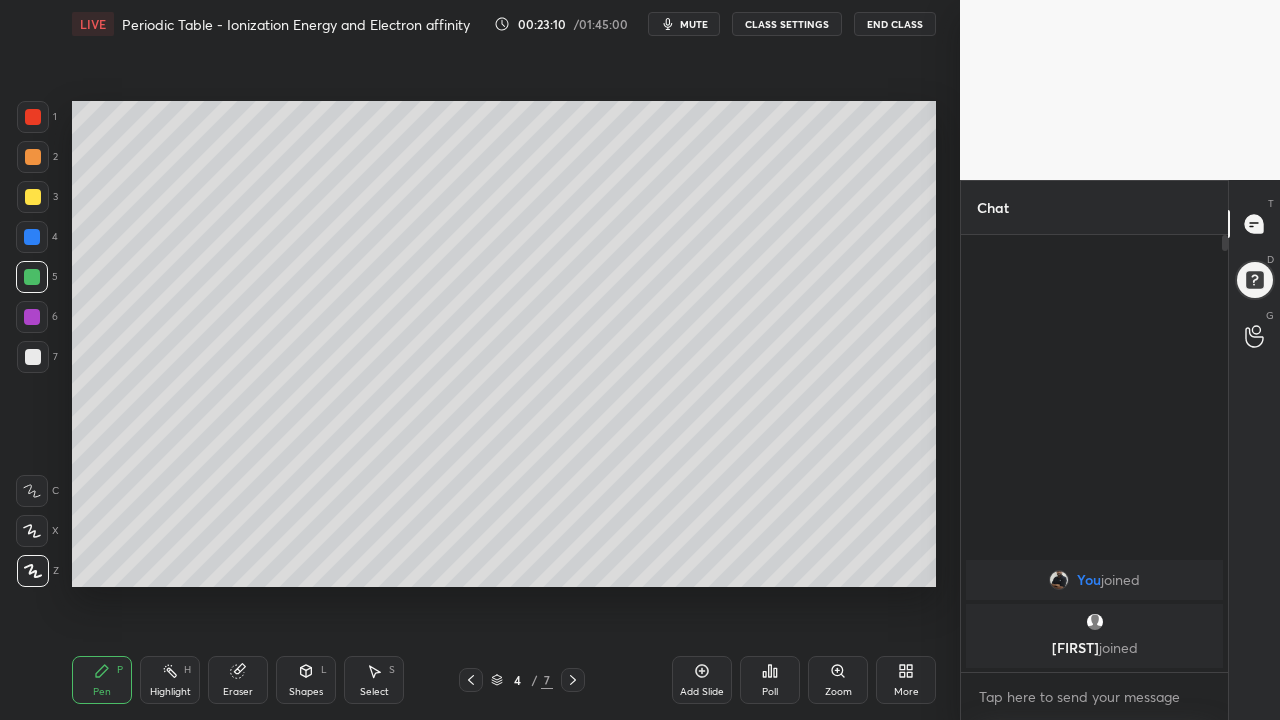 click 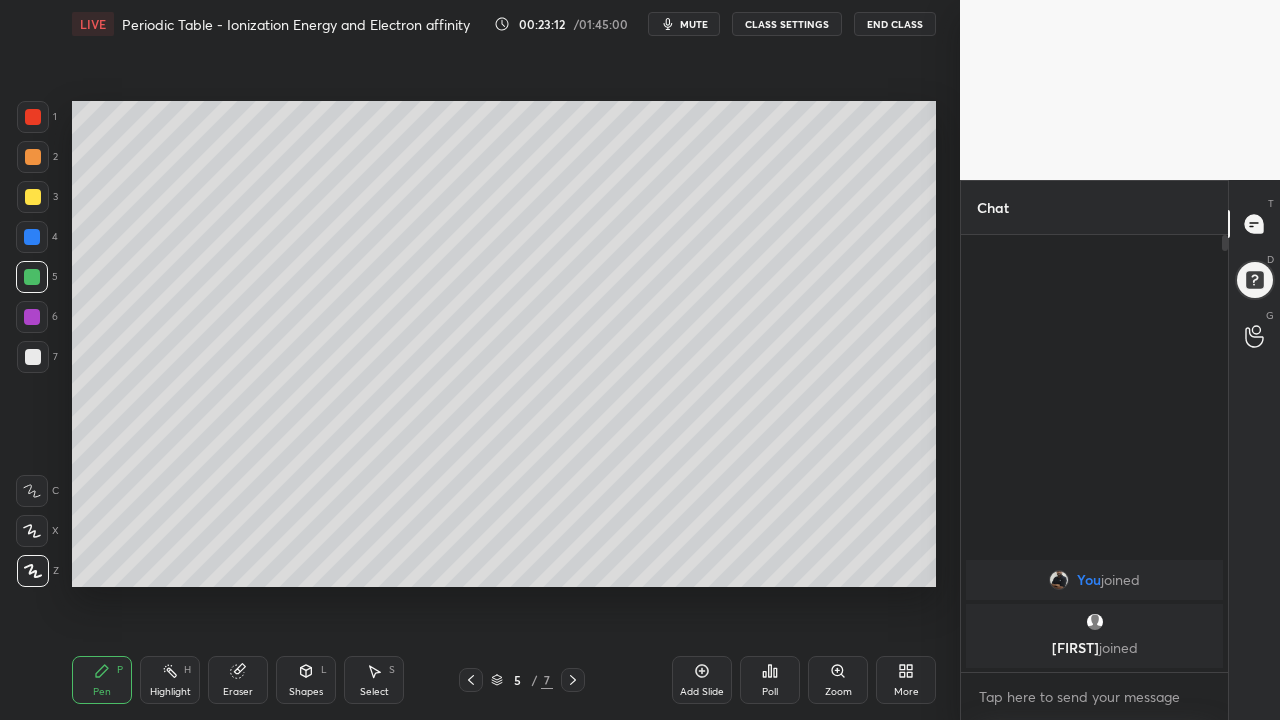 click 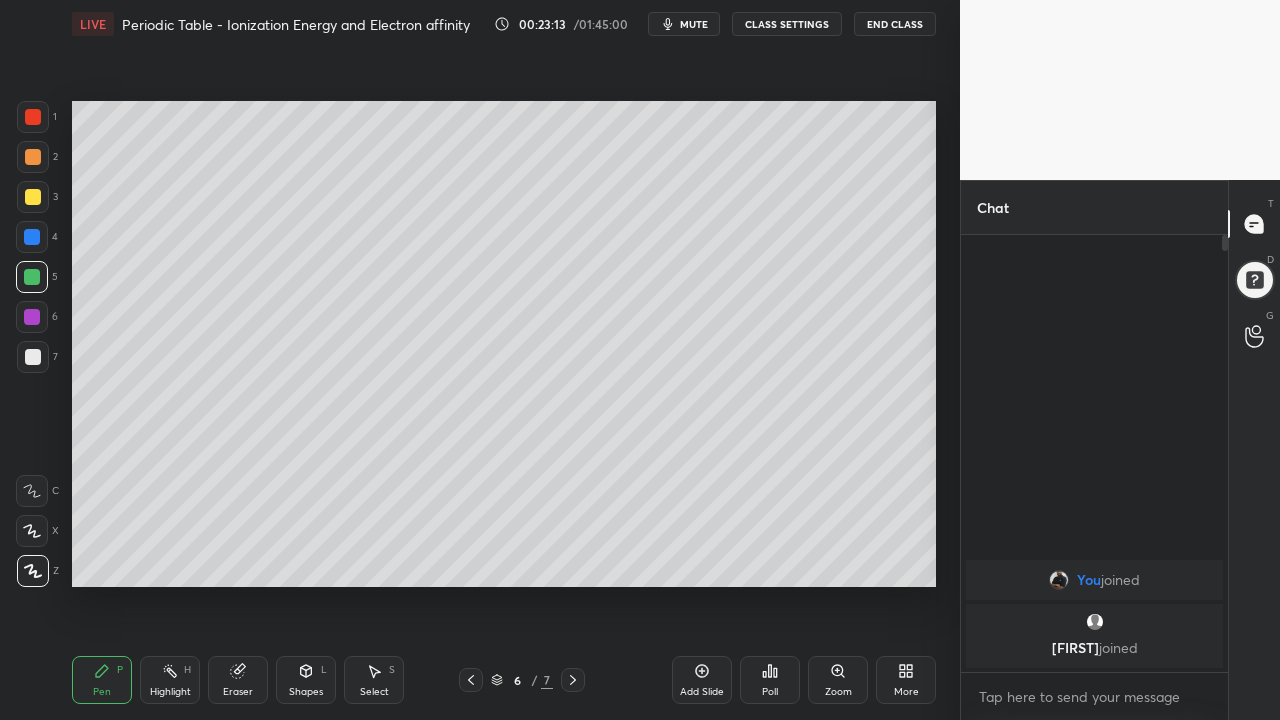 click 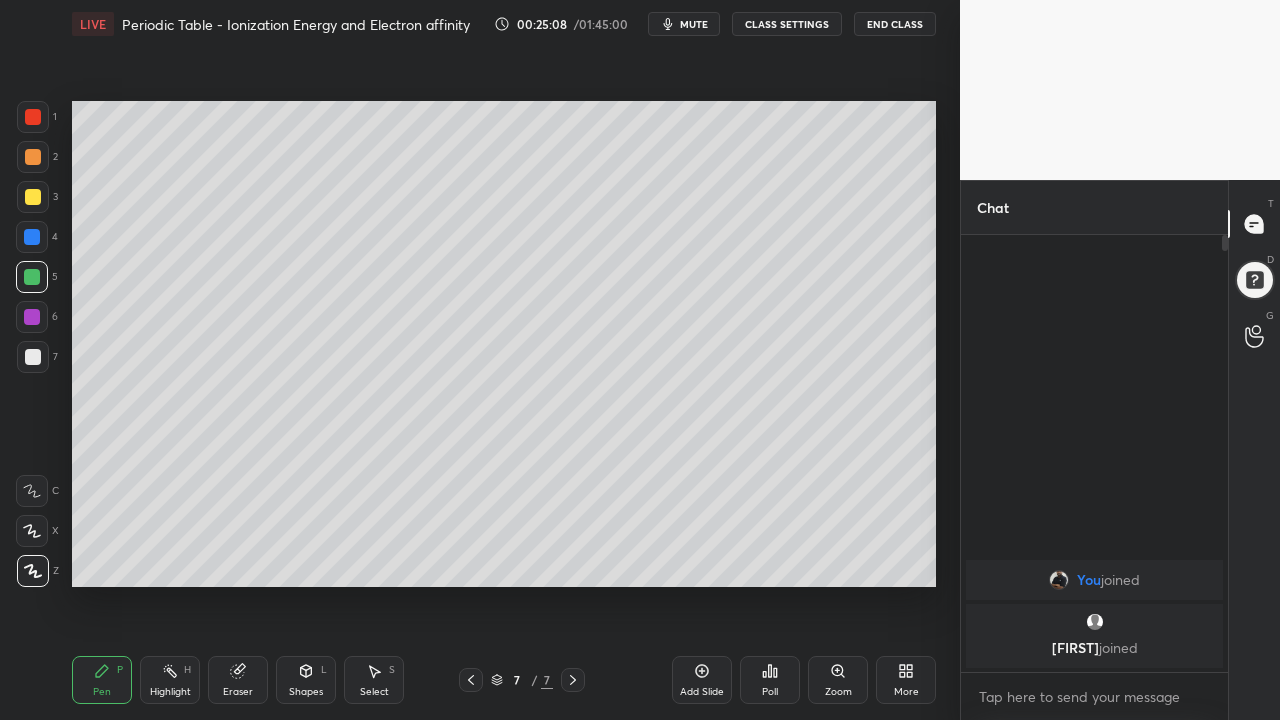 click at bounding box center (33, 357) 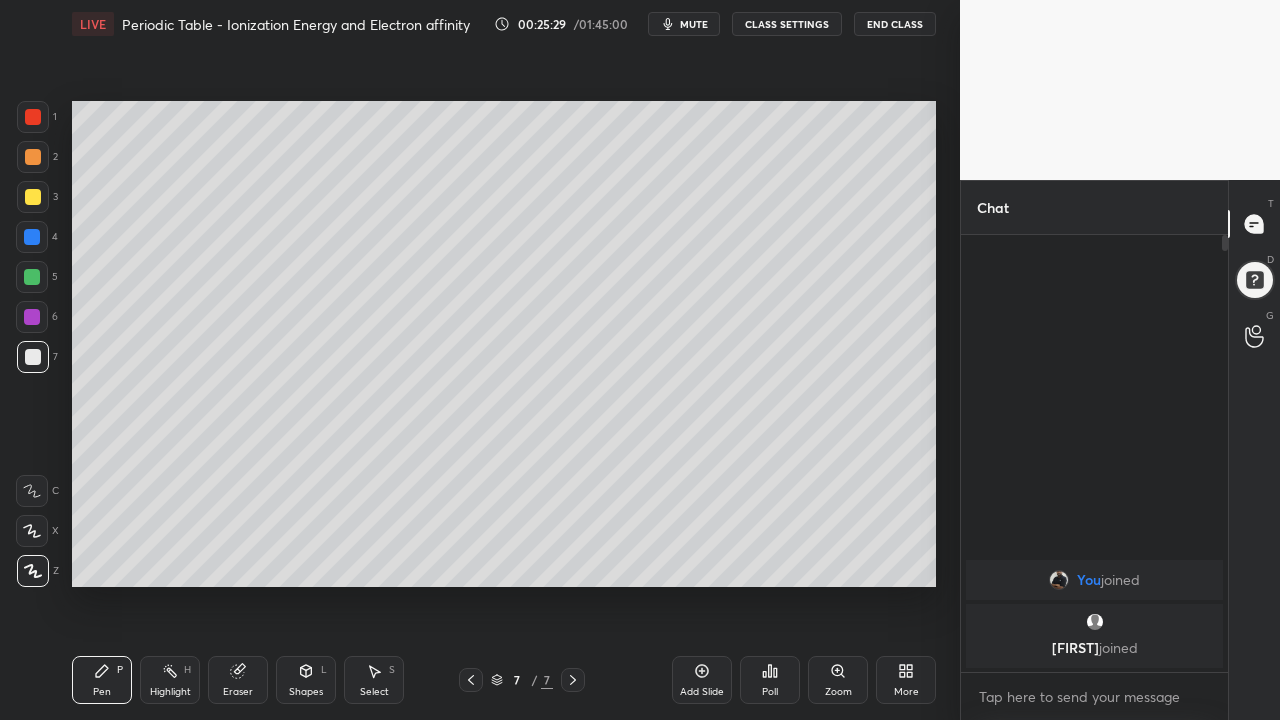 click on "Eraser" at bounding box center [238, 680] 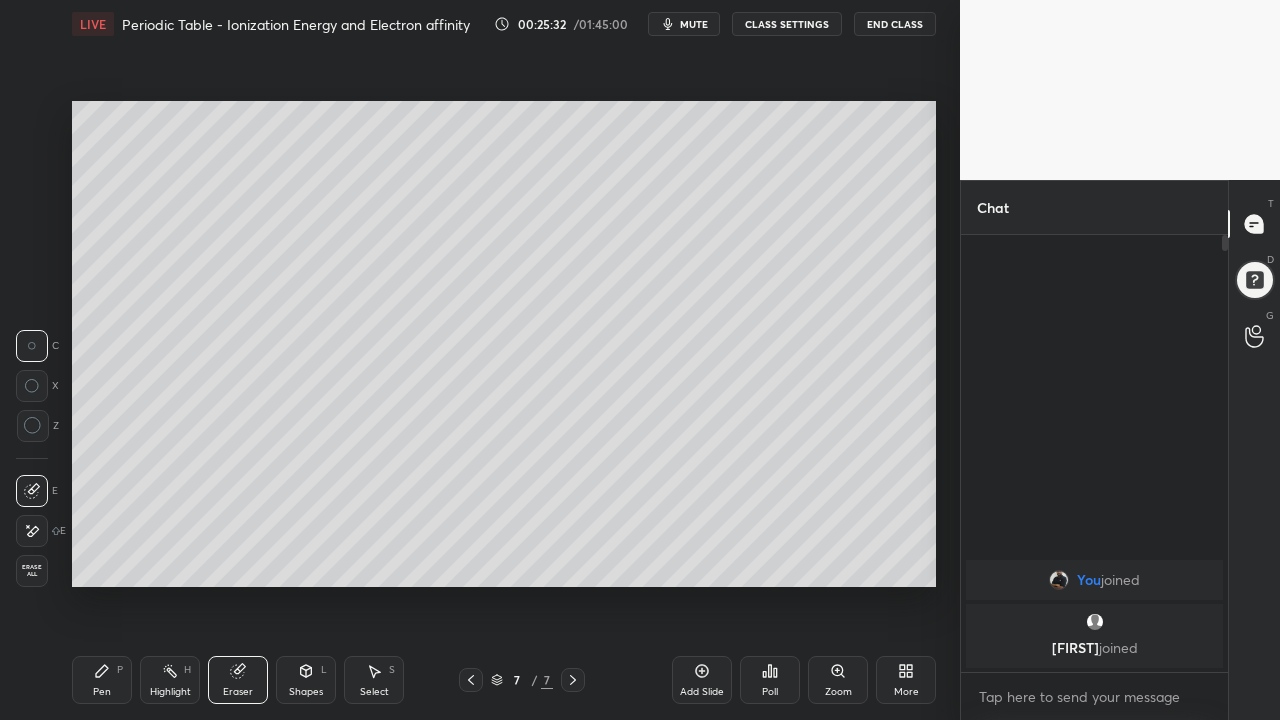 click on "Pen P" at bounding box center (102, 680) 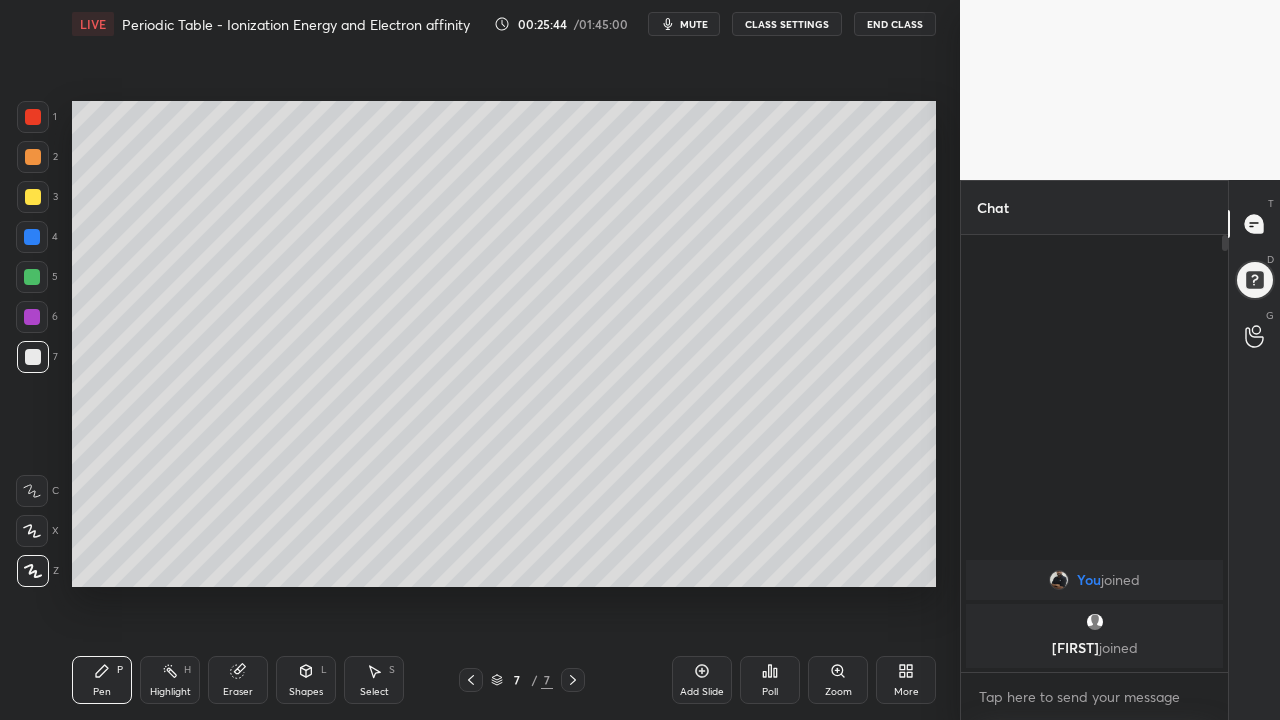 click on "1 2 3 4 5 6 7 C X Z C X Z E E Erase all   H H" at bounding box center [32, 344] 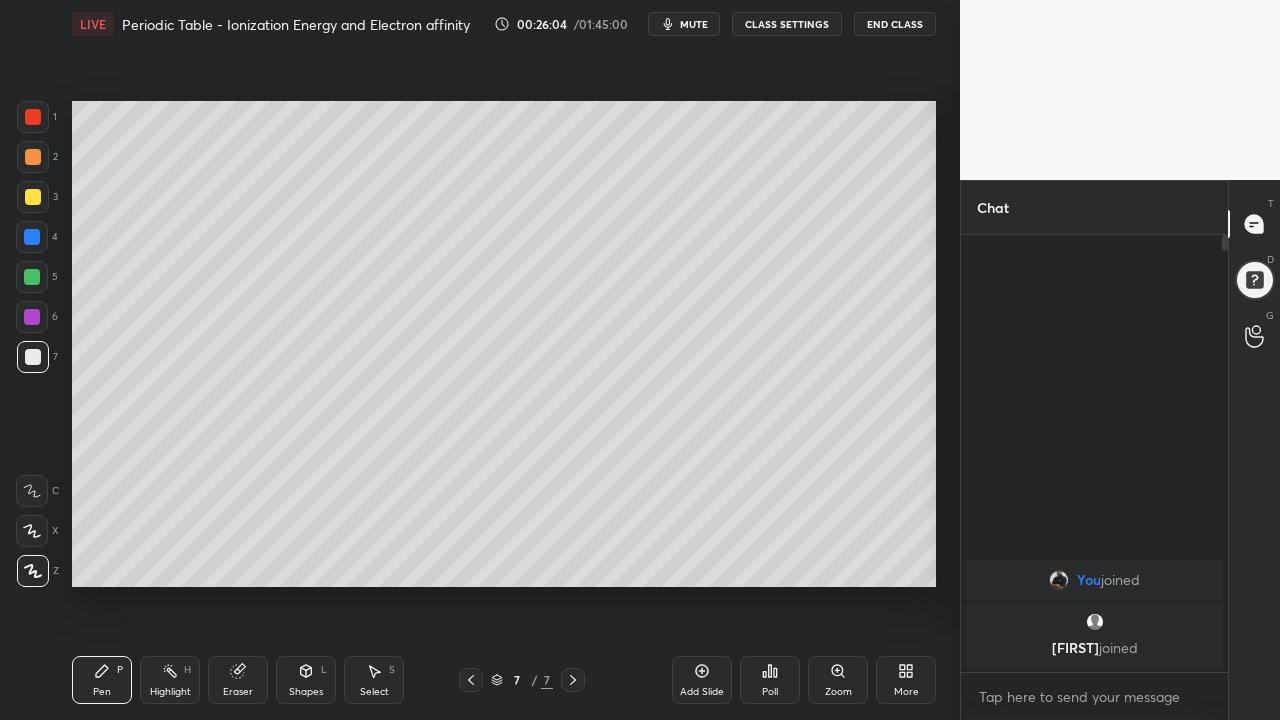 click on "Setting up your live class Poll for   secs No correct answer Start poll" at bounding box center [504, 344] 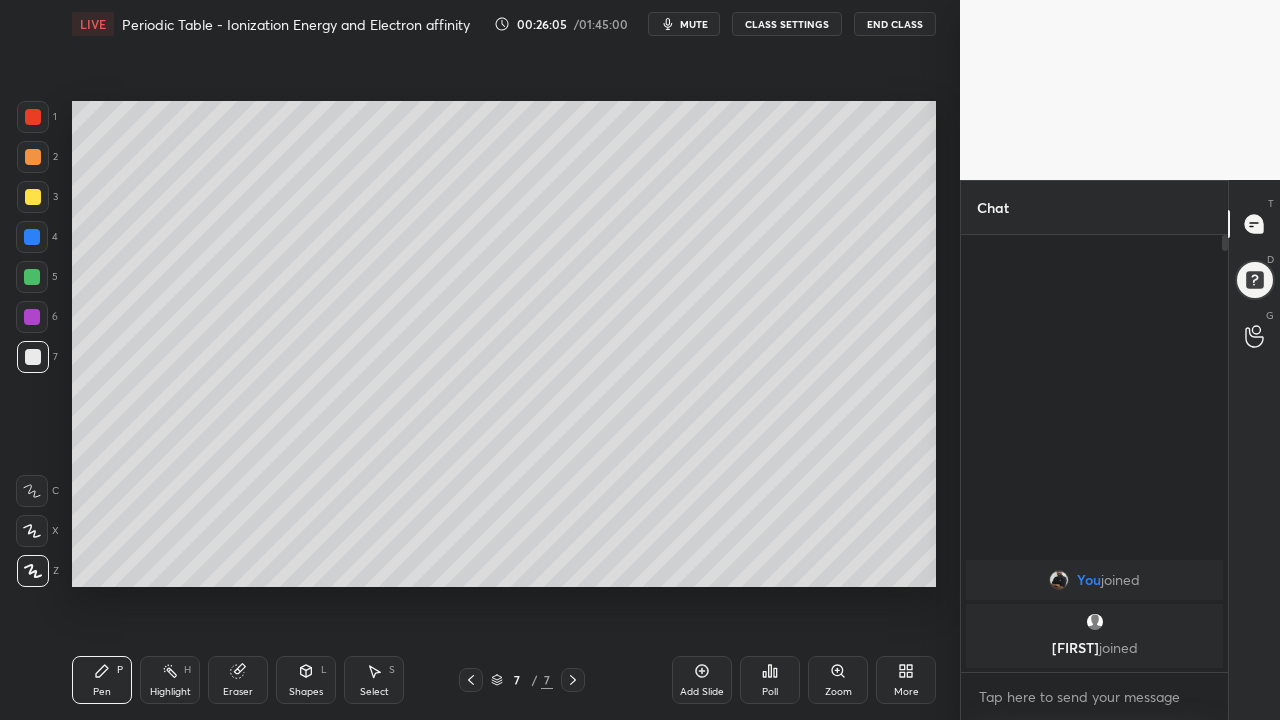 click at bounding box center [33, 197] 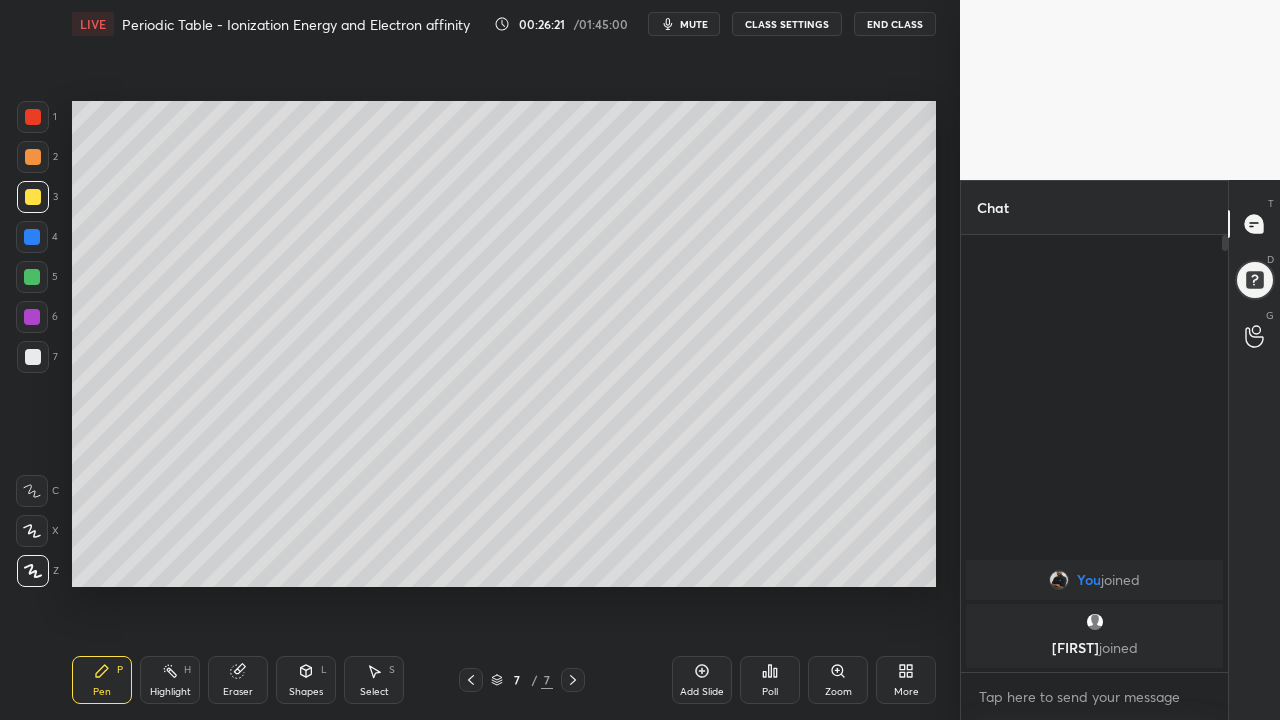 click at bounding box center (32, 317) 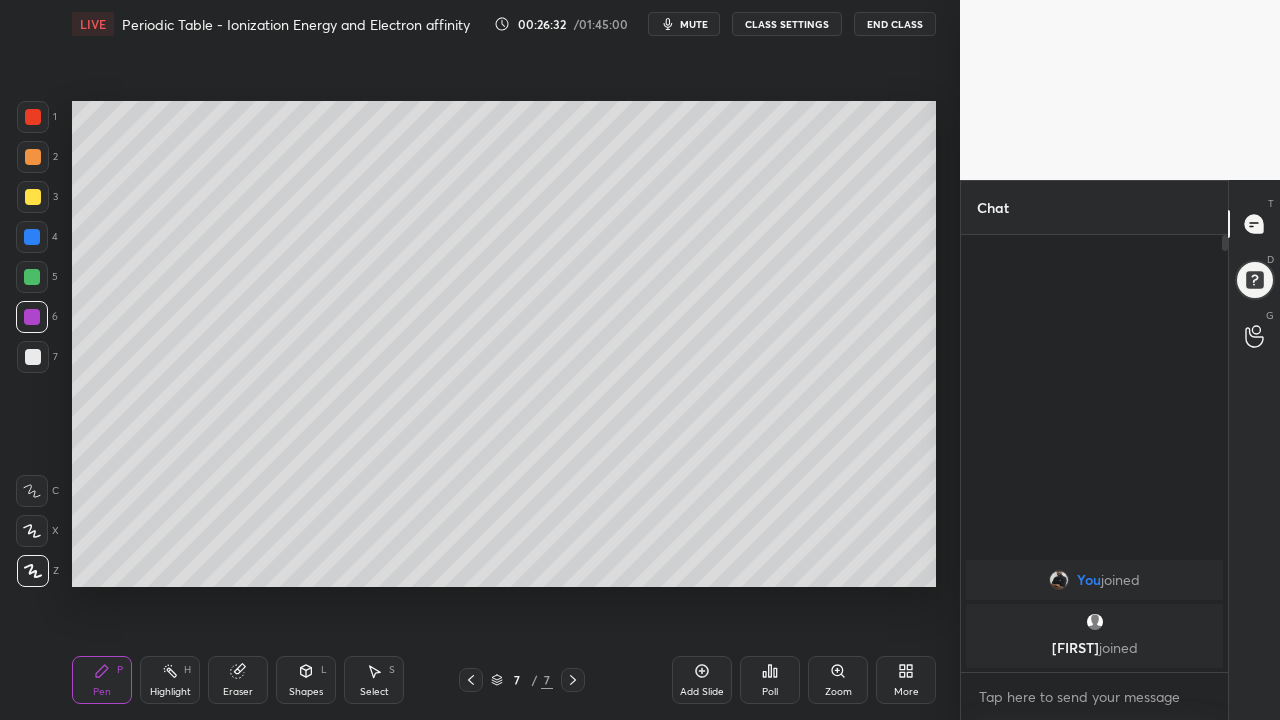 click on "1 2 3 4 5 6 7 C X Z C X Z E E Erase all   H H" at bounding box center [32, 344] 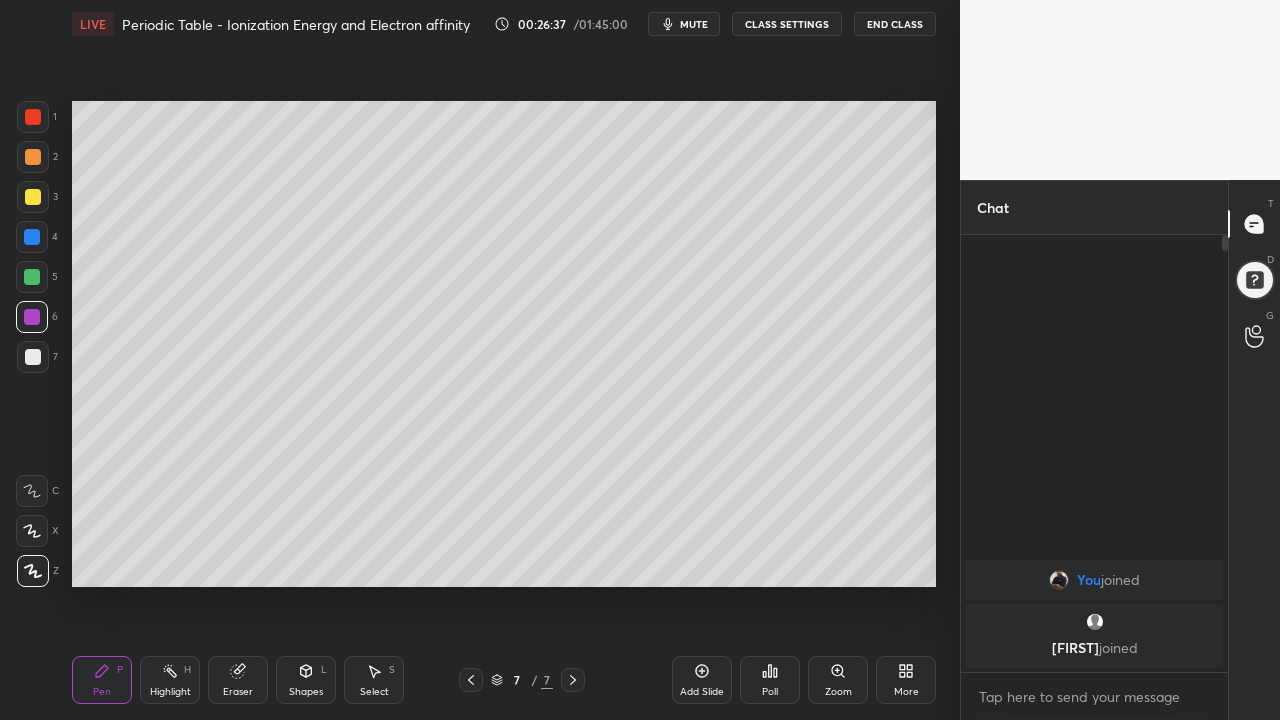 click on "Setting up your live class Poll for   secs No correct answer Start poll" at bounding box center [504, 344] 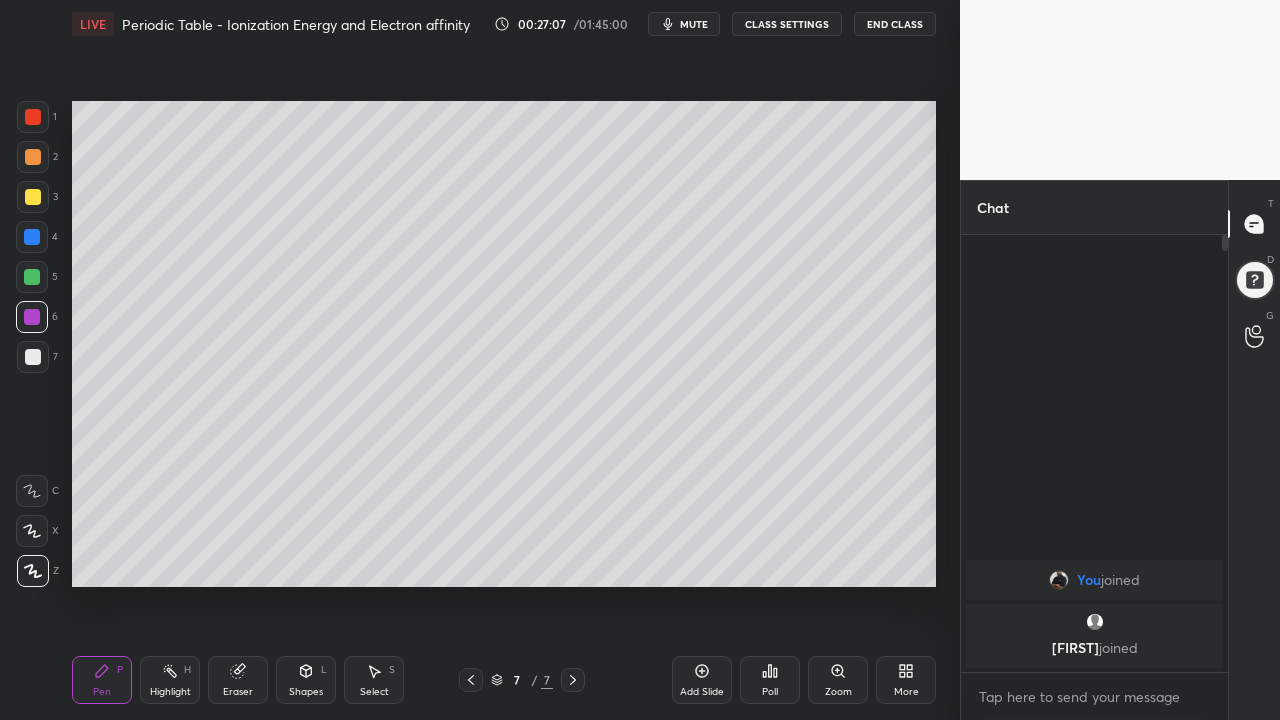 click at bounding box center [32, 277] 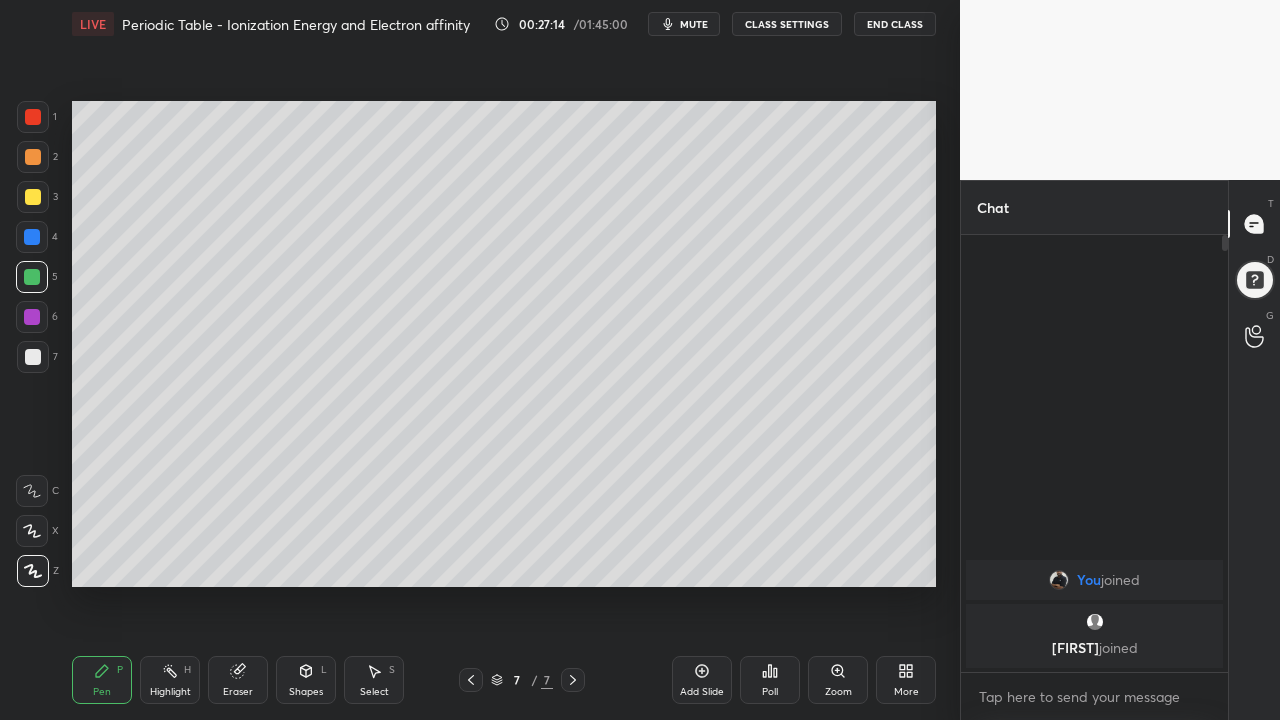 click on "Setting up your live class Poll for   secs No correct answer Start poll" at bounding box center (504, 344) 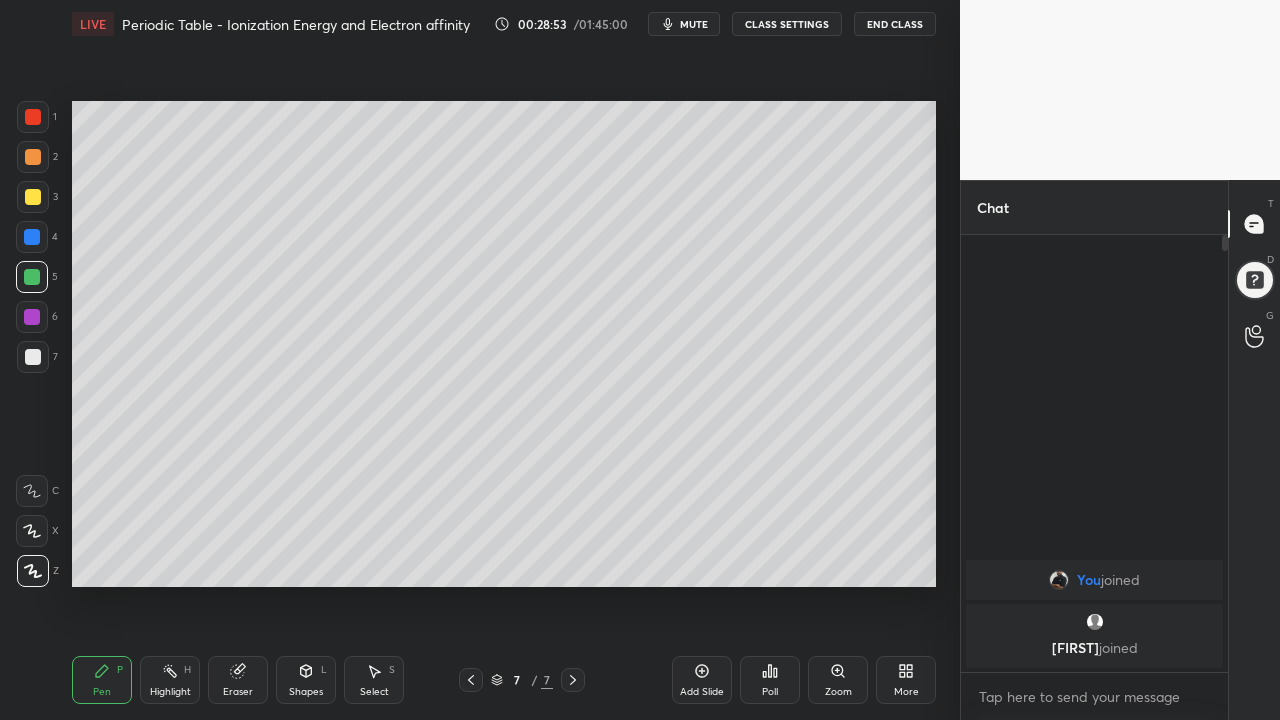 click 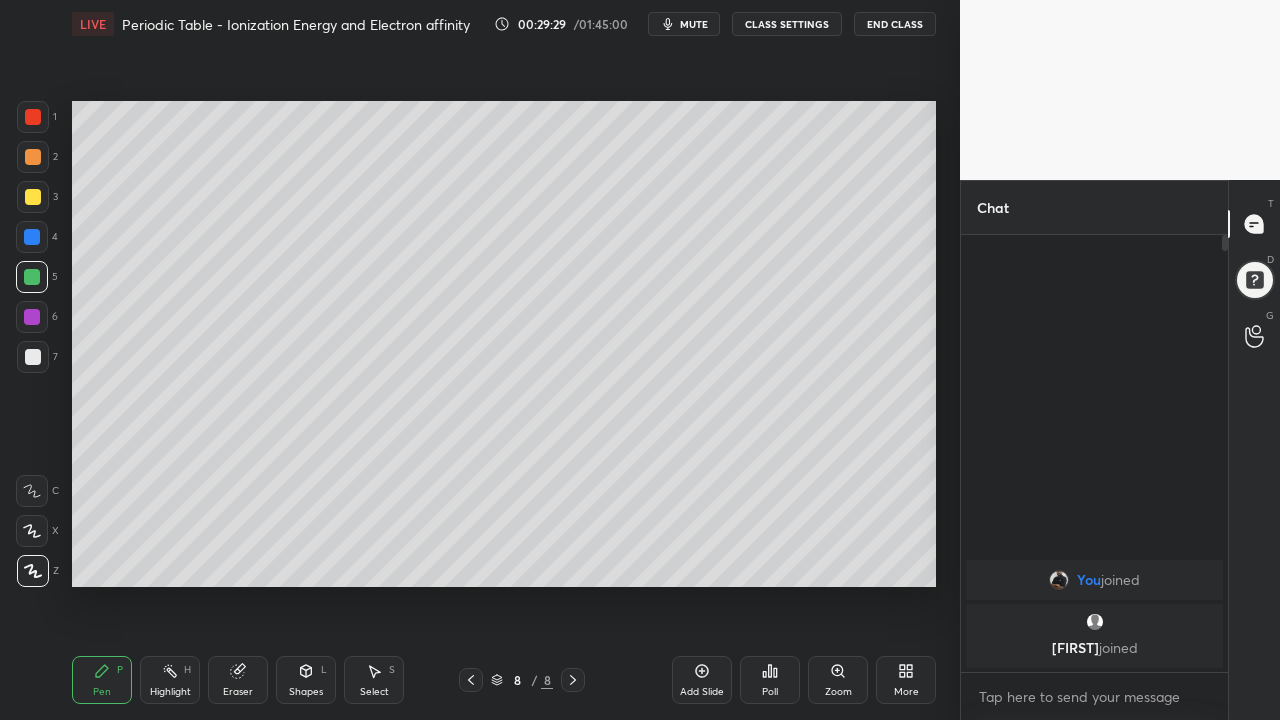 click on "Eraser" at bounding box center [238, 680] 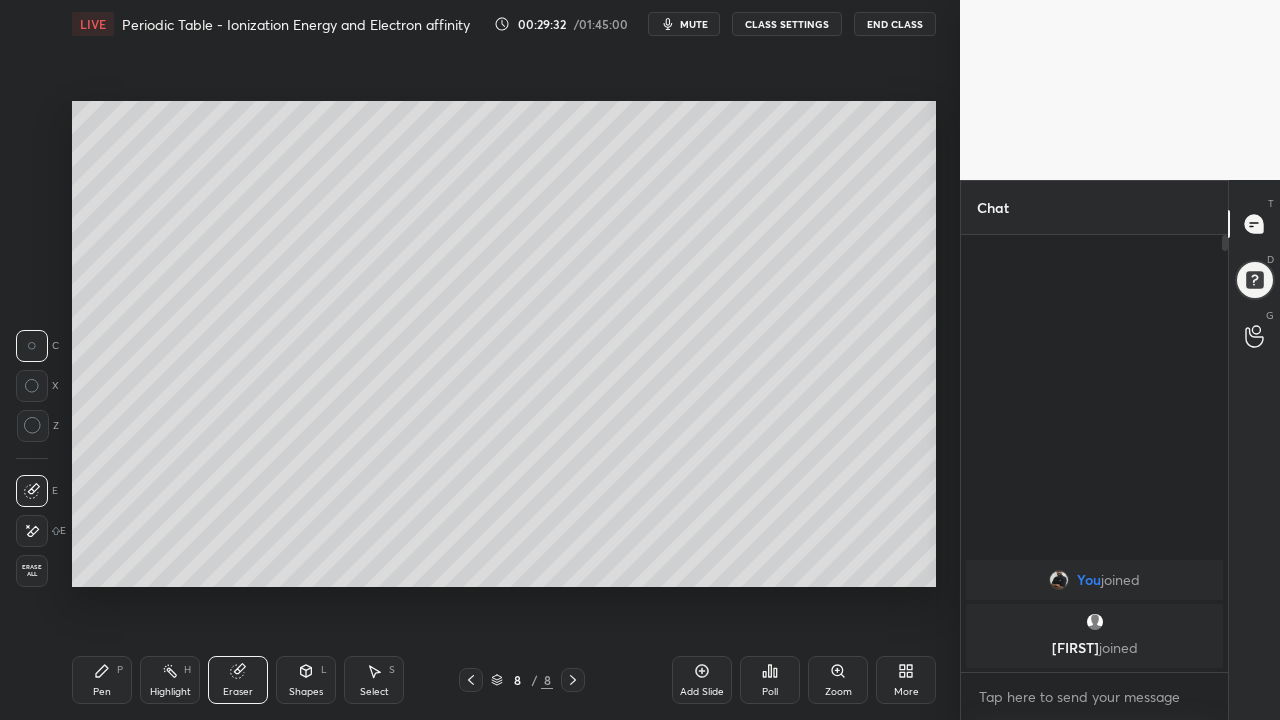 click on "Pen P" at bounding box center [102, 680] 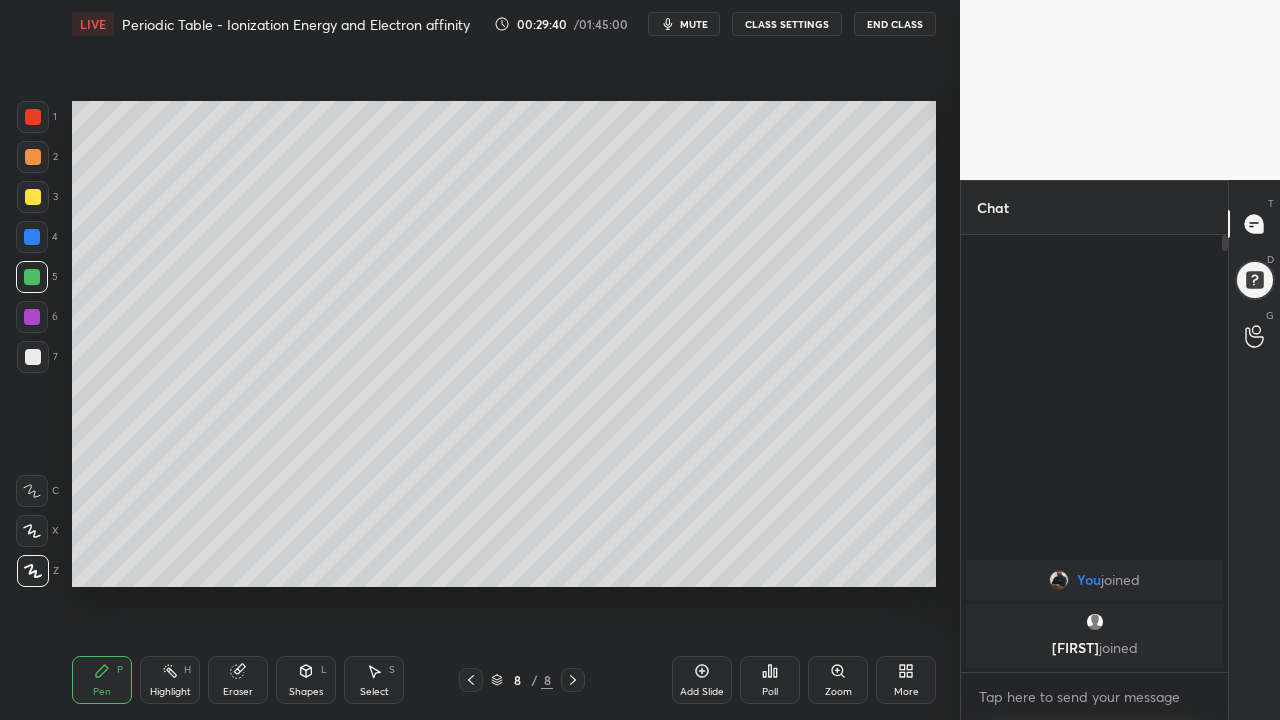 click at bounding box center [33, 357] 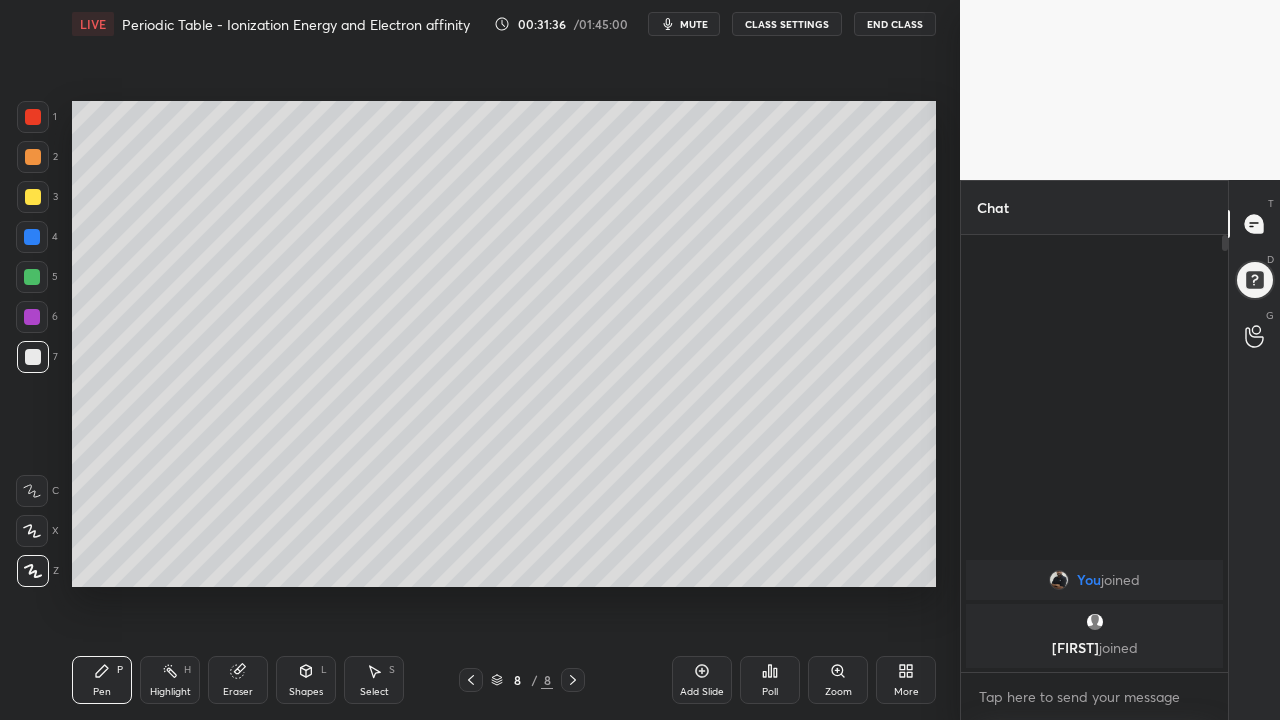 click at bounding box center (32, 237) 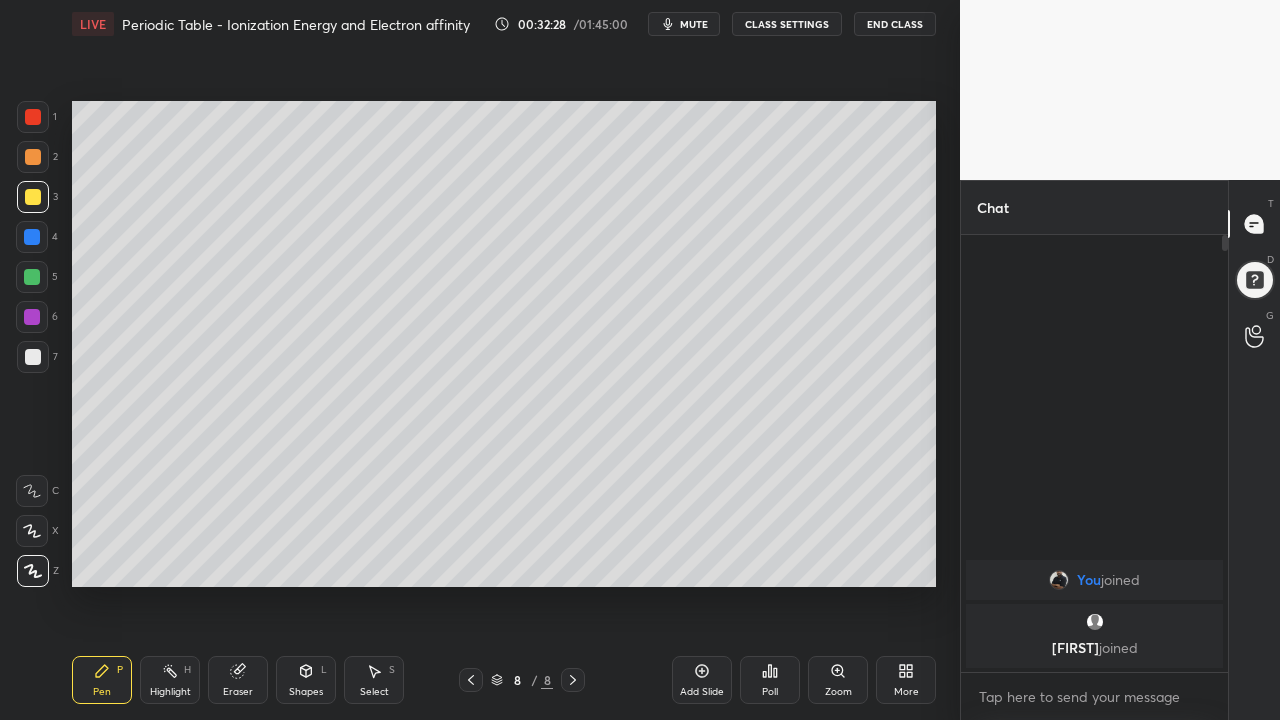 click at bounding box center [33, 157] 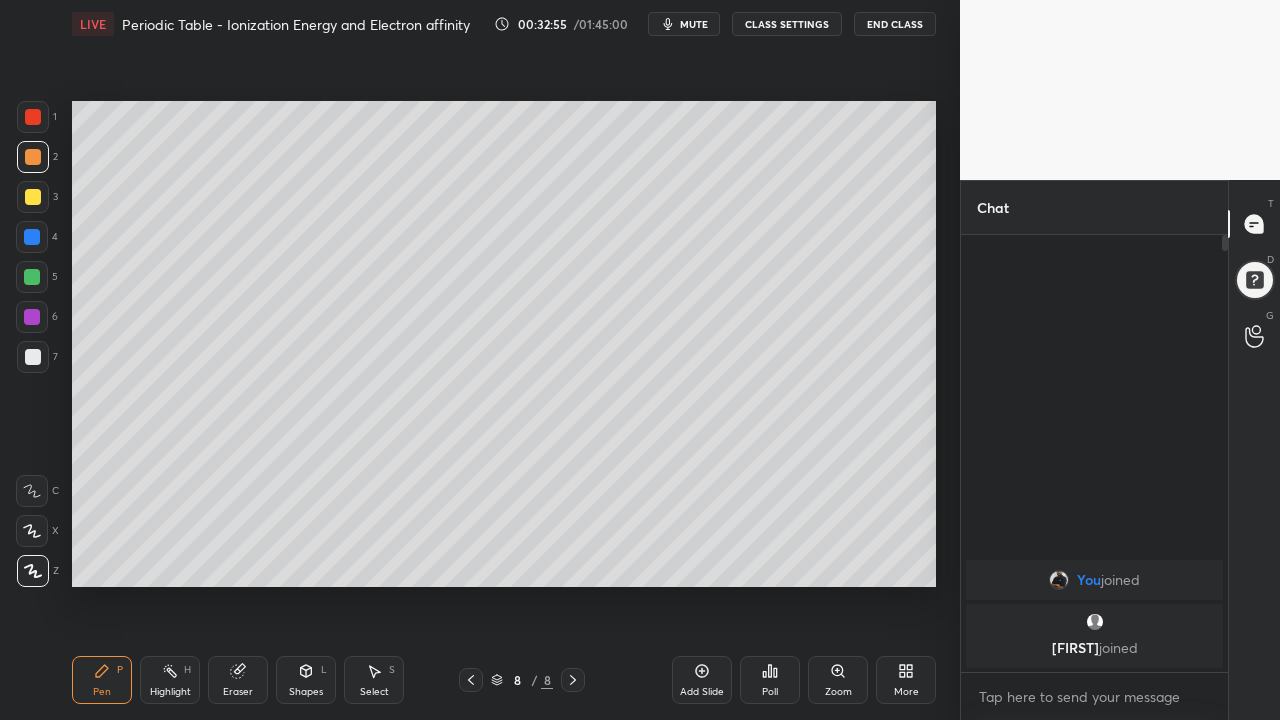 click on "Add Slide" at bounding box center [702, 680] 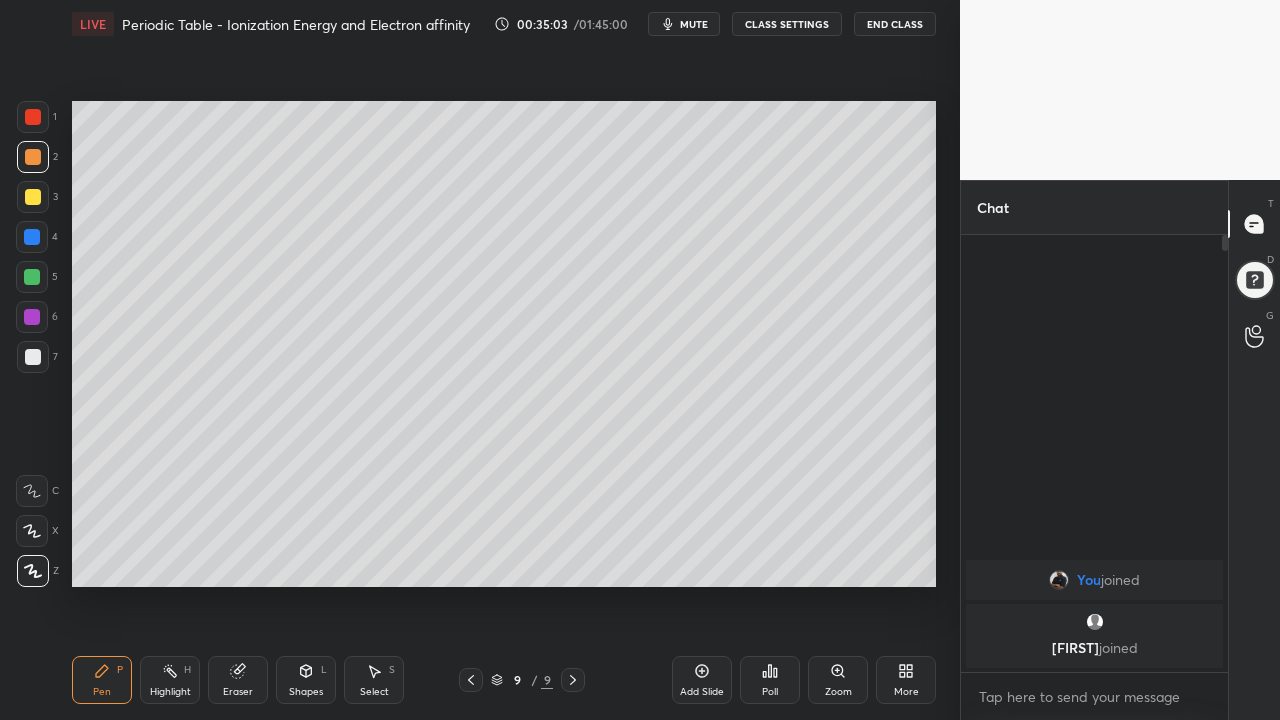 click 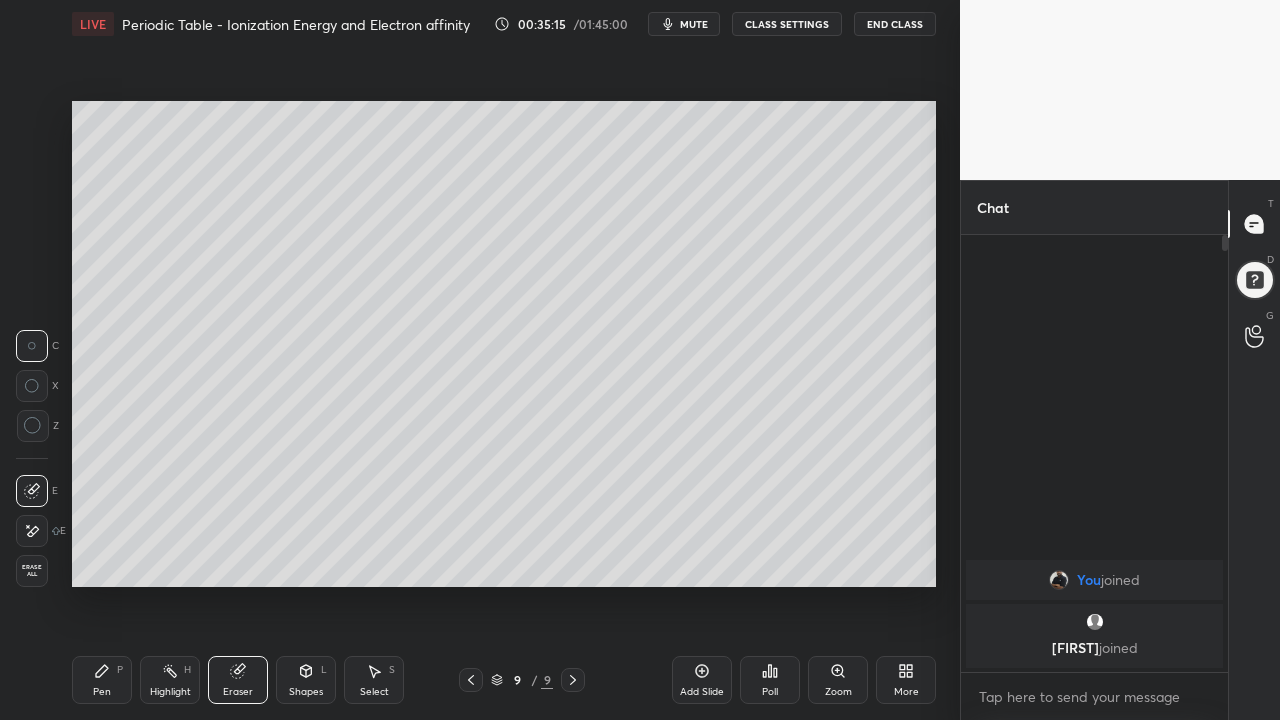 click 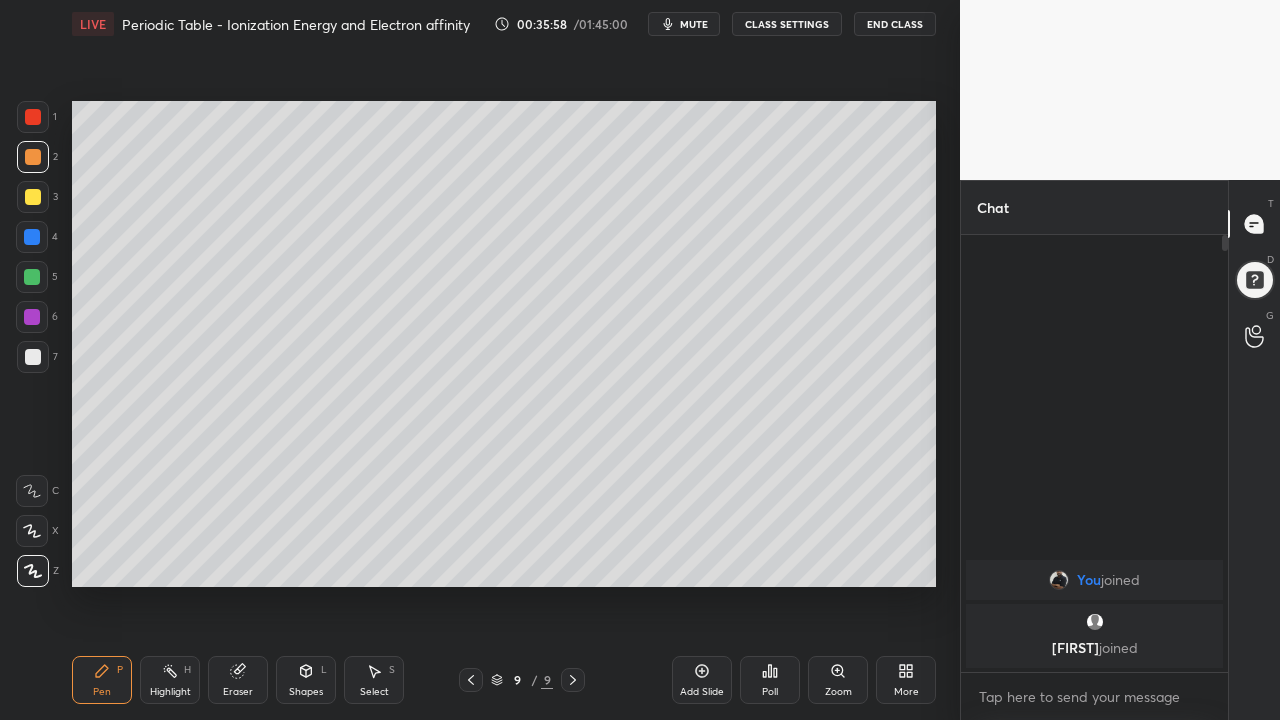 click on "Setting up your live class Poll for   secs No correct answer Start poll" at bounding box center [504, 344] 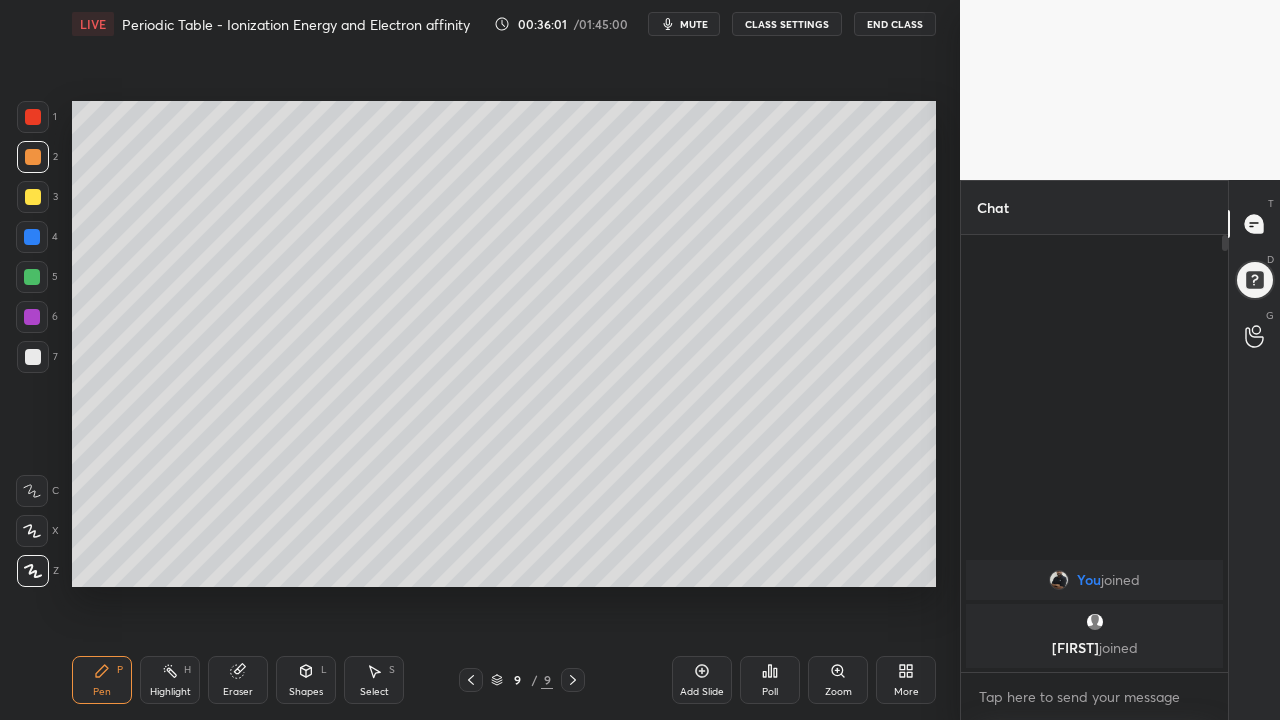 click 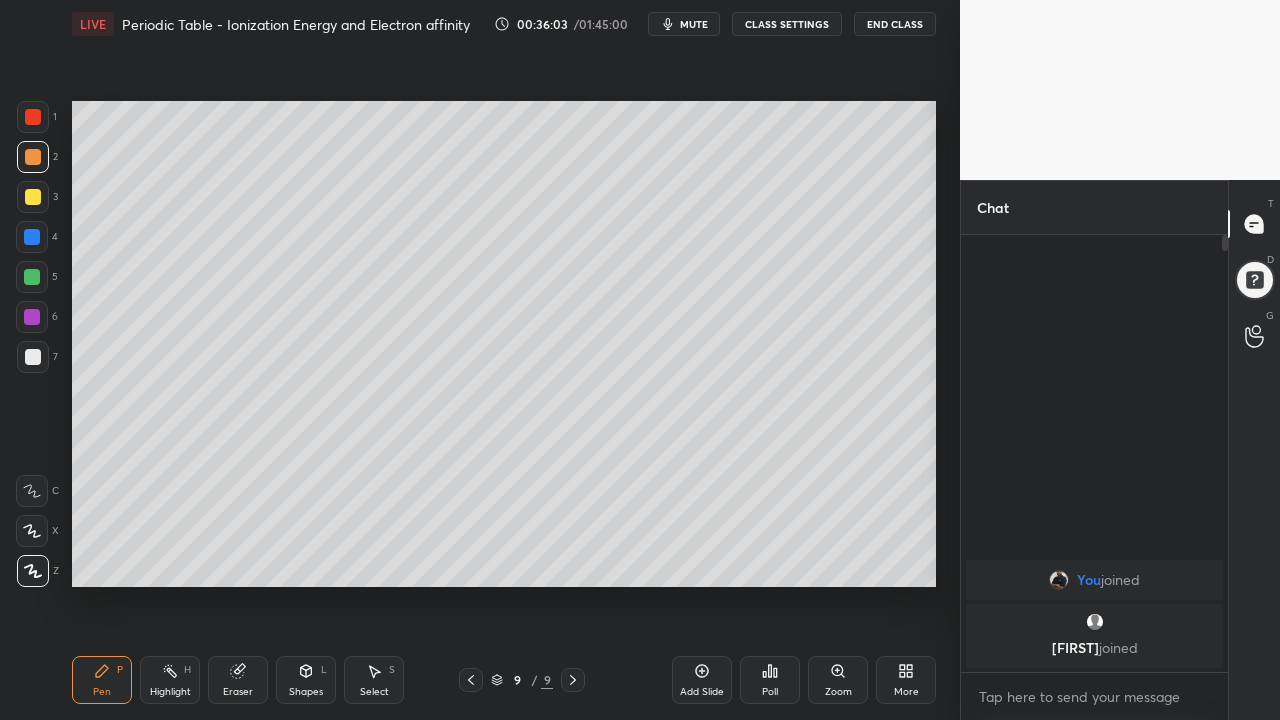 click at bounding box center [33, 357] 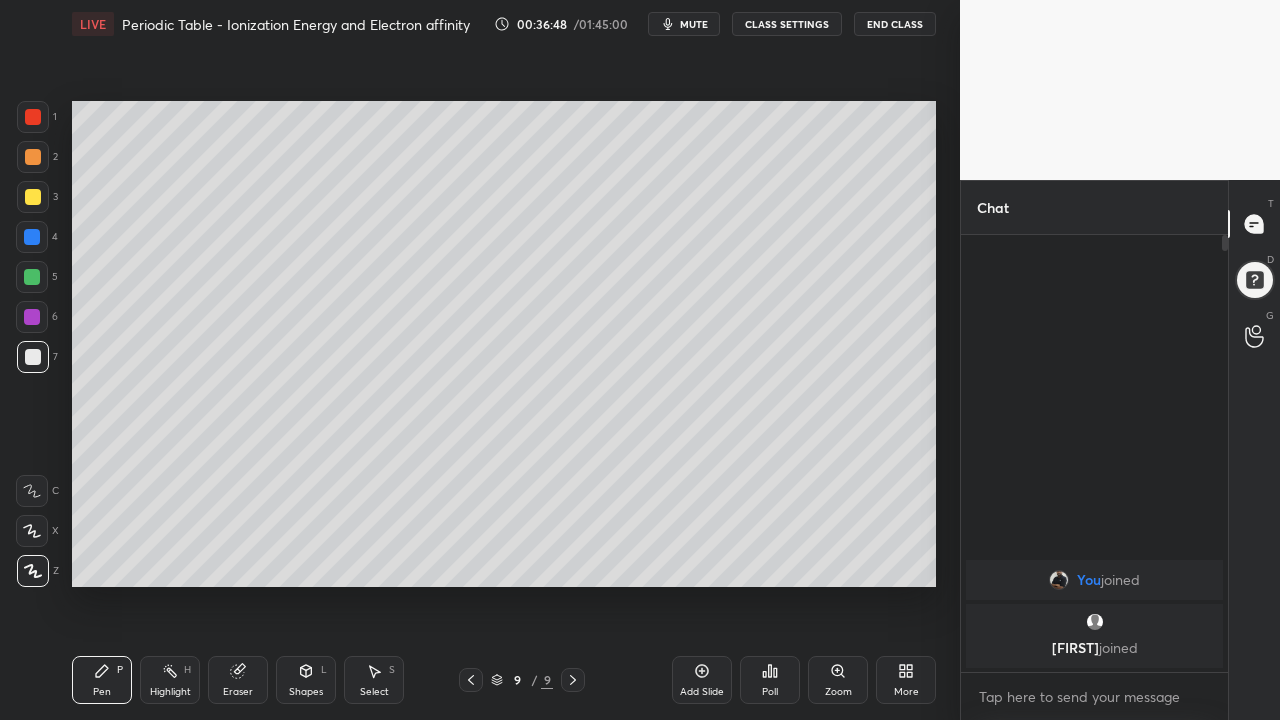 click 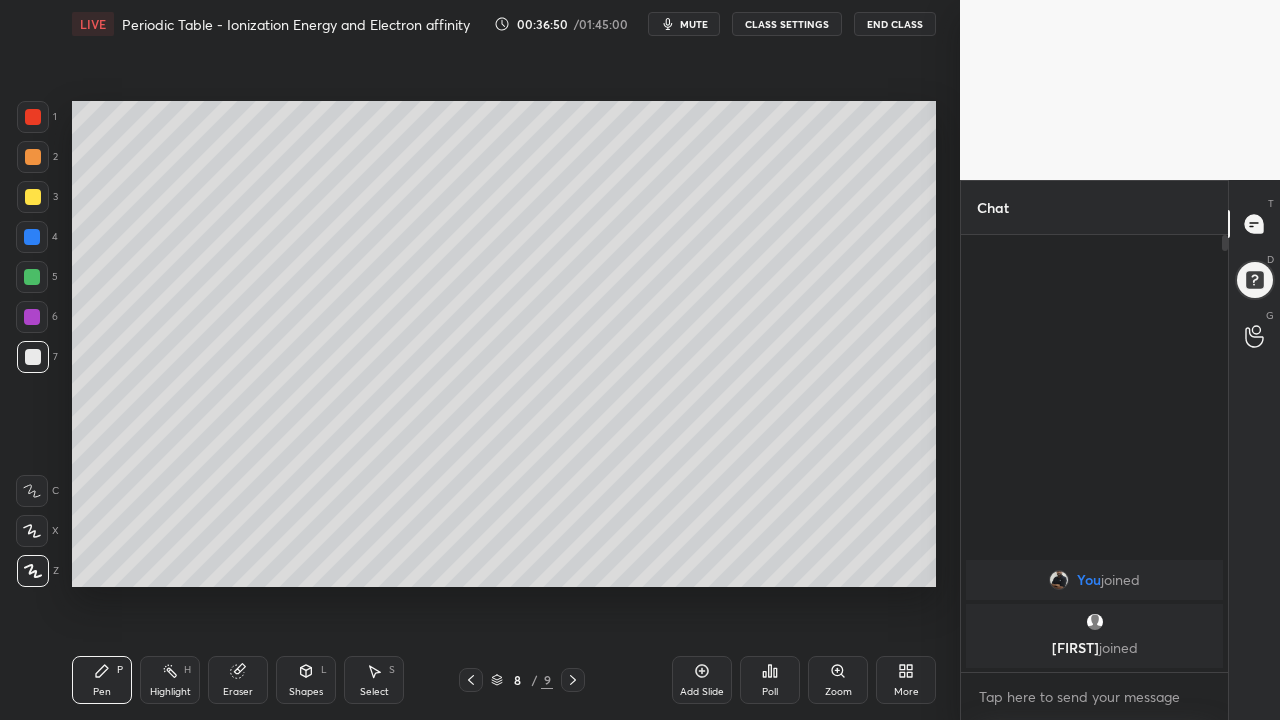 click 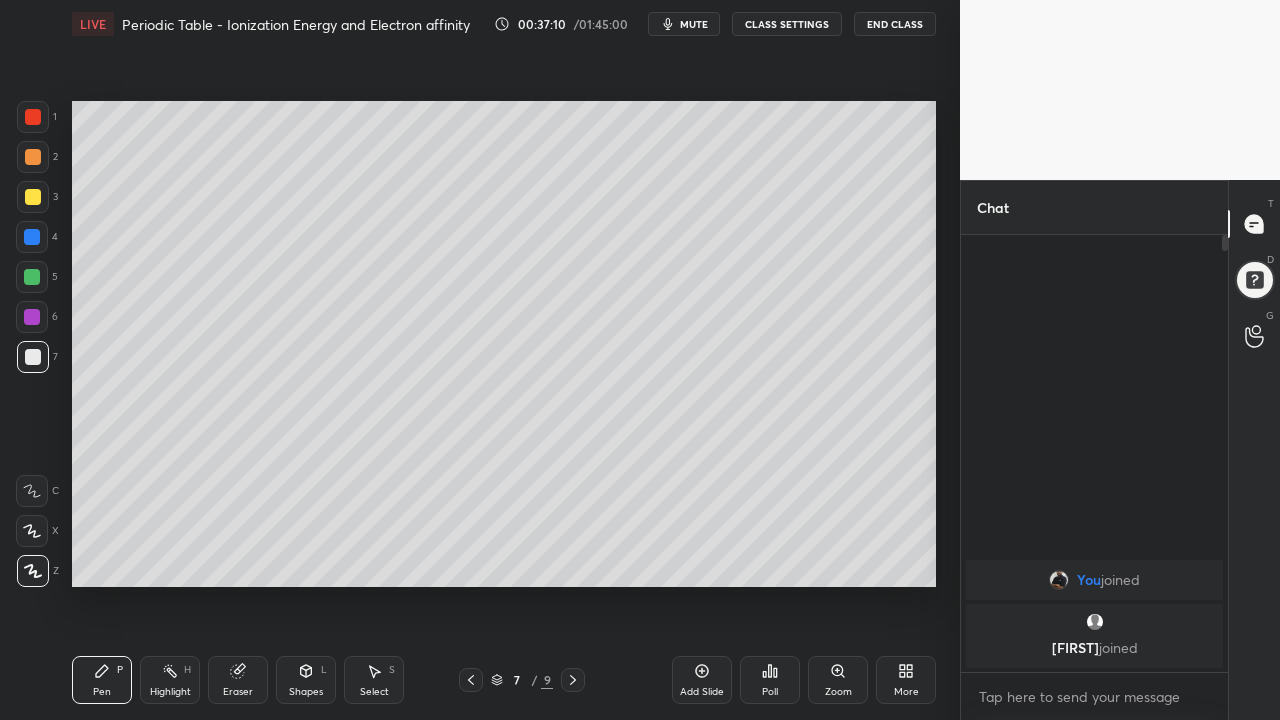 click on "1 2 3 4 5 6 7 C X Z C X Z E E Erase all   H H" at bounding box center [32, 344] 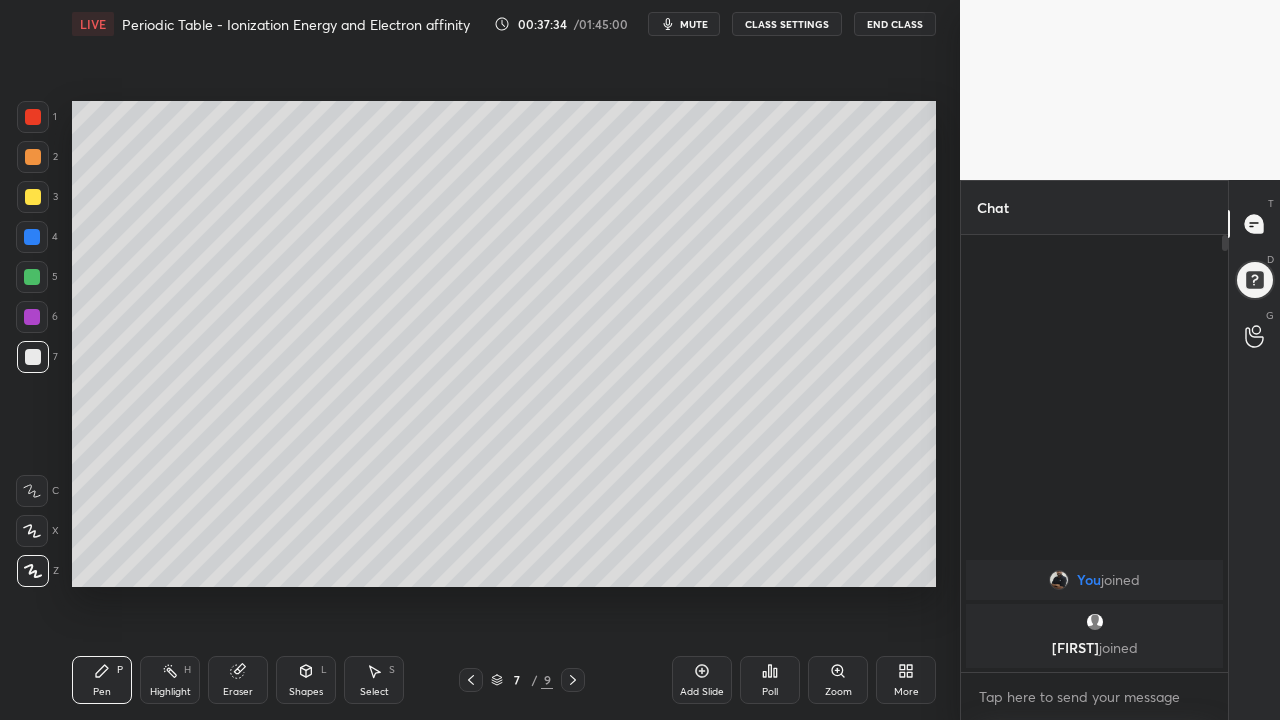 click 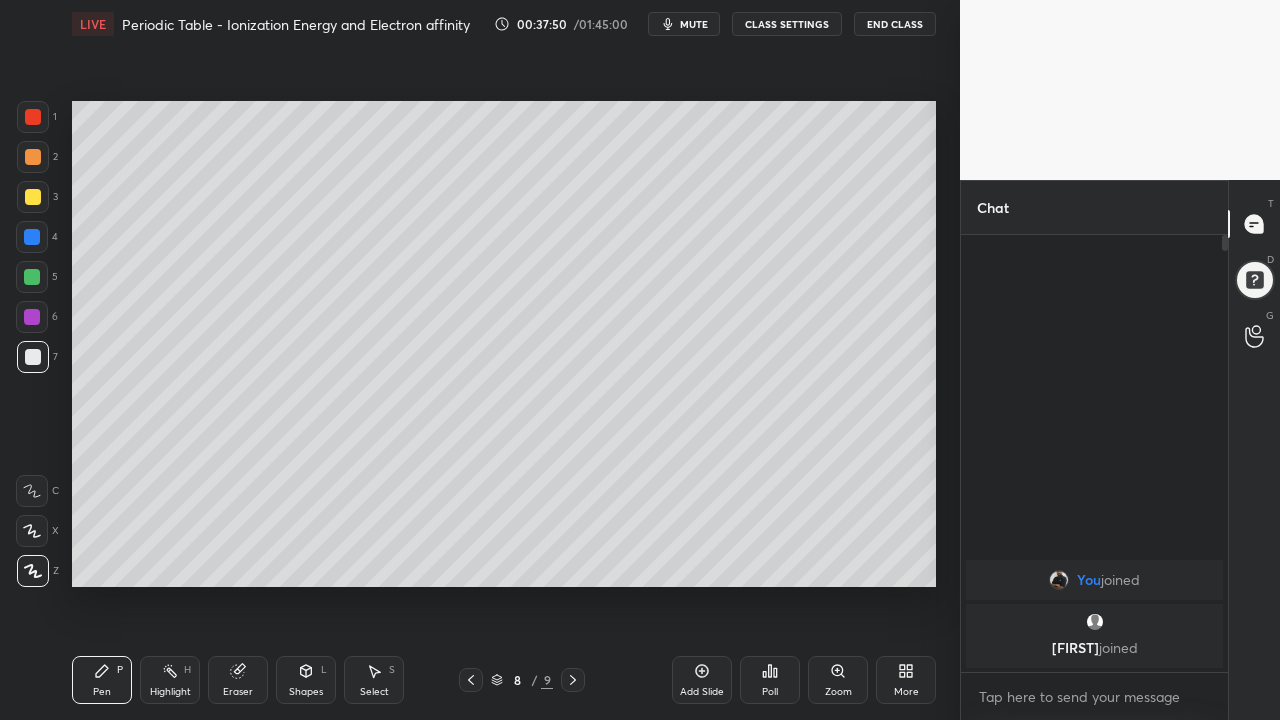 click 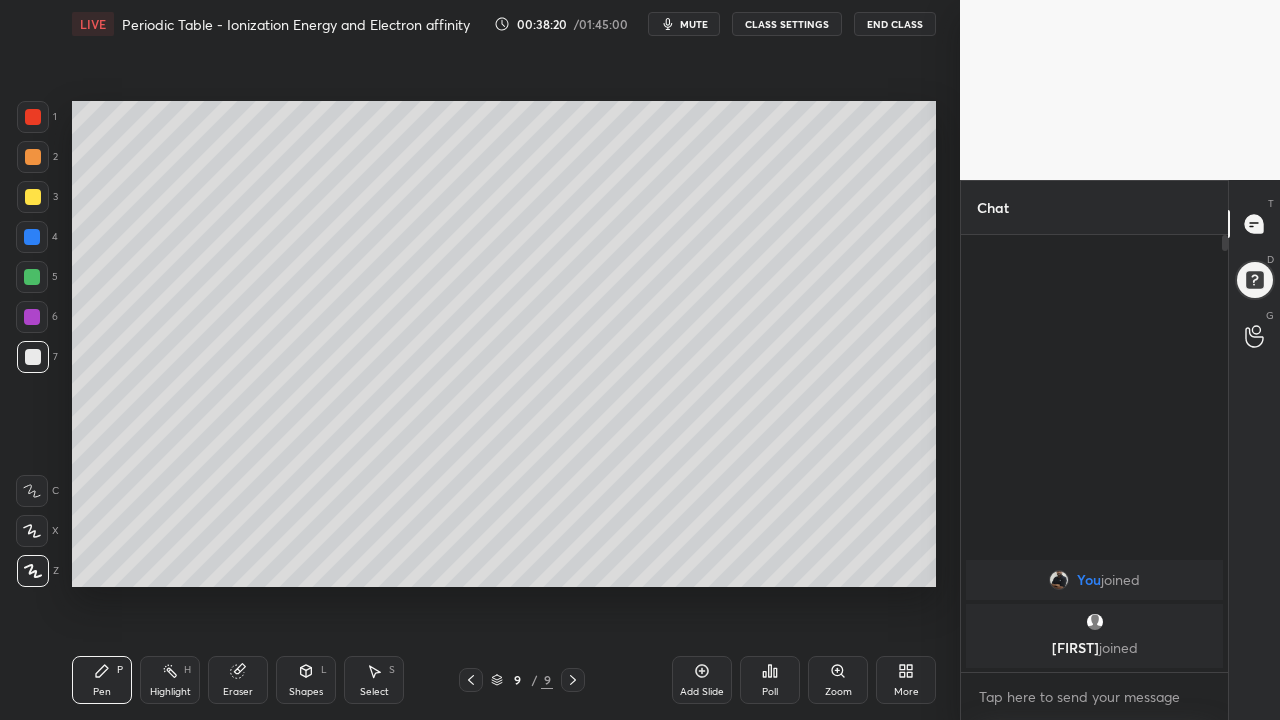 click at bounding box center (32, 237) 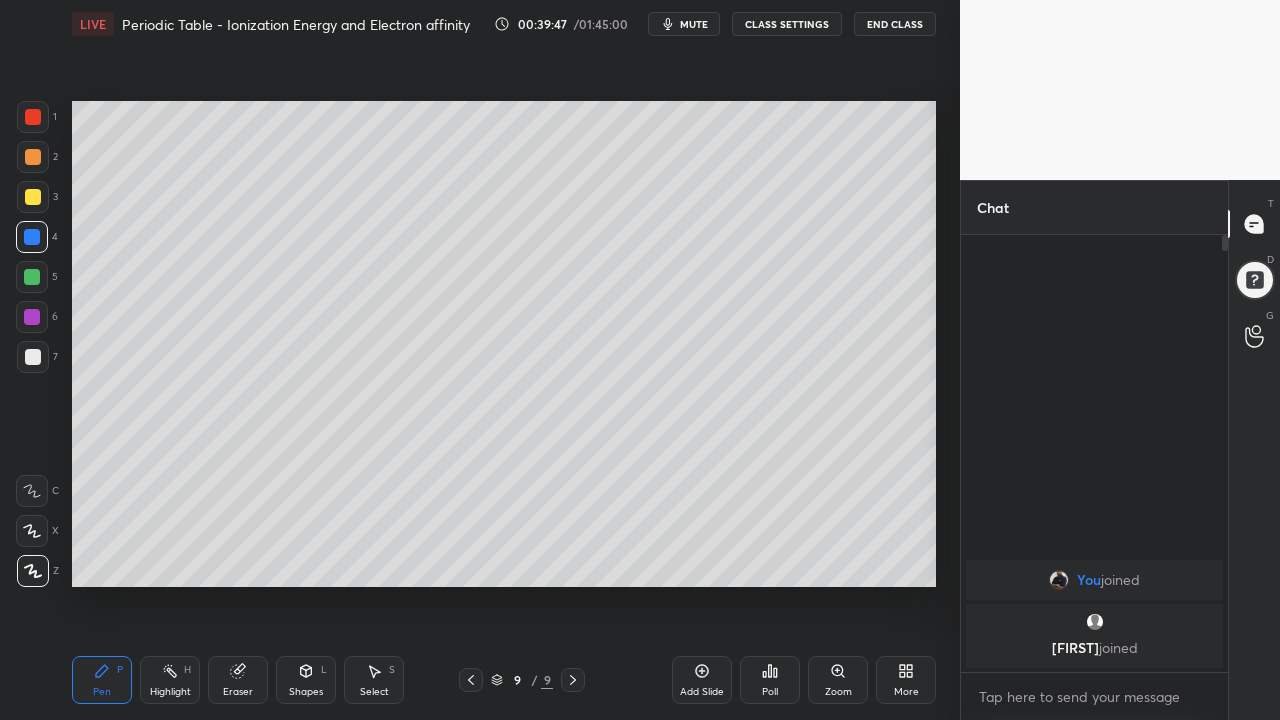 click at bounding box center (33, 357) 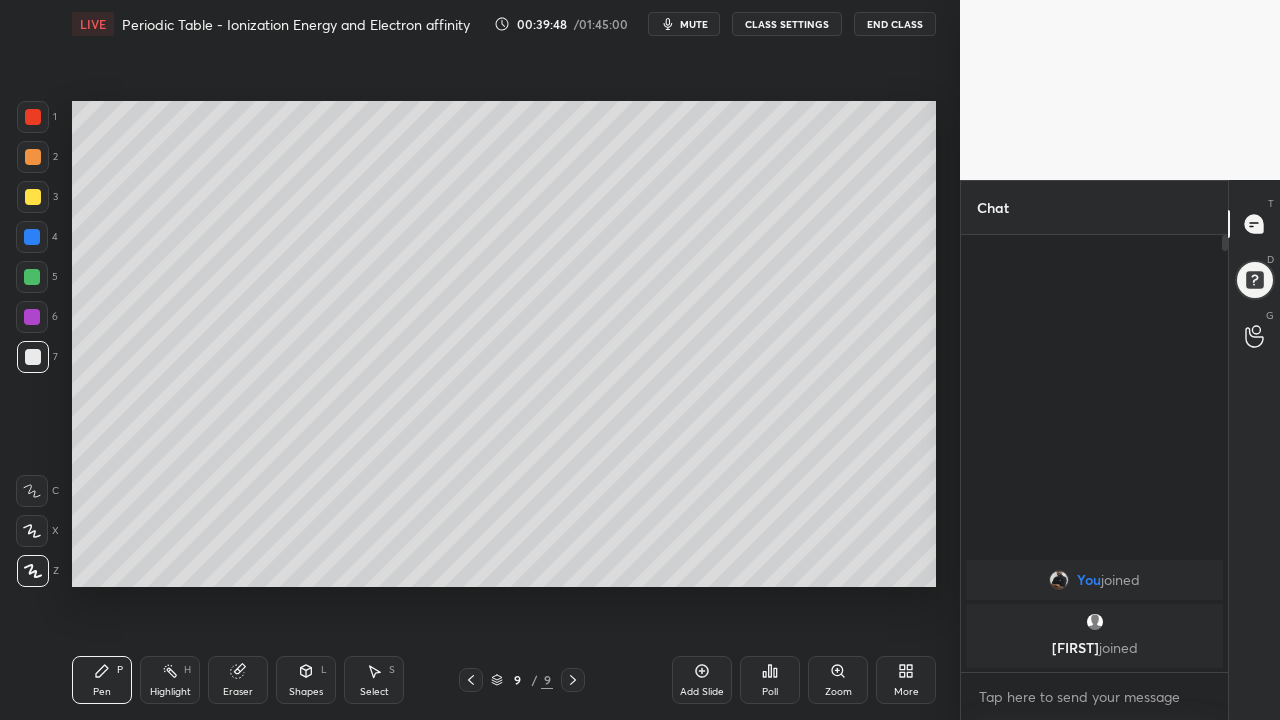 click at bounding box center [32, 277] 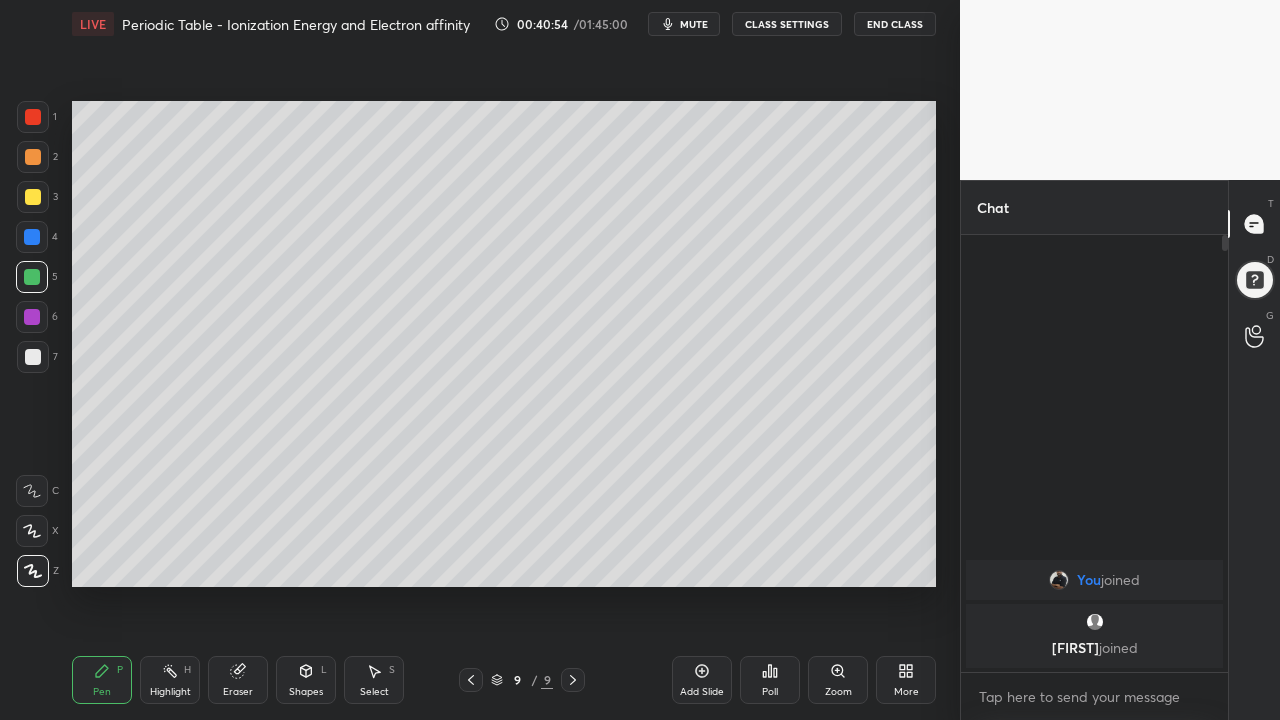 click on "Eraser" at bounding box center [238, 680] 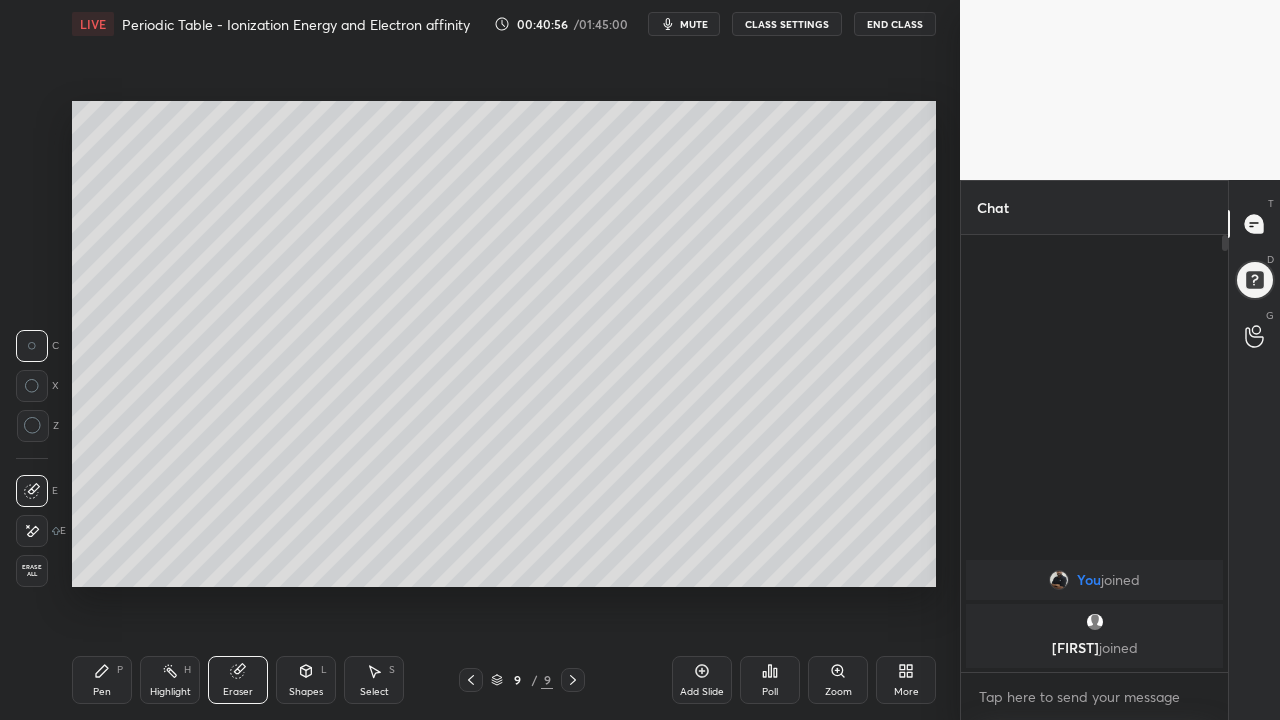 click on "Pen" at bounding box center (102, 692) 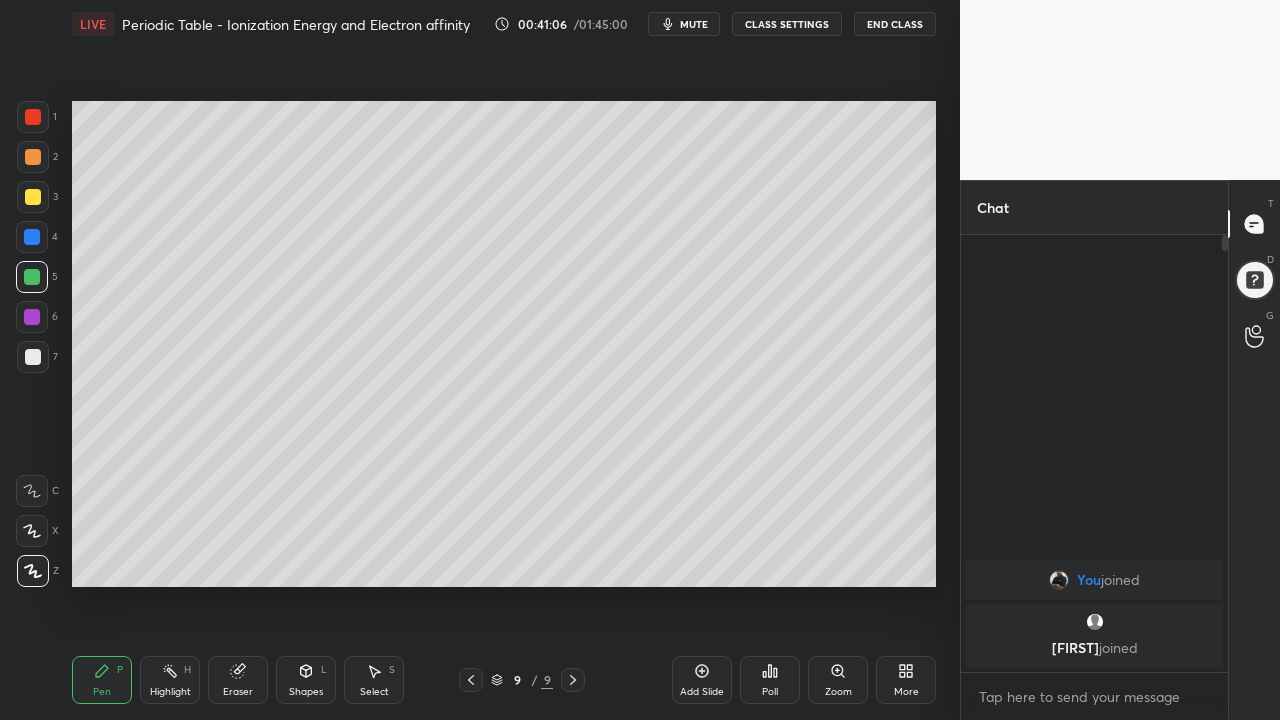 click at bounding box center [32, 317] 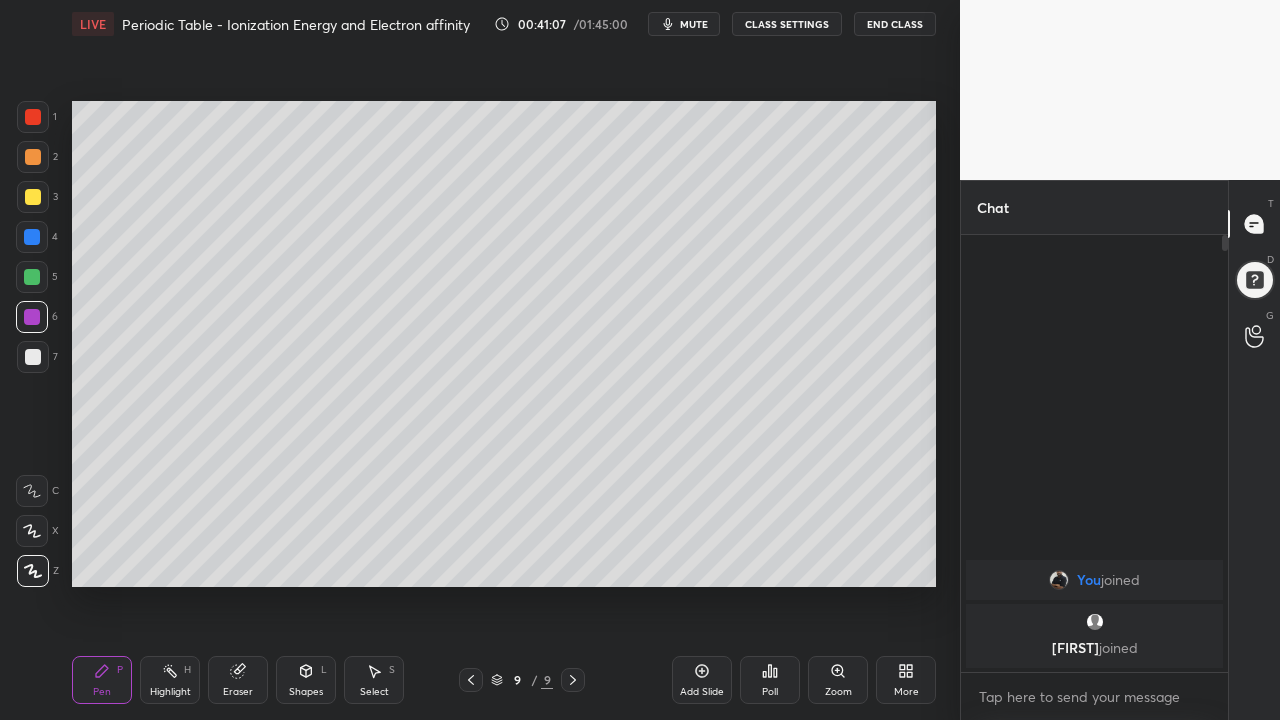 click at bounding box center [33, 357] 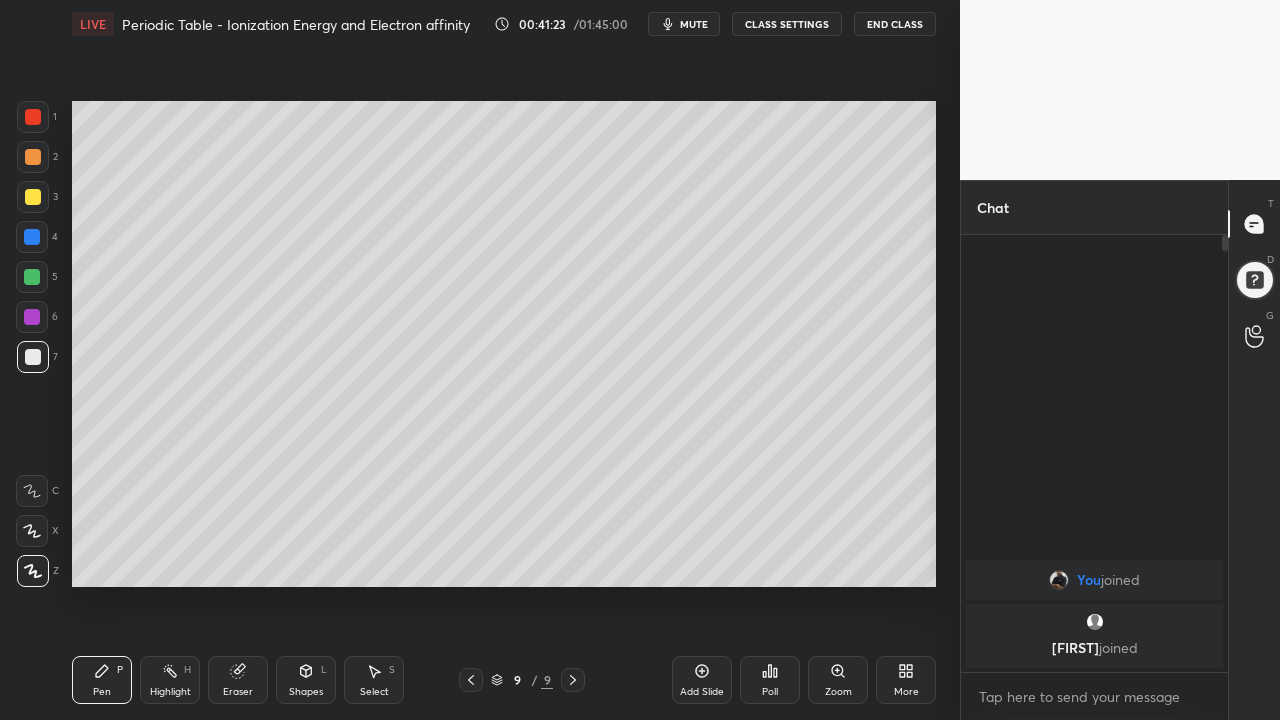click at bounding box center (32, 277) 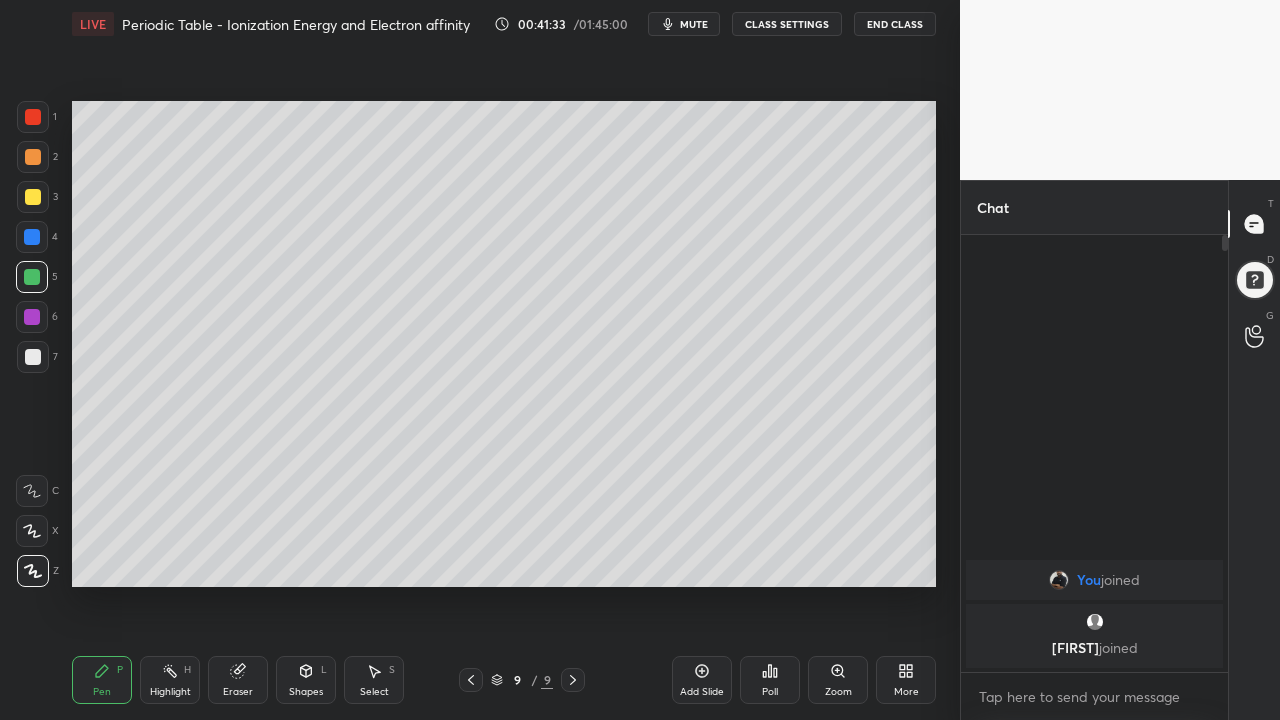 click at bounding box center (33, 197) 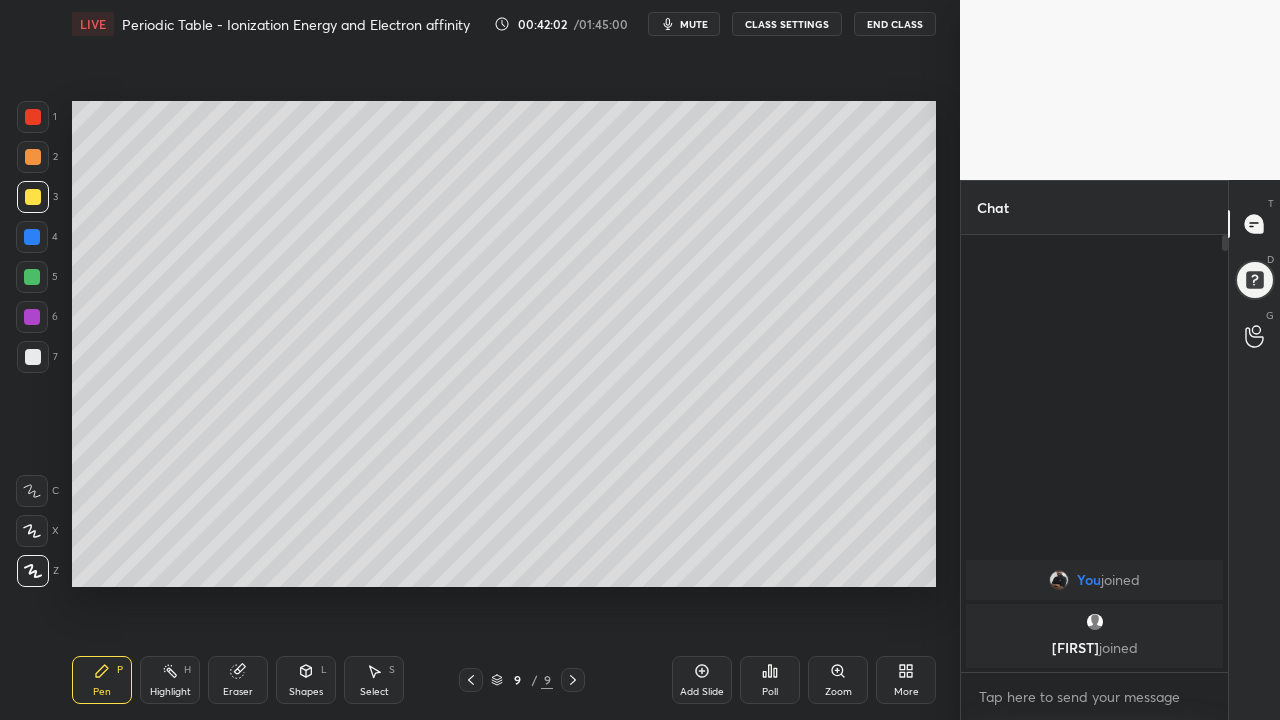 click on "Setting up your live class Poll for   secs No correct answer Start poll" at bounding box center [504, 344] 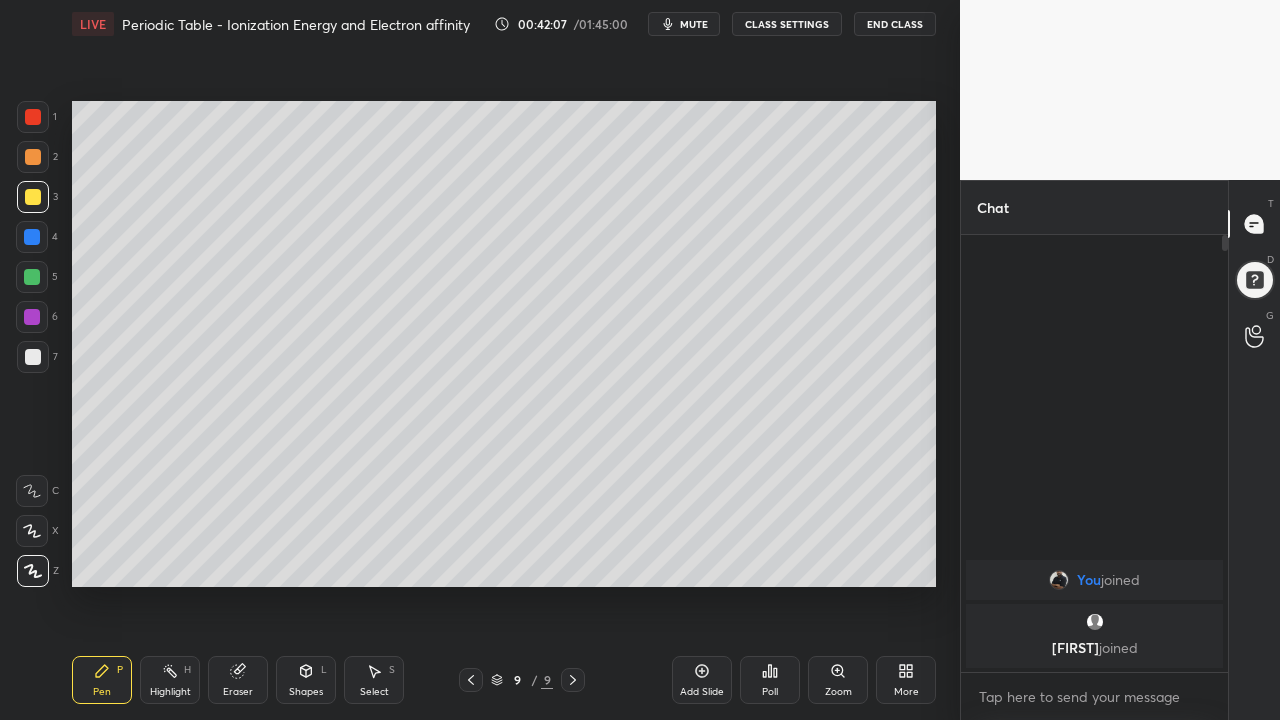 click at bounding box center (33, 157) 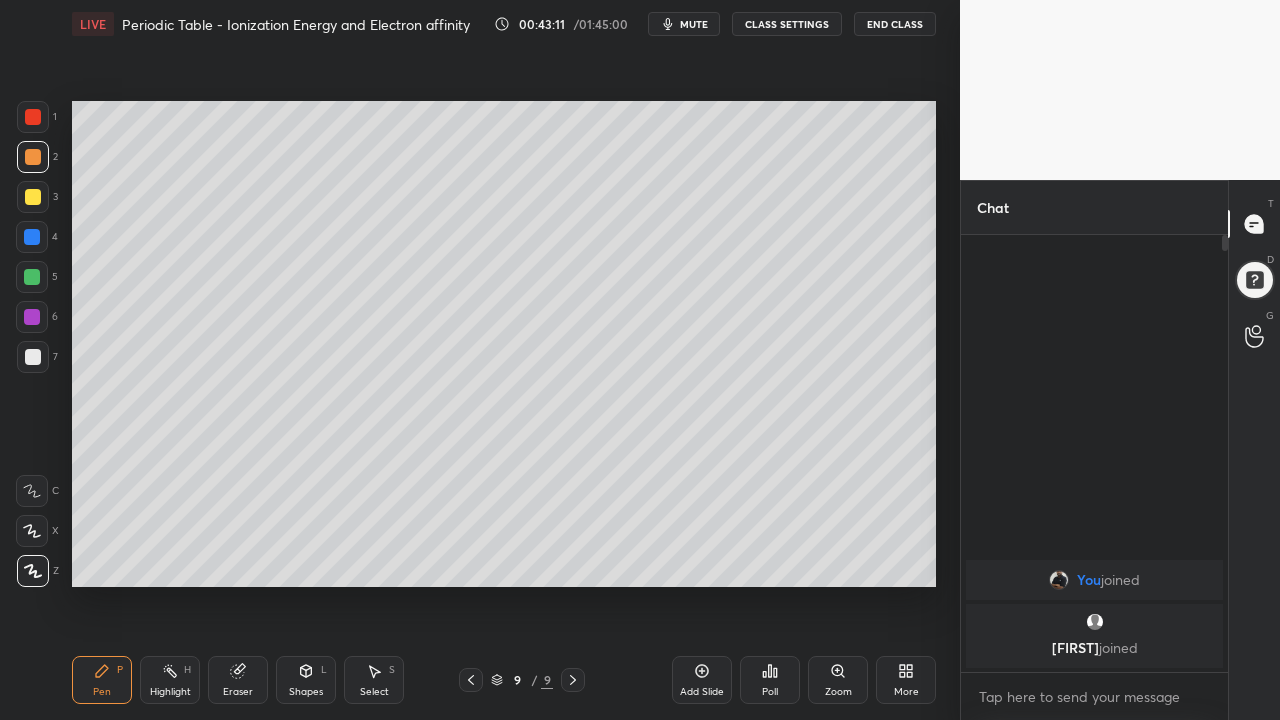 click at bounding box center [32, 277] 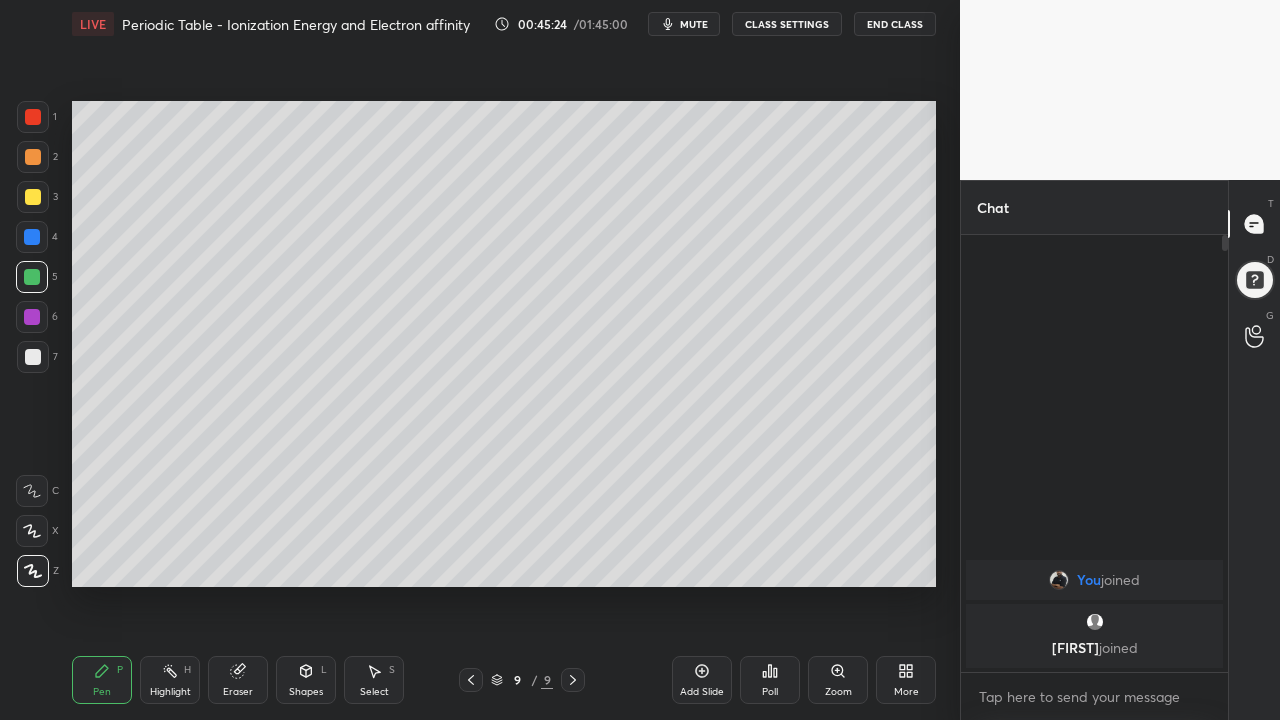 click on "1 2 3 4 5 6 7 C X Z C X Z E E Erase all   H H" at bounding box center (32, 344) 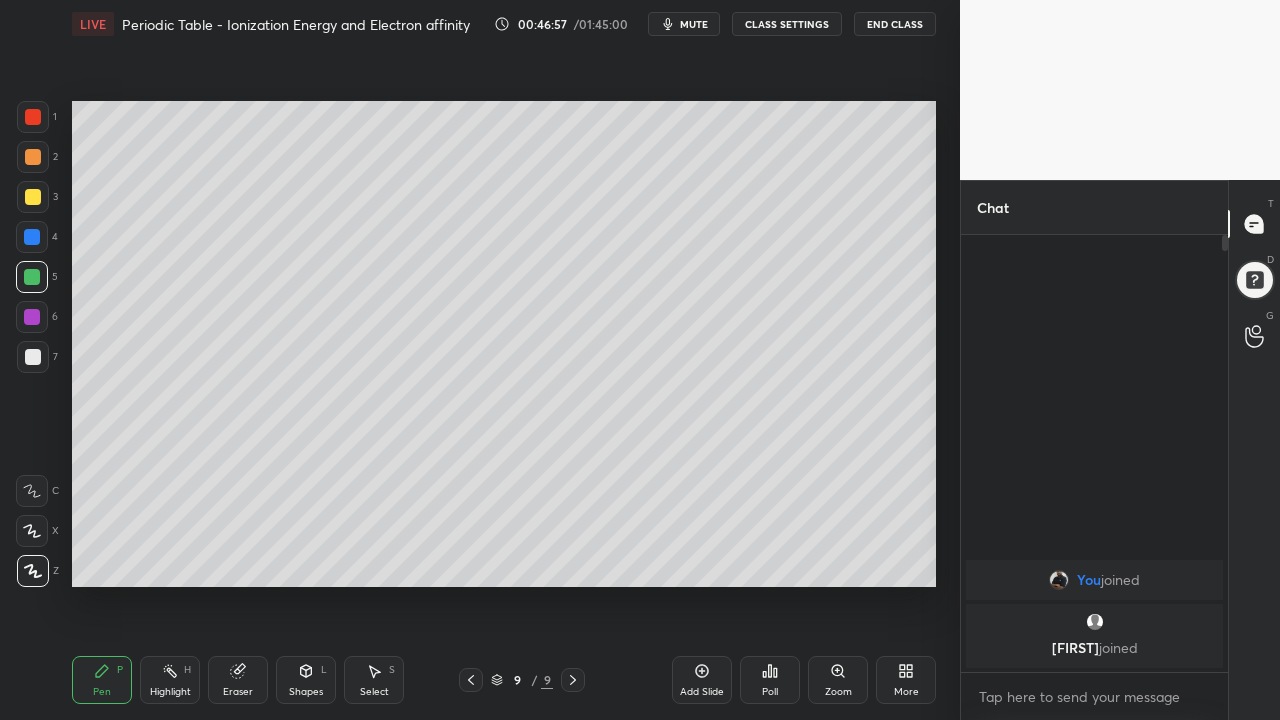 click at bounding box center (33, 357) 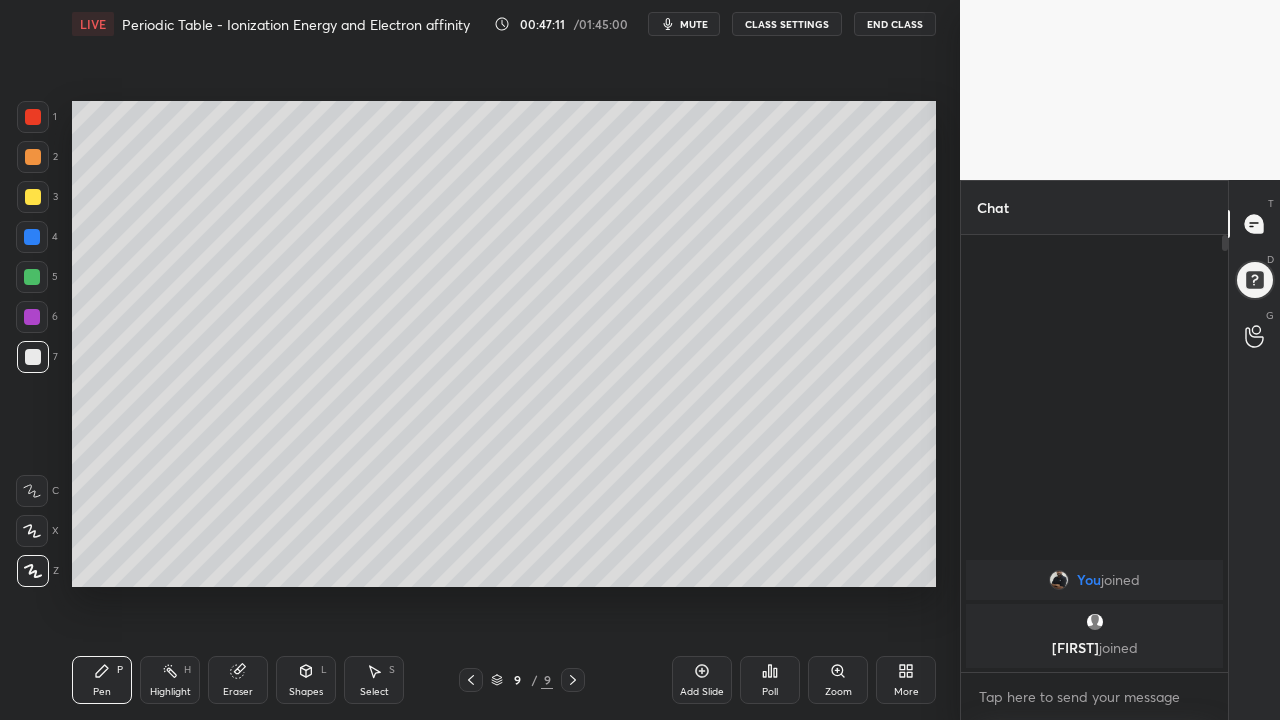 click at bounding box center [33, 197] 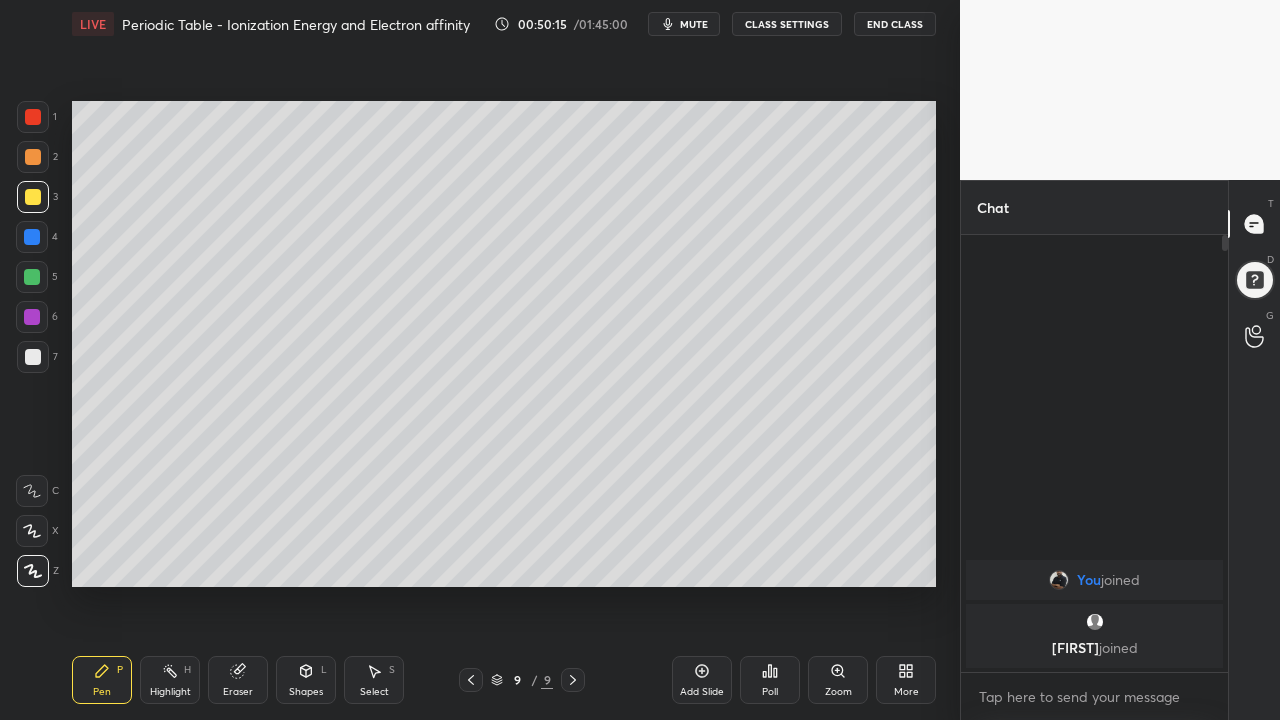 click on "Add Slide" at bounding box center (702, 680) 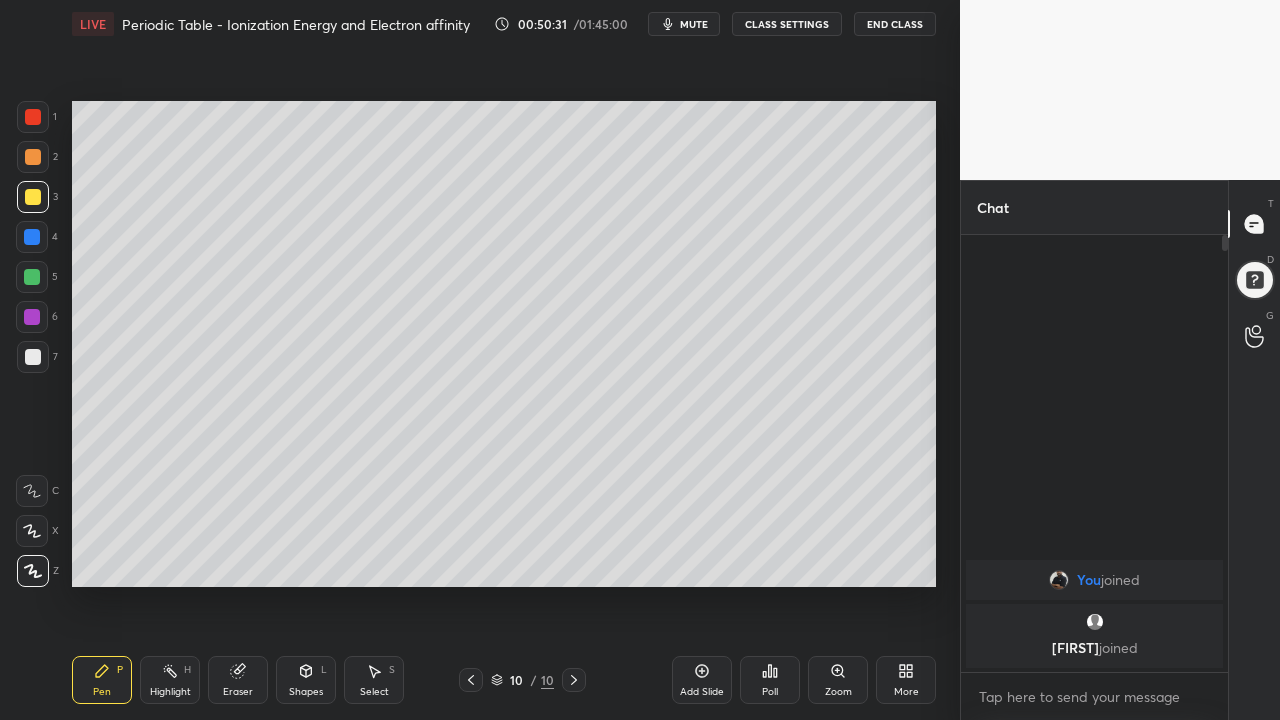 click at bounding box center (33, 357) 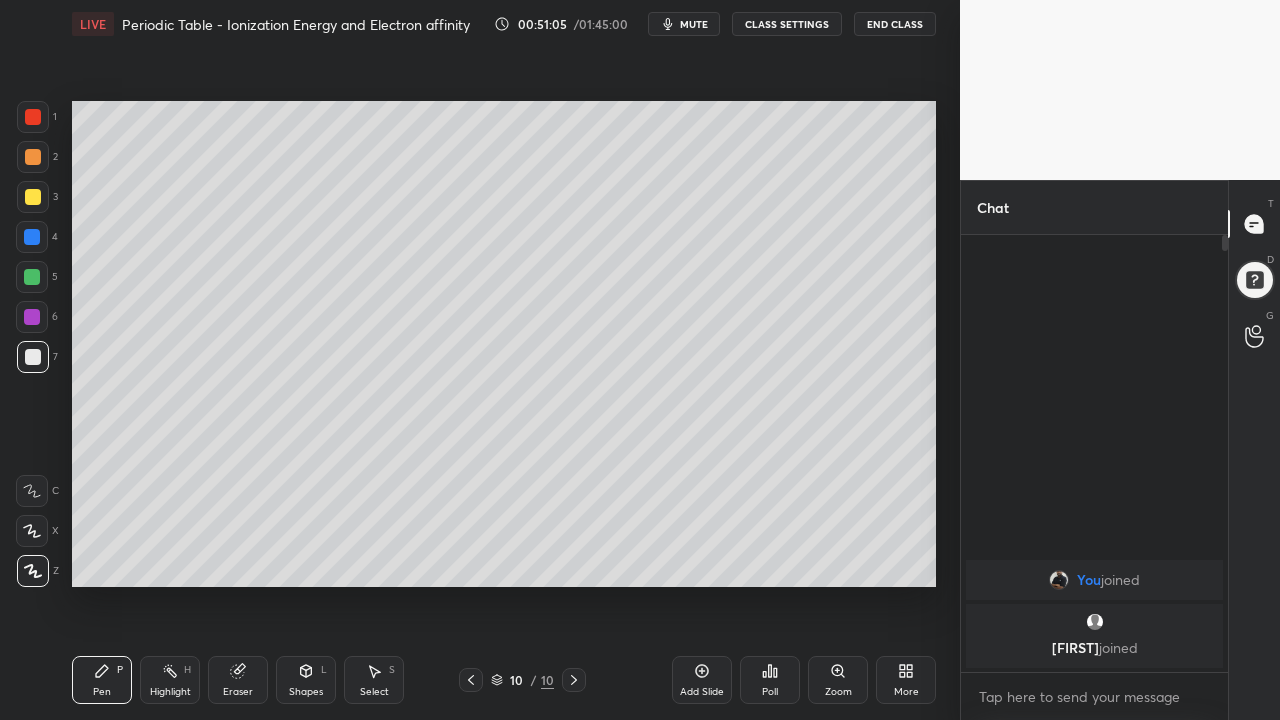 click 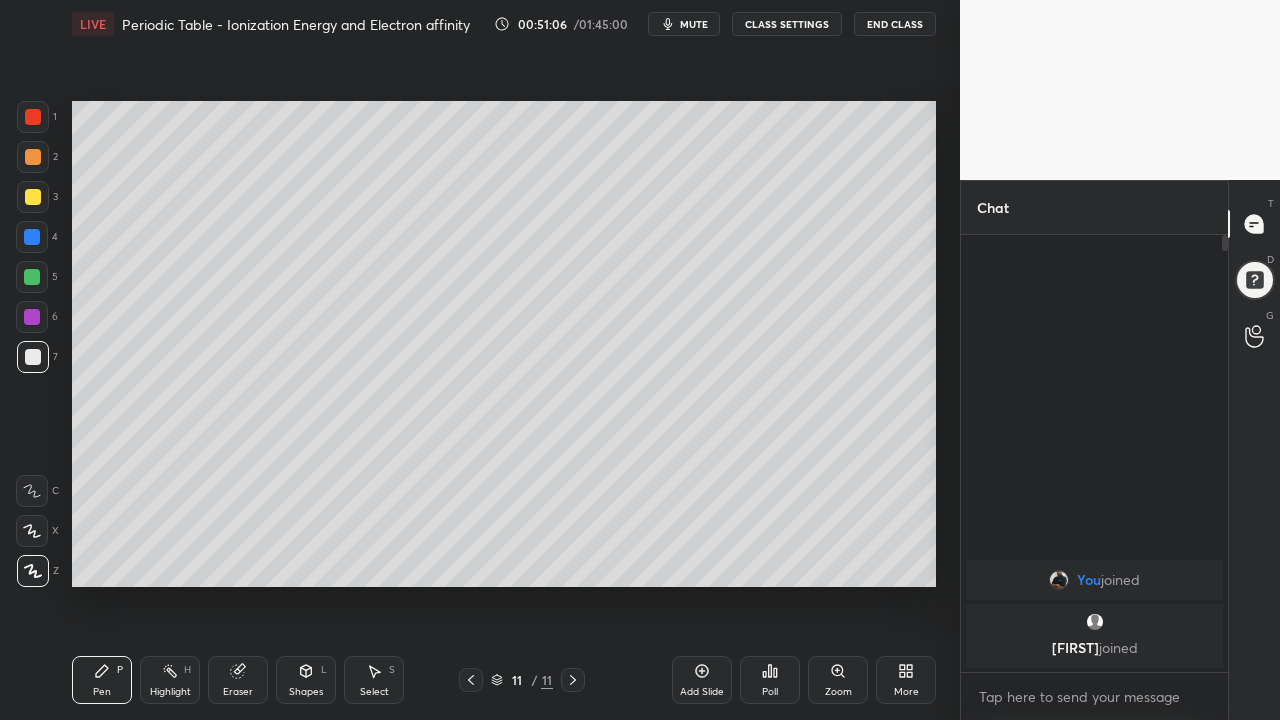 click on "1 2 3 4 5 6 7 C X Z C X Z E E Erase all   H H LIVE Periodic Table - Ionization Energy and Electron affinity 00:51:06 /  01:45:00 mute CLASS SETTINGS End Class Setting up your live class Poll for   secs No correct answer Start poll Back Periodic Table - Ionization Energy and Electron affinity • L16 of Course On Chemistry for NEET Growth 1 2026 [FIRST] [LAST] Pen P Highlight H Eraser Shapes L Select S 11 / 11 Add Slide Poll Zoom More" at bounding box center [472, 360] 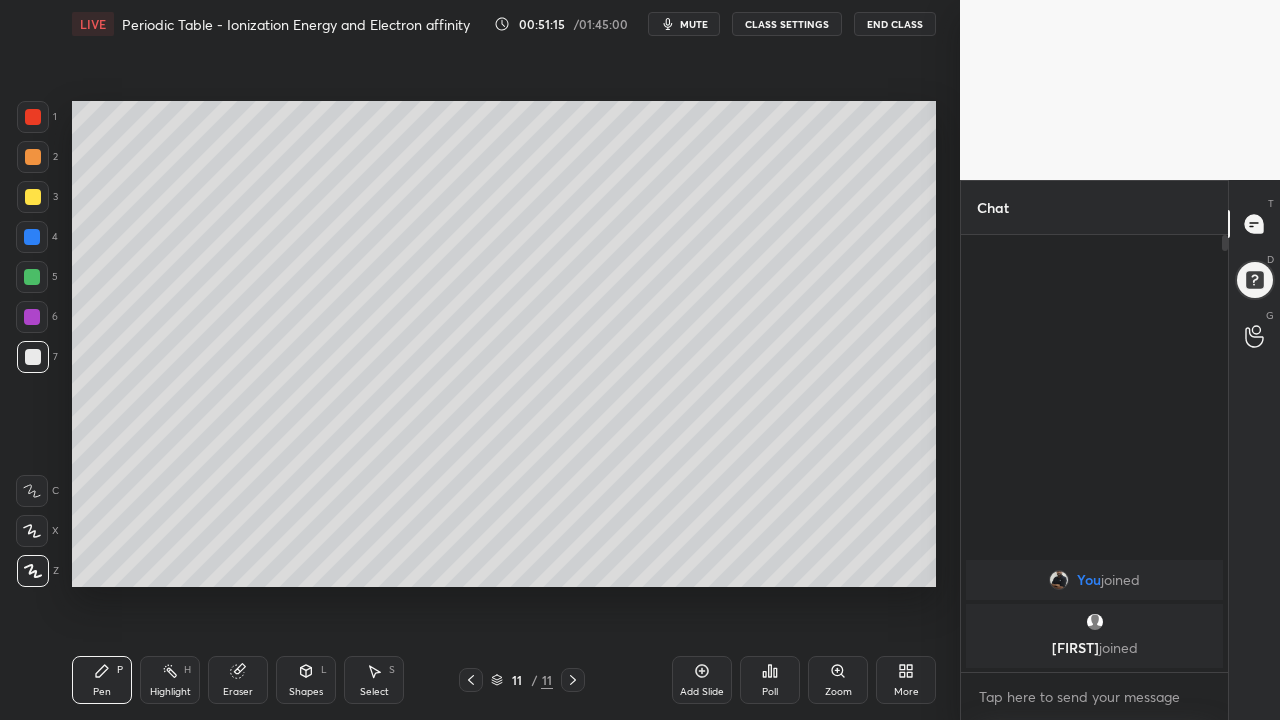 click at bounding box center [33, 197] 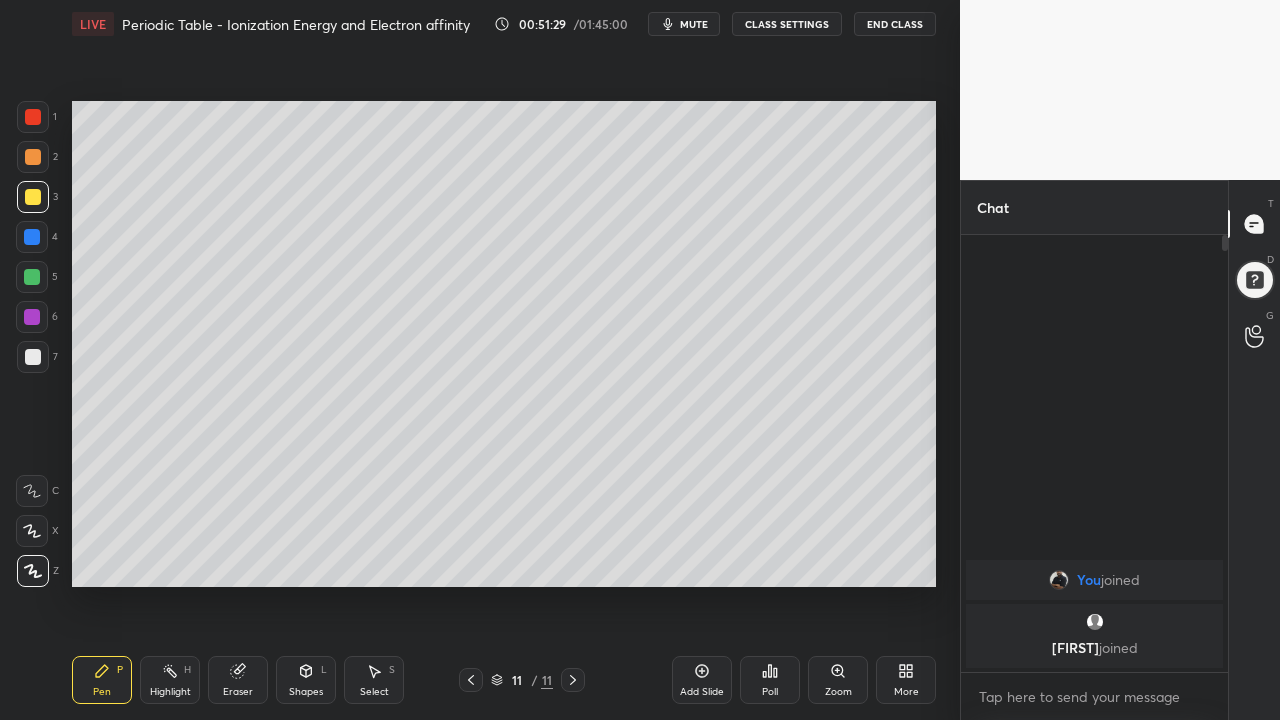 click on "1 2 3 4 5 6 7 C X Z C X Z E E Erase all   H H" at bounding box center (32, 344) 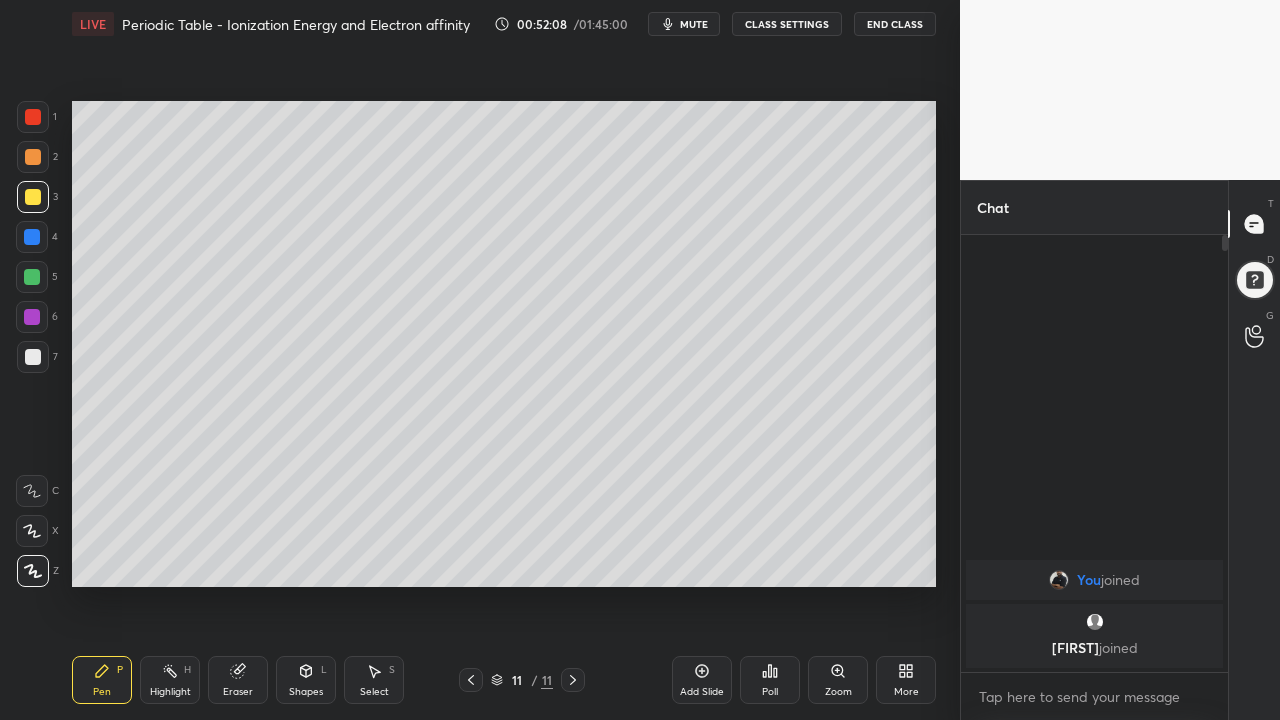 click at bounding box center [32, 237] 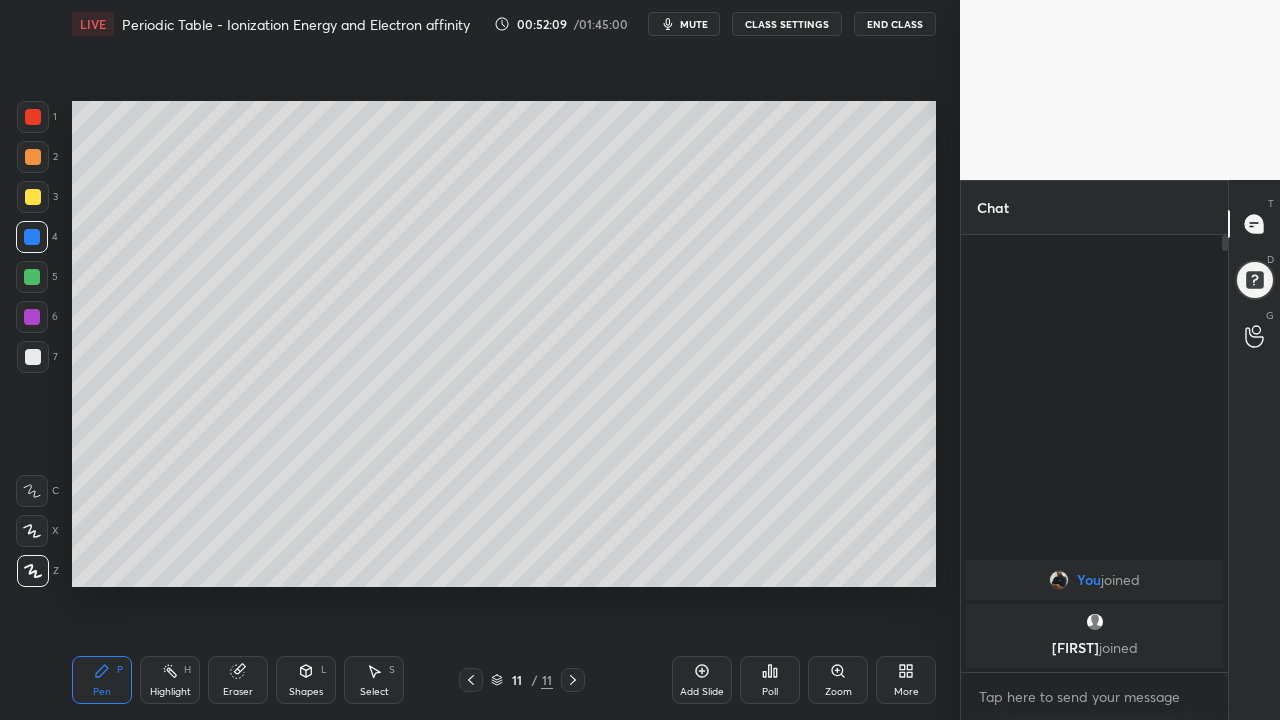 click at bounding box center [33, 357] 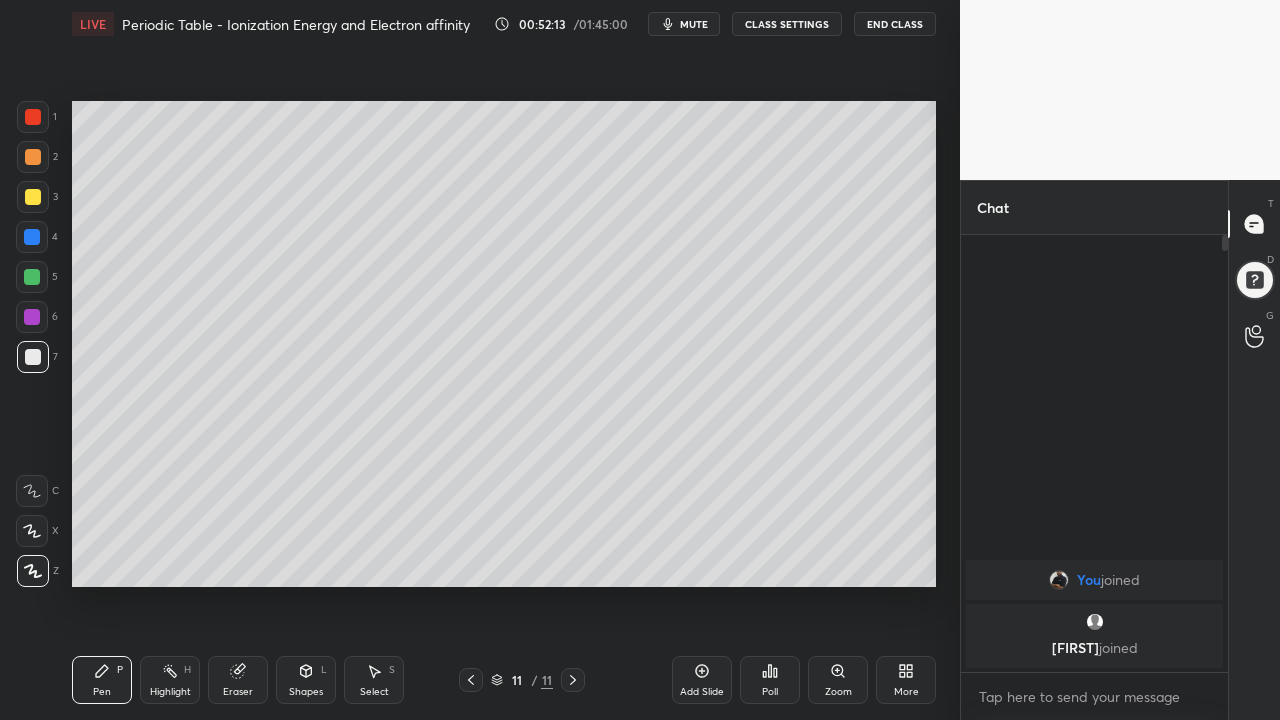 click on "1 2 3 4 5 6 7 C X Z C X Z E E Erase all   H H" at bounding box center (32, 344) 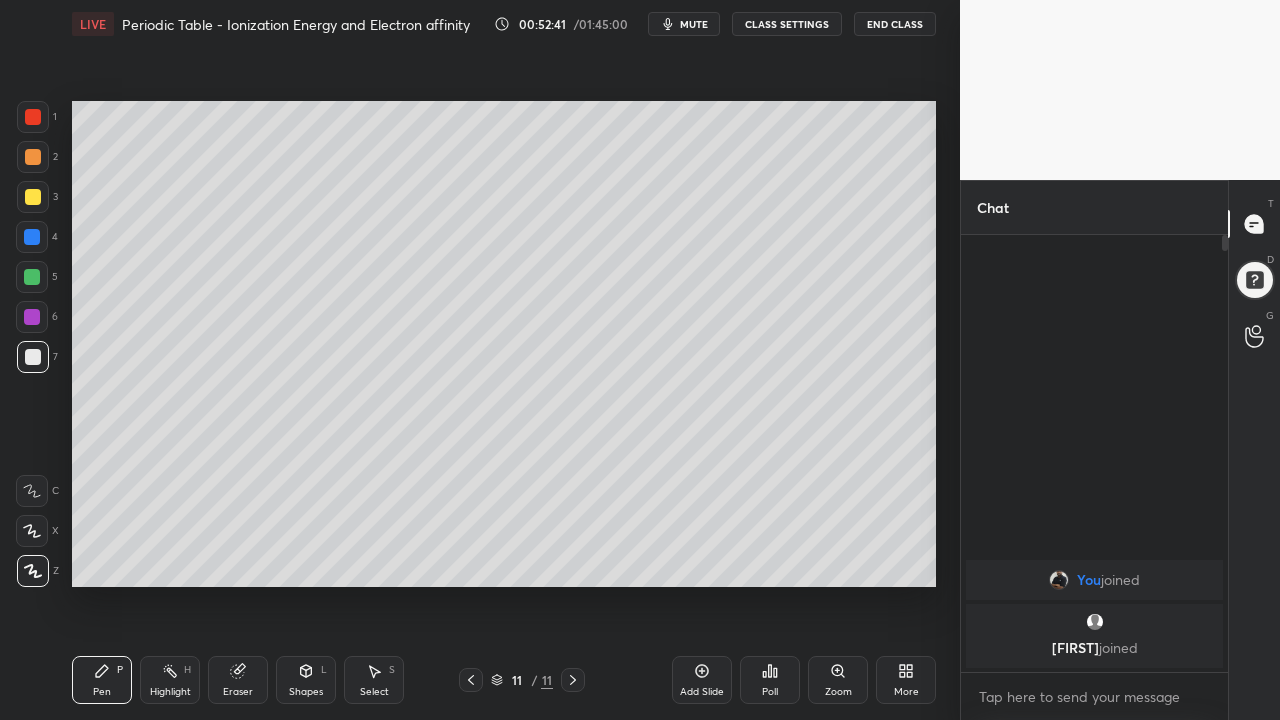 click at bounding box center [33, 197] 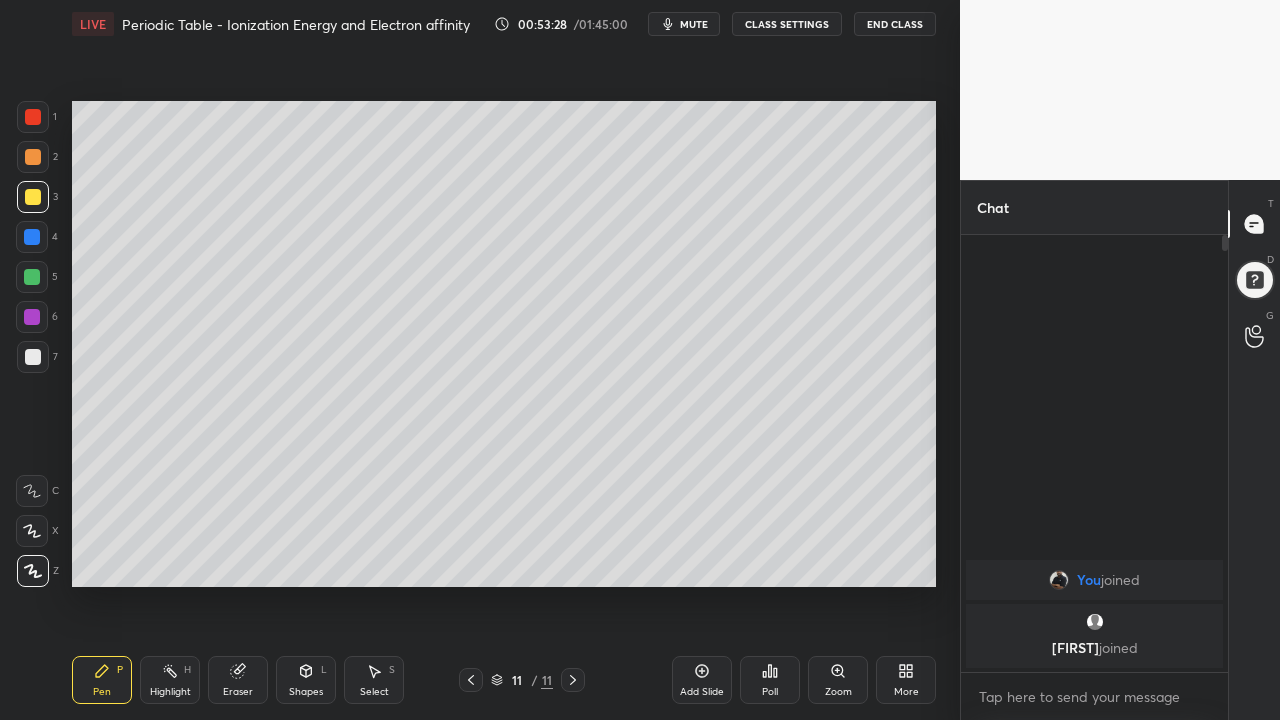 click at bounding box center (33, 357) 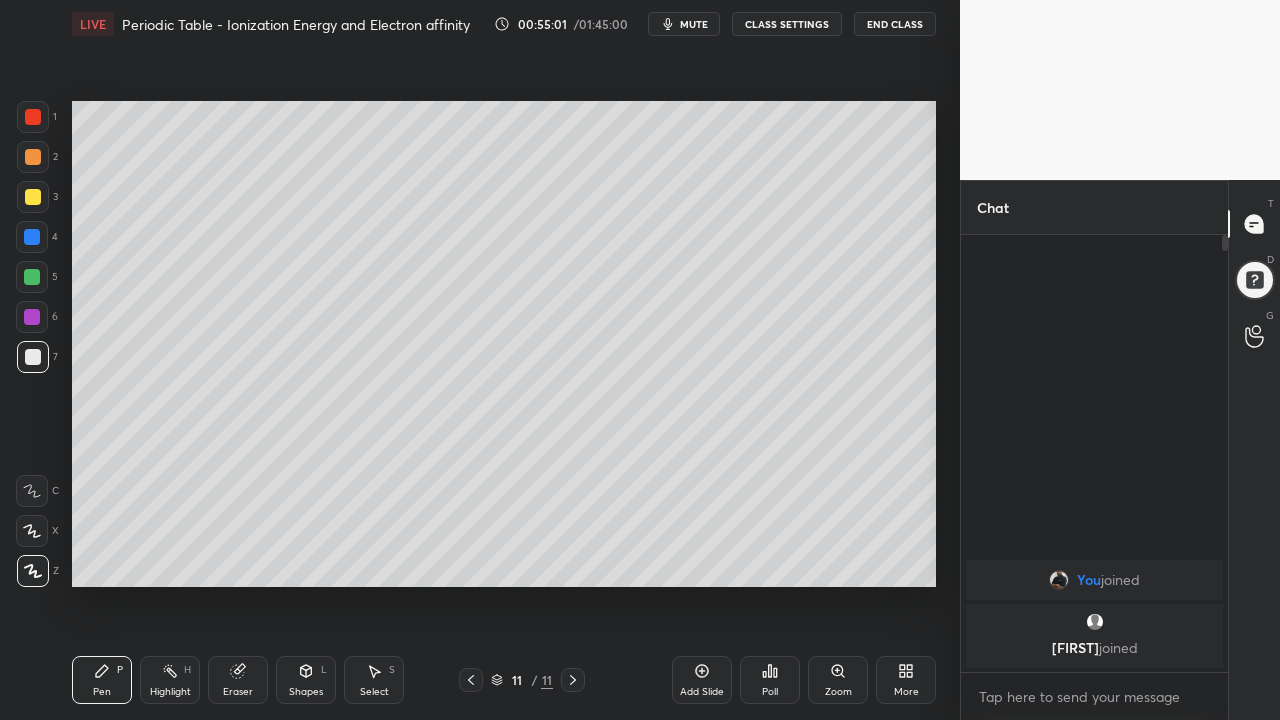 click 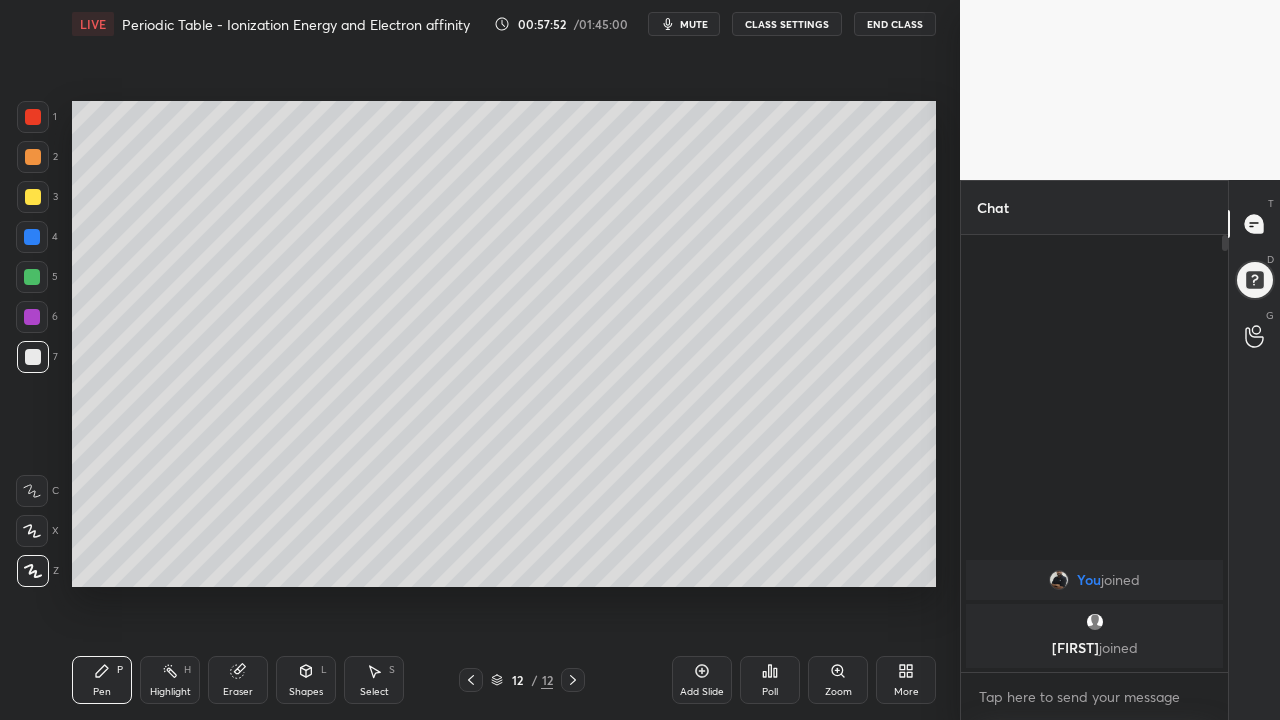 click 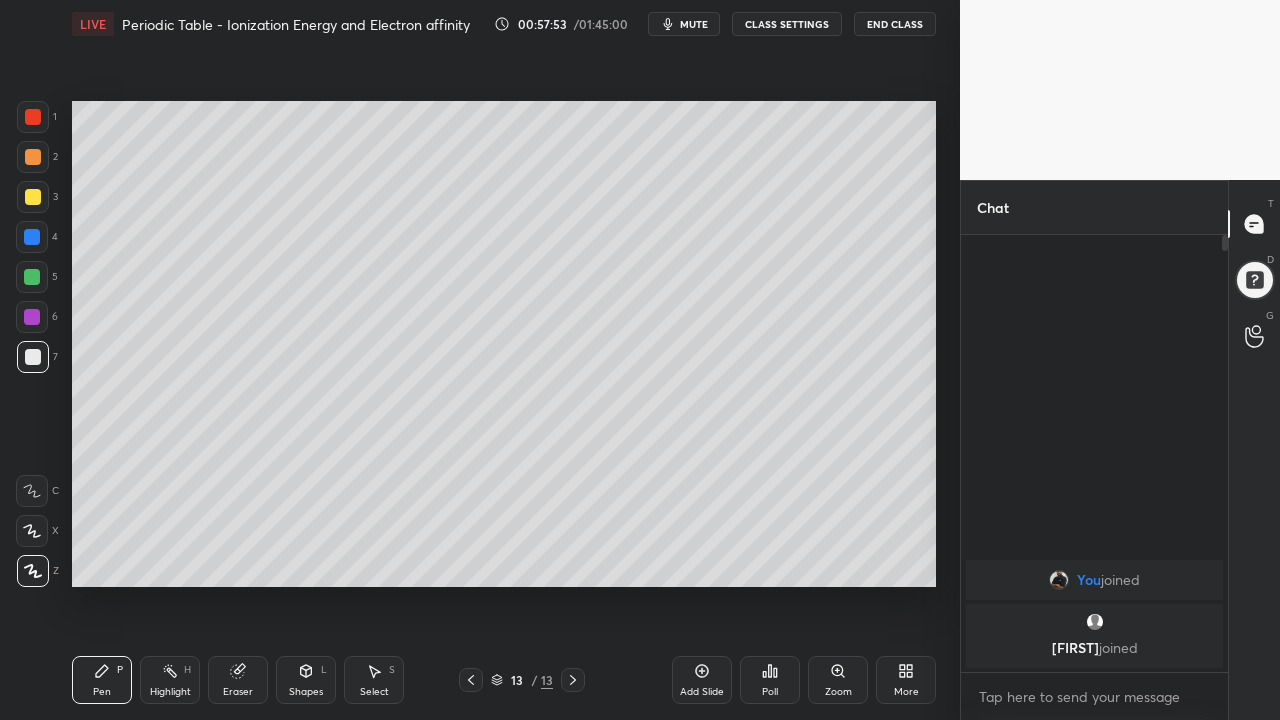 click at bounding box center (33, 357) 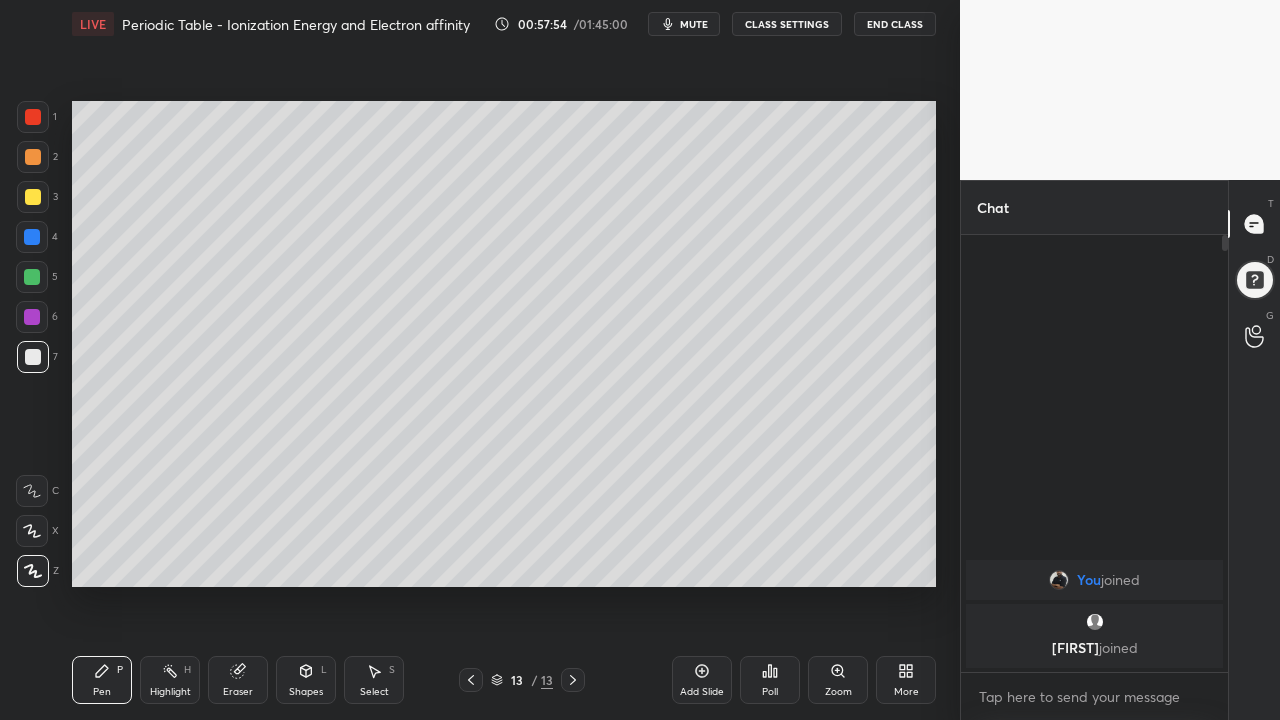 click at bounding box center (33, 197) 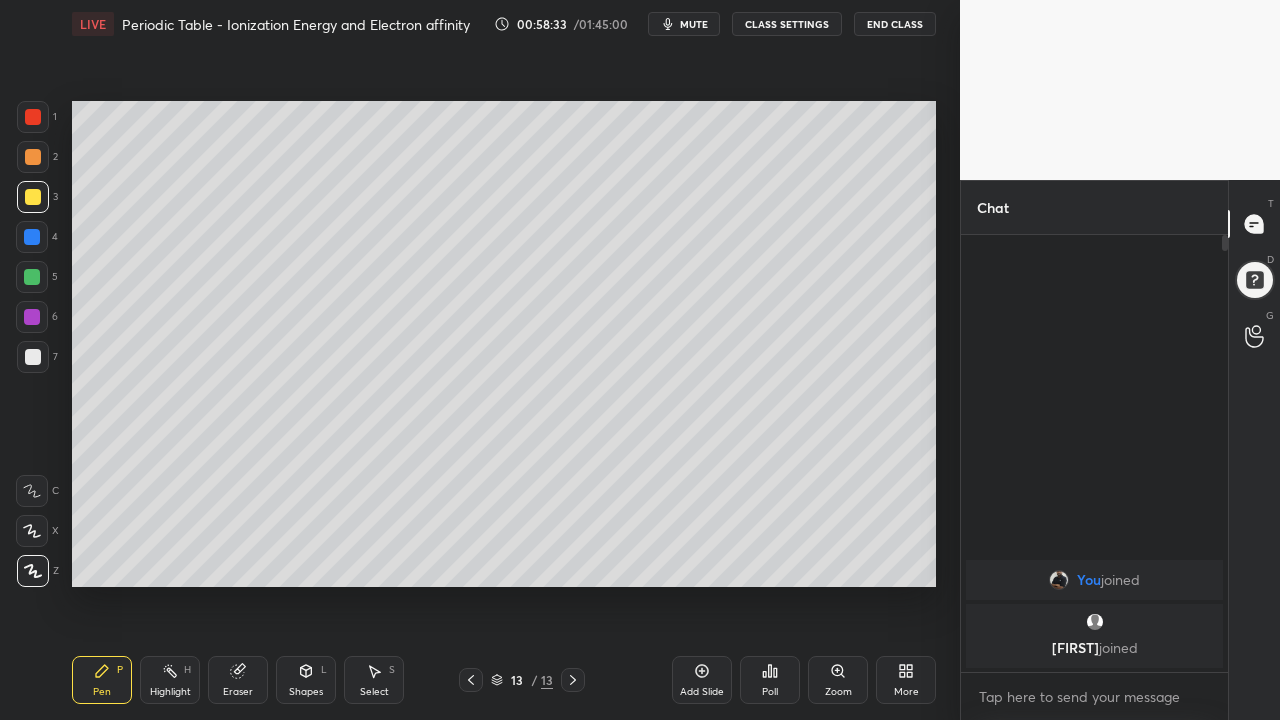 click at bounding box center (33, 357) 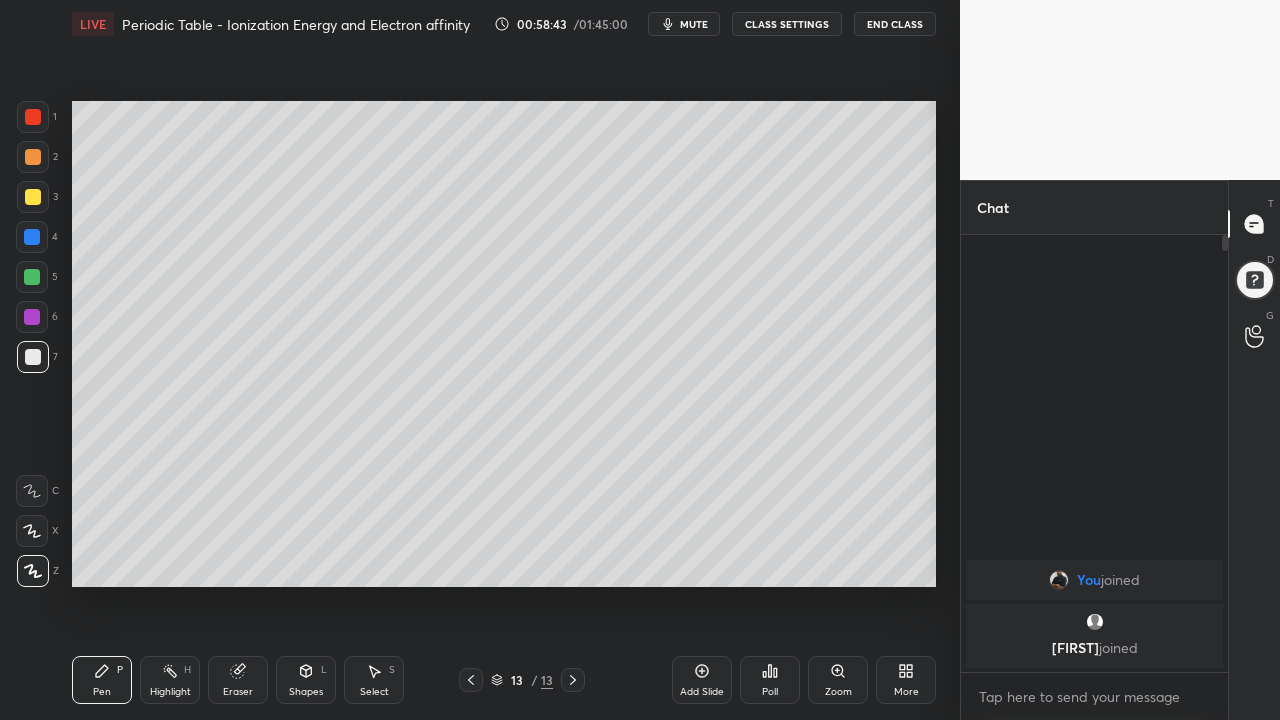 click 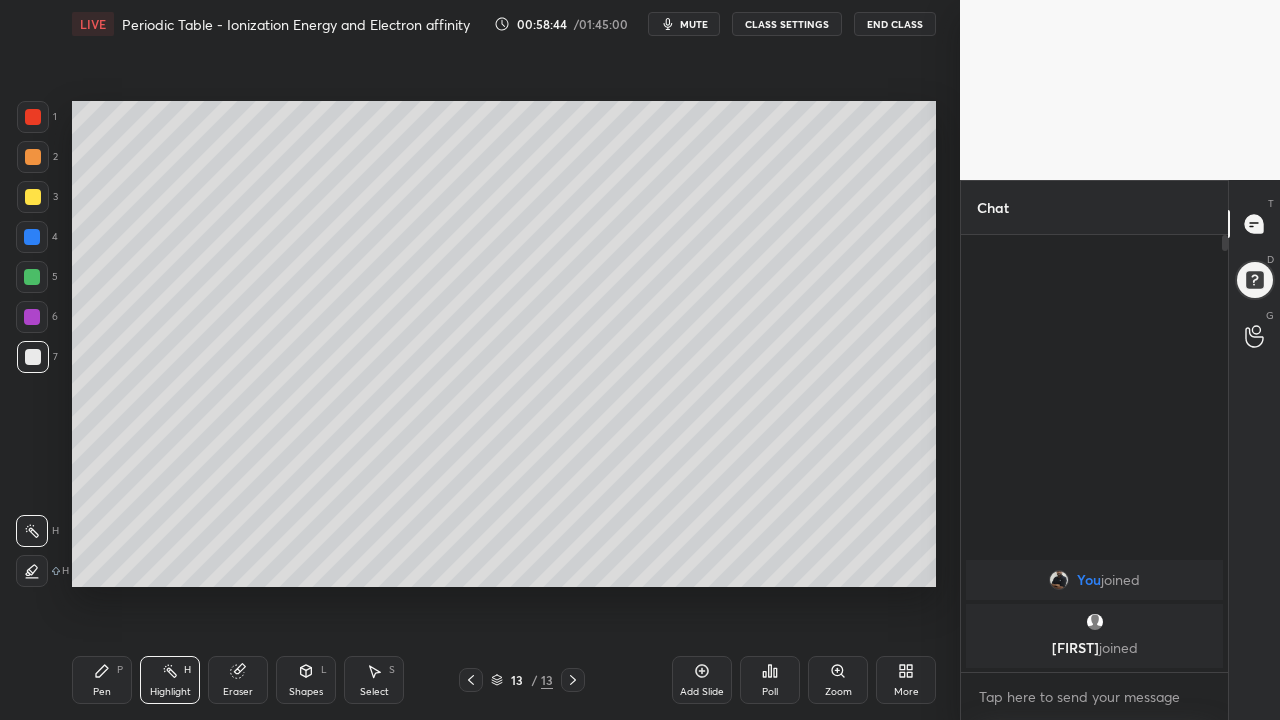 click on "Eraser" at bounding box center [238, 680] 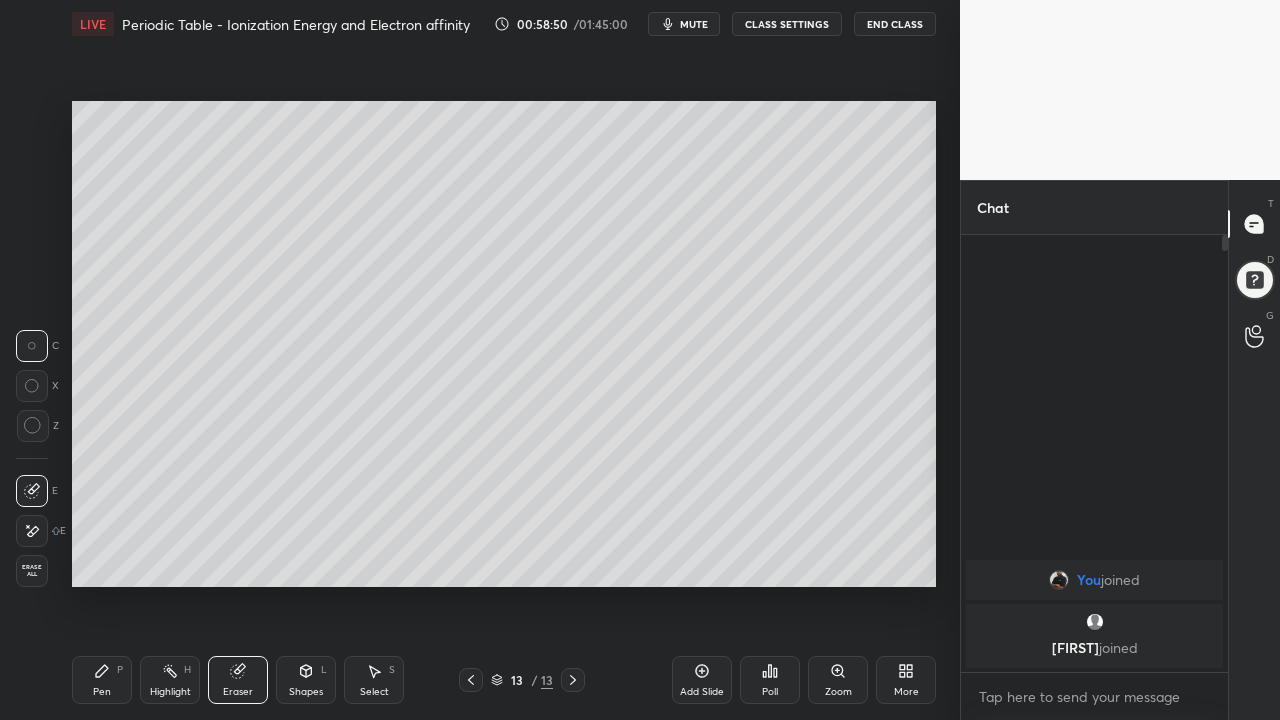 click 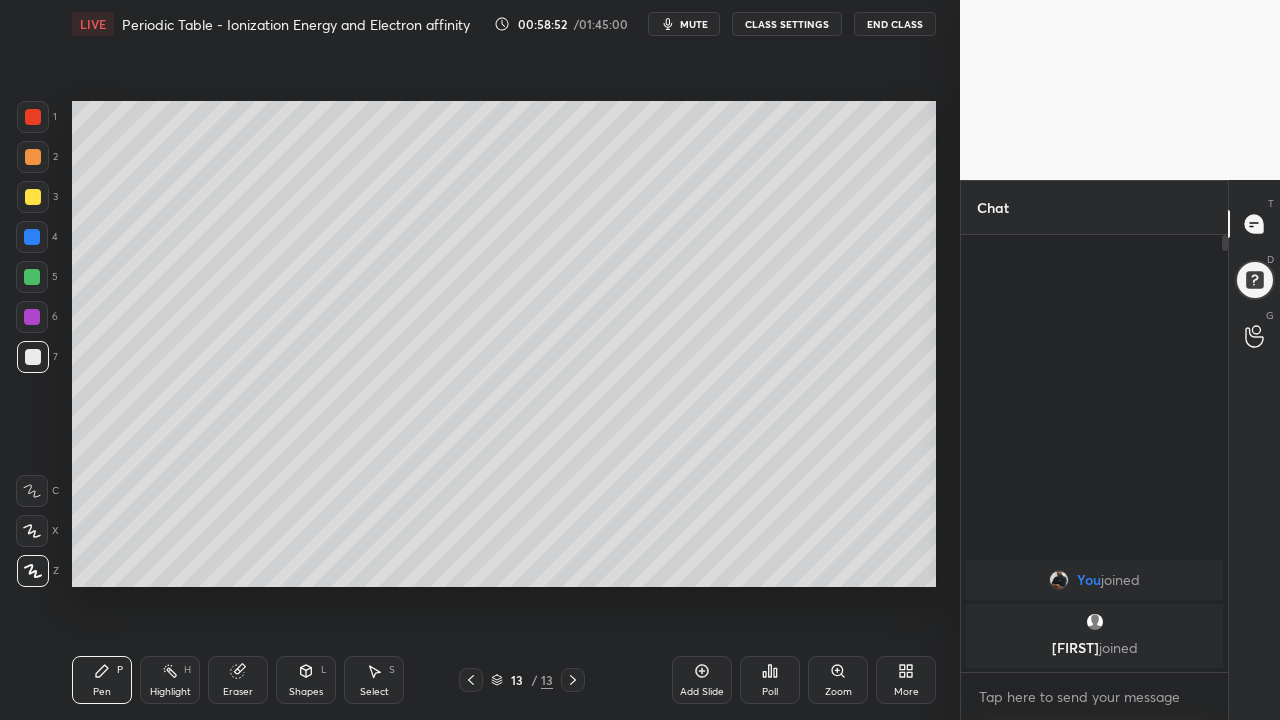 click 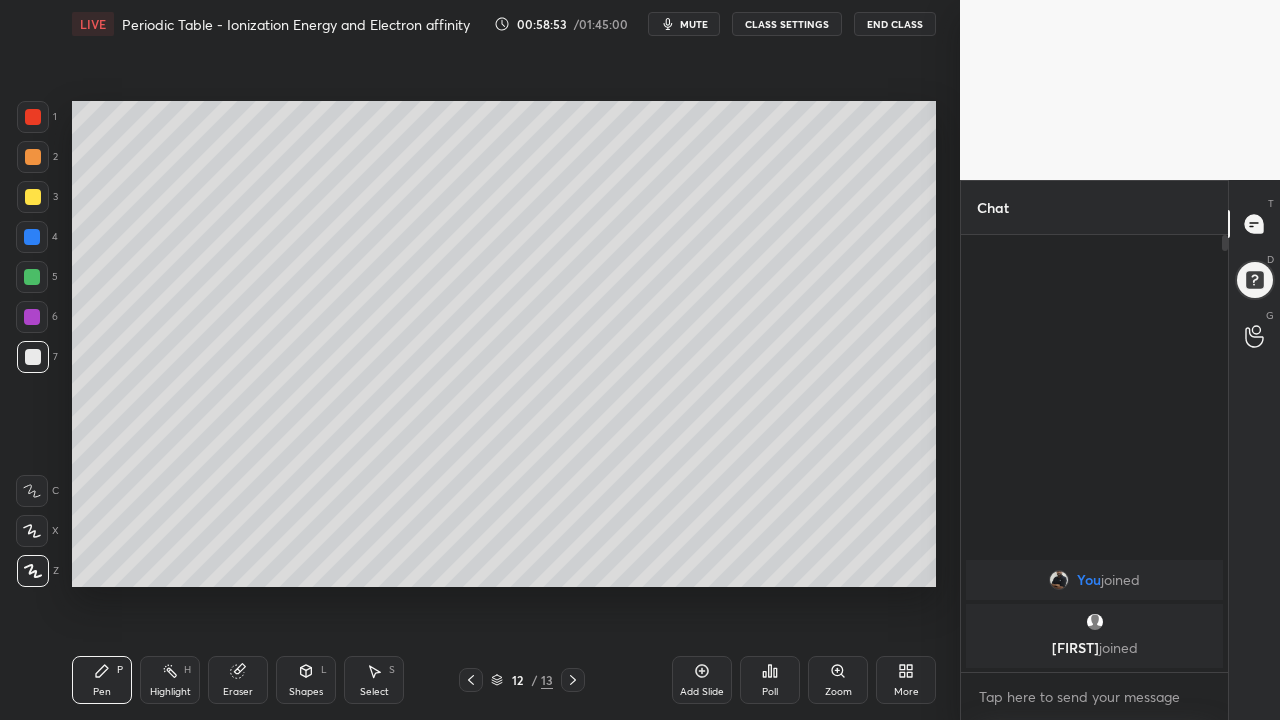 click 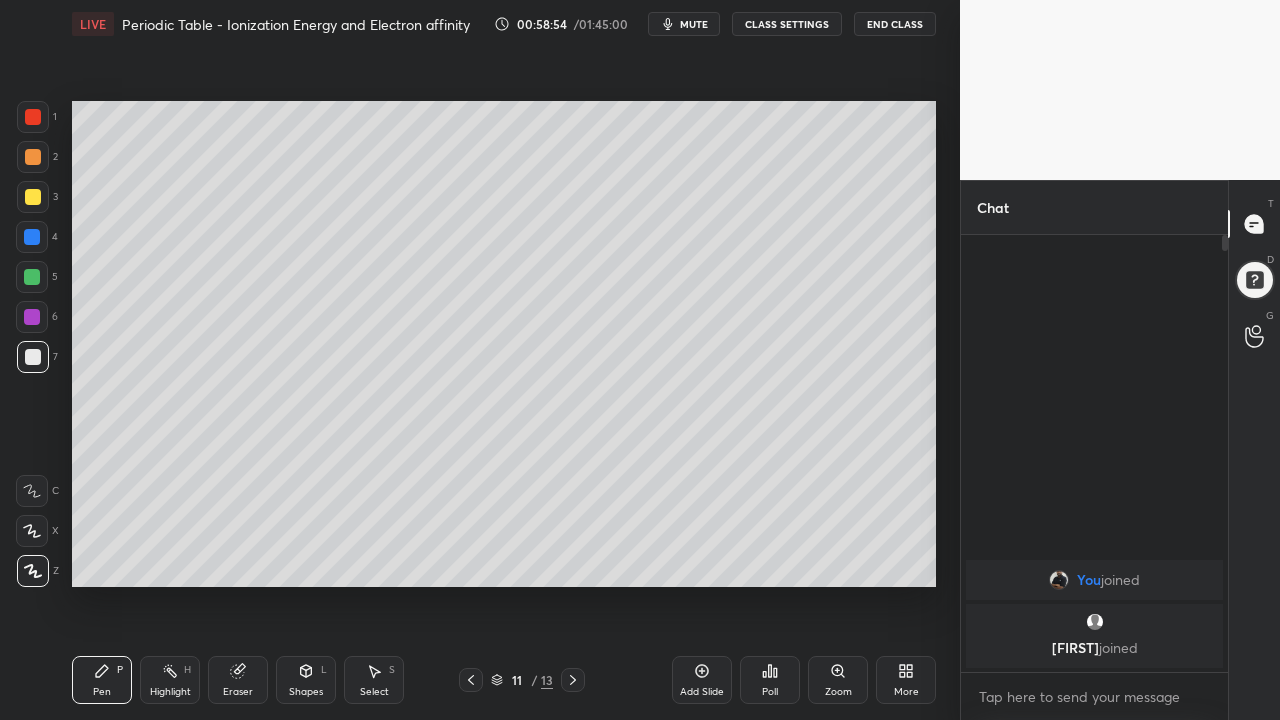 click at bounding box center (471, 680) 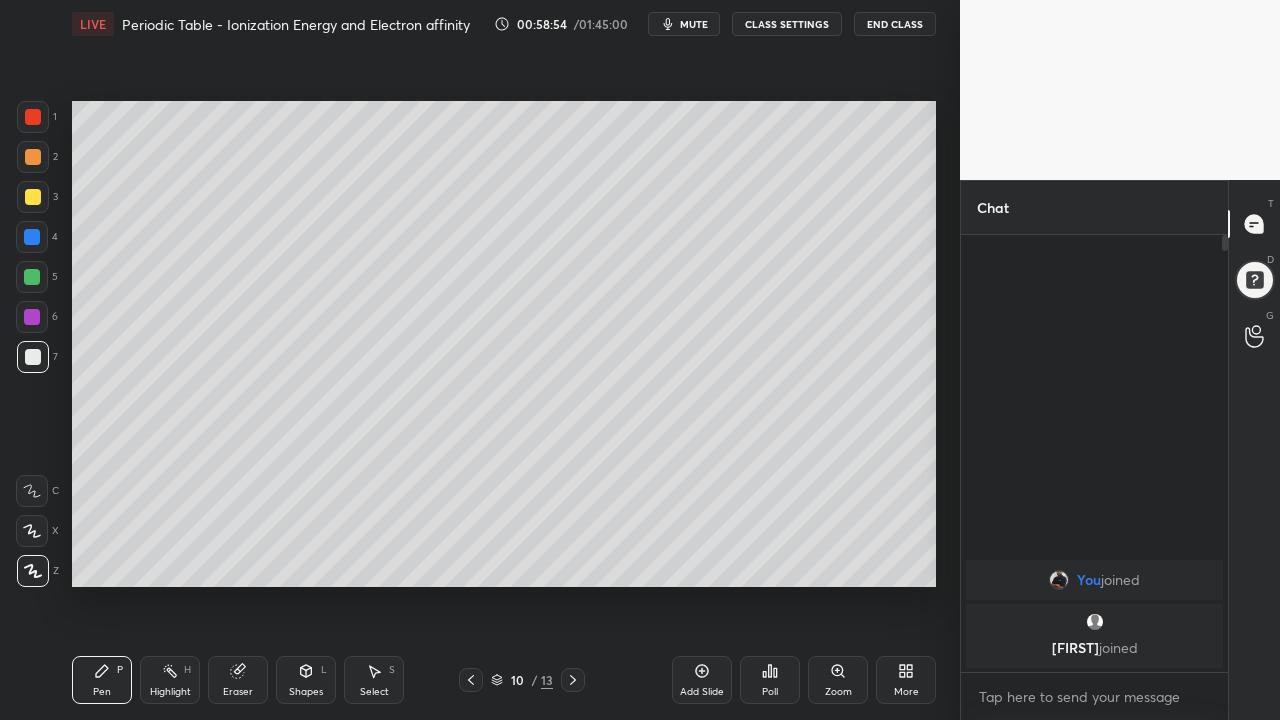 click 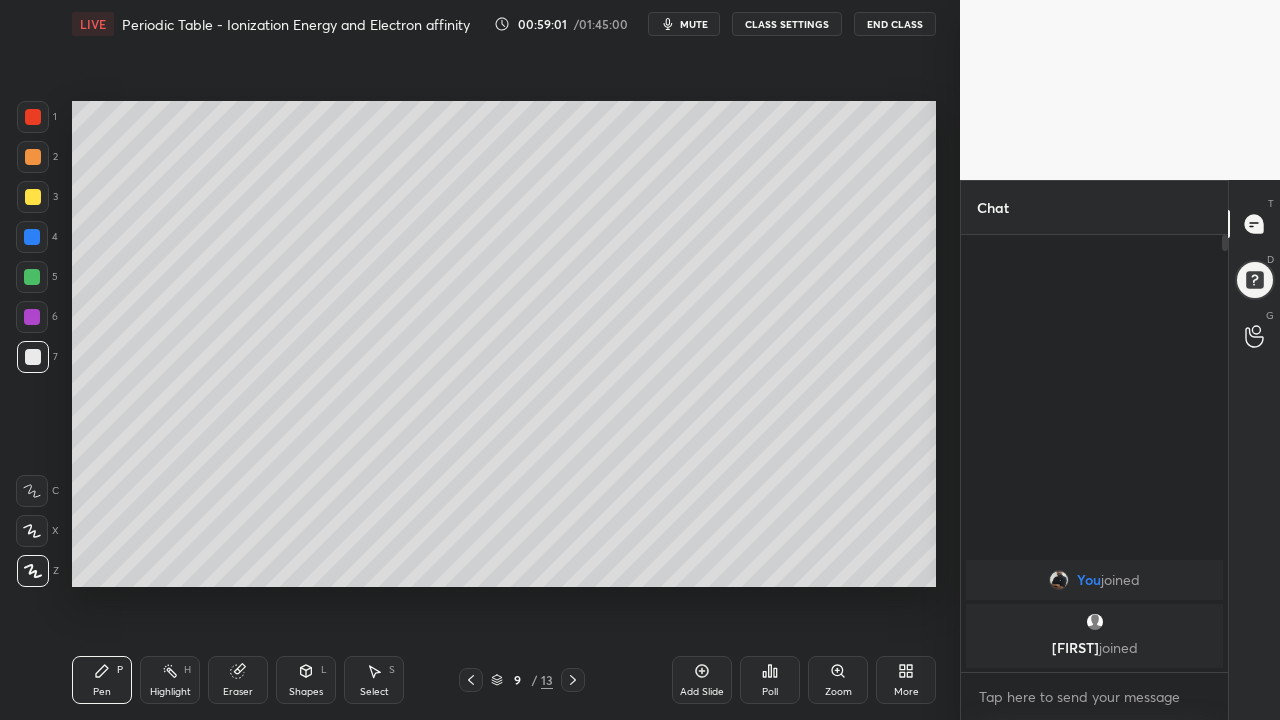 click 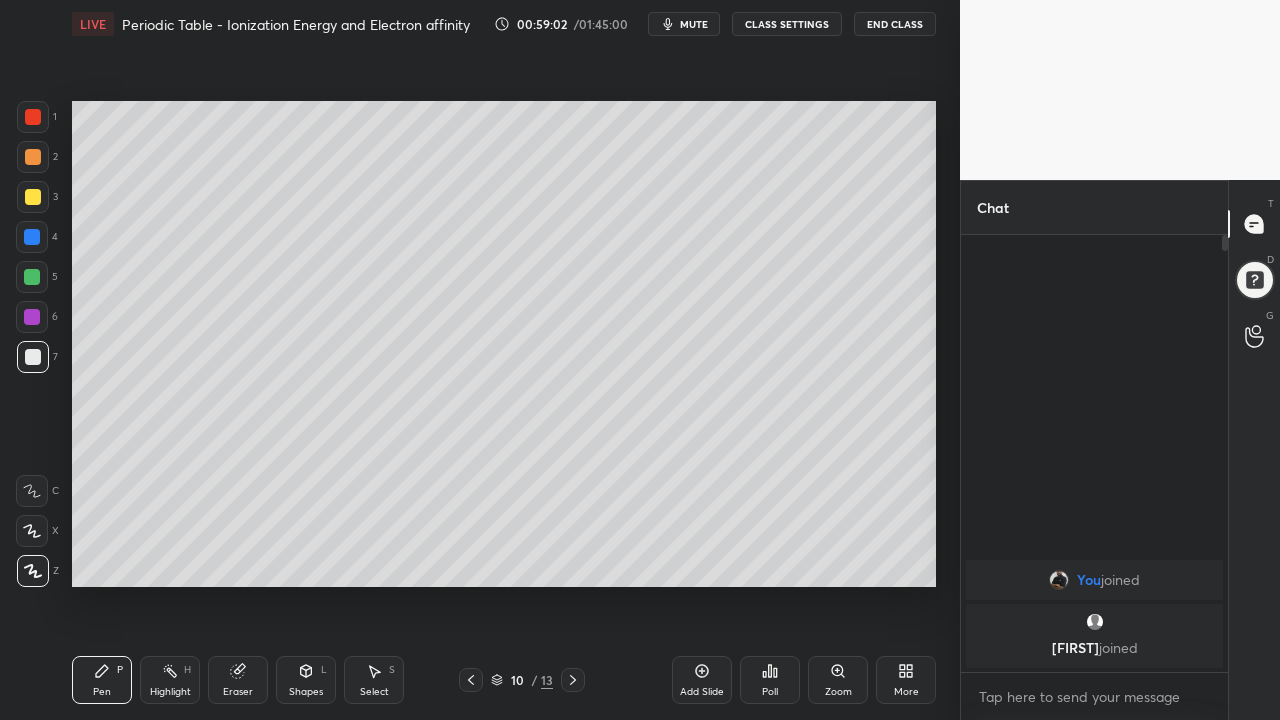 click 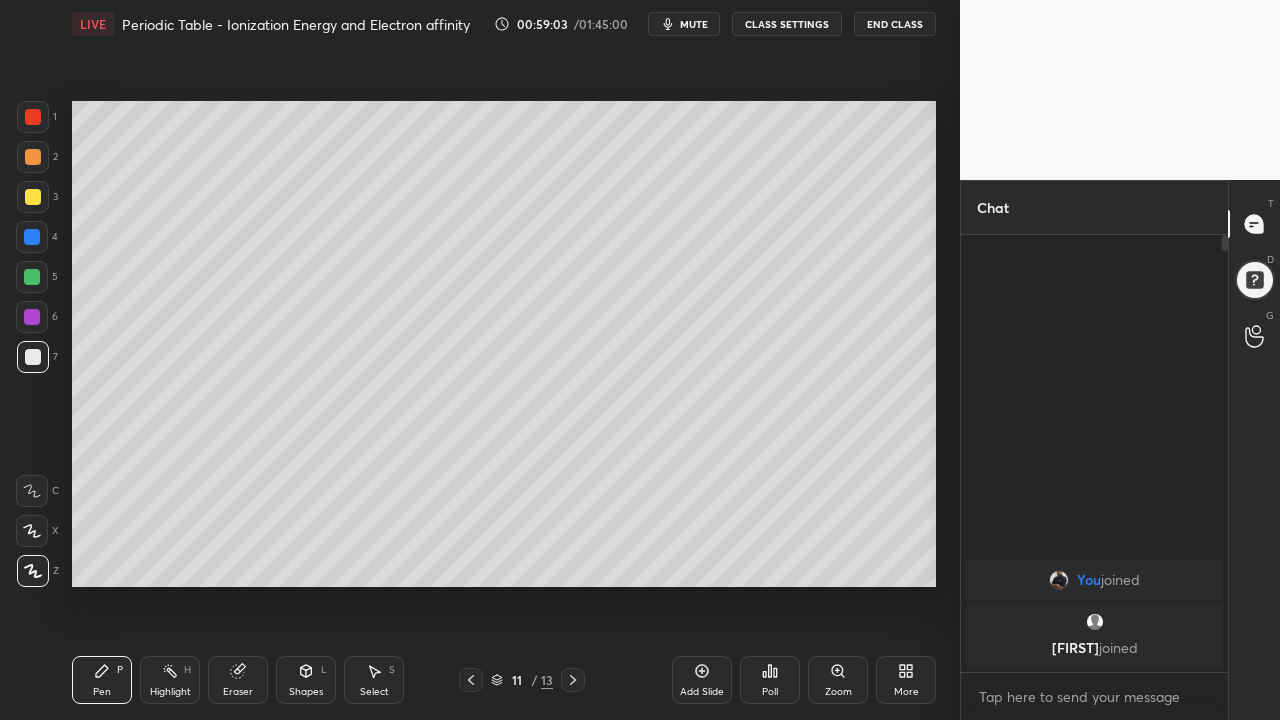click 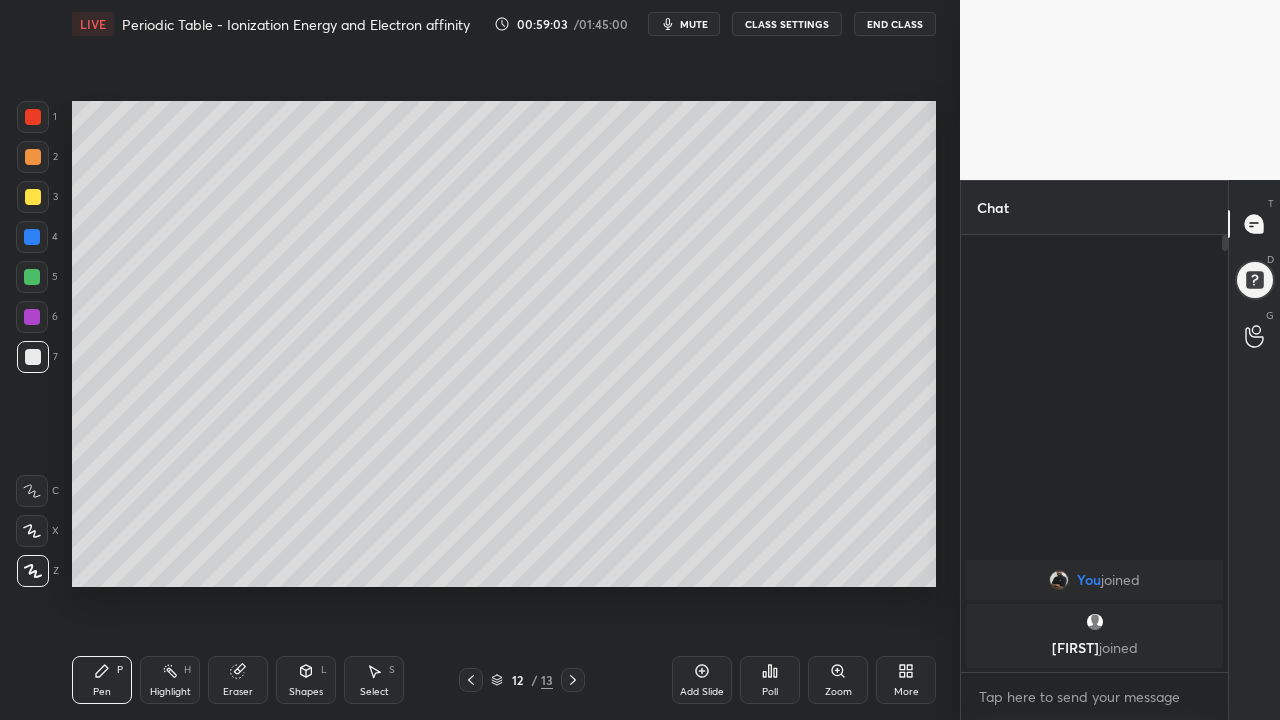click 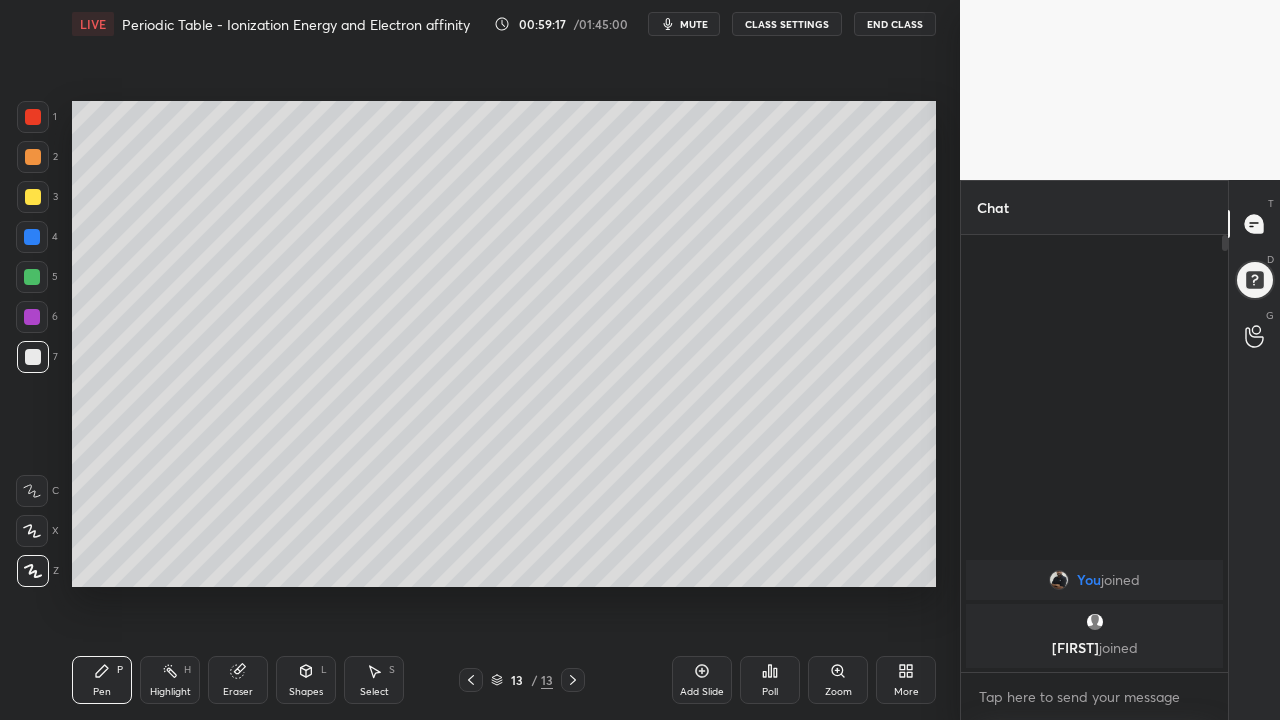 click at bounding box center [32, 277] 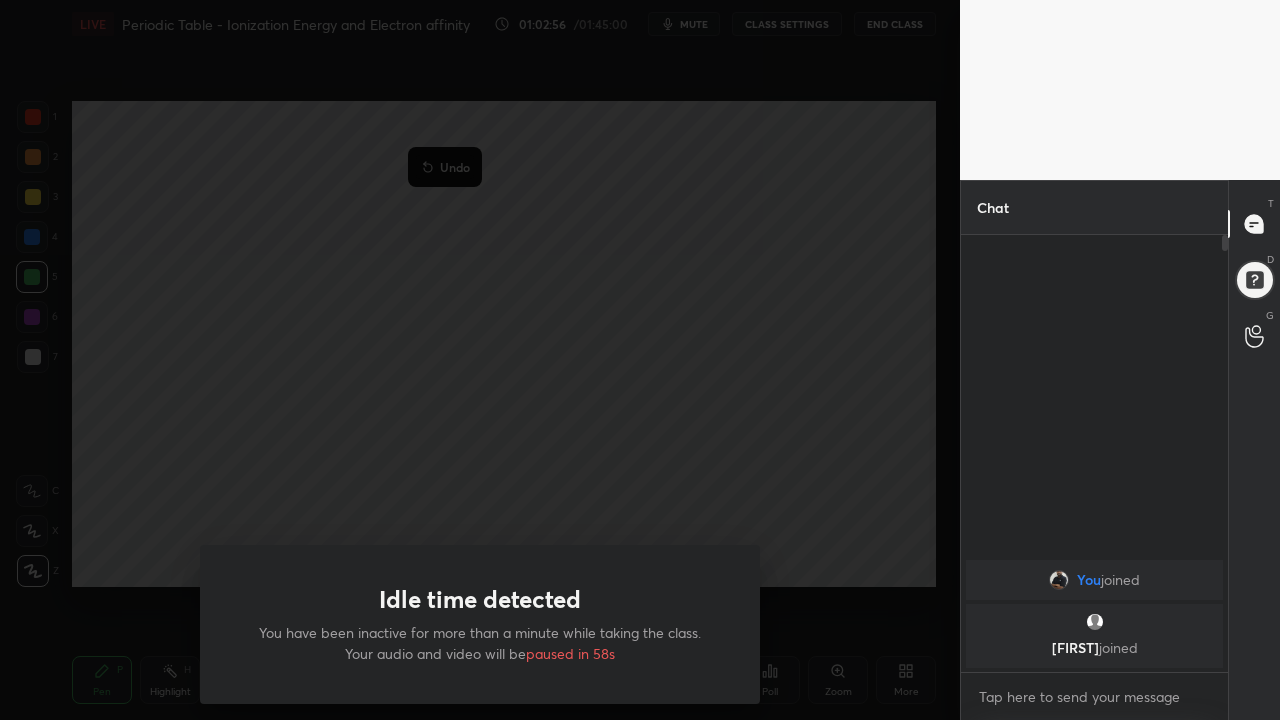 click on "Idle time detected You have been inactive for more than a minute while taking the class. Your audio and video will be  paused in 58s" at bounding box center [480, 360] 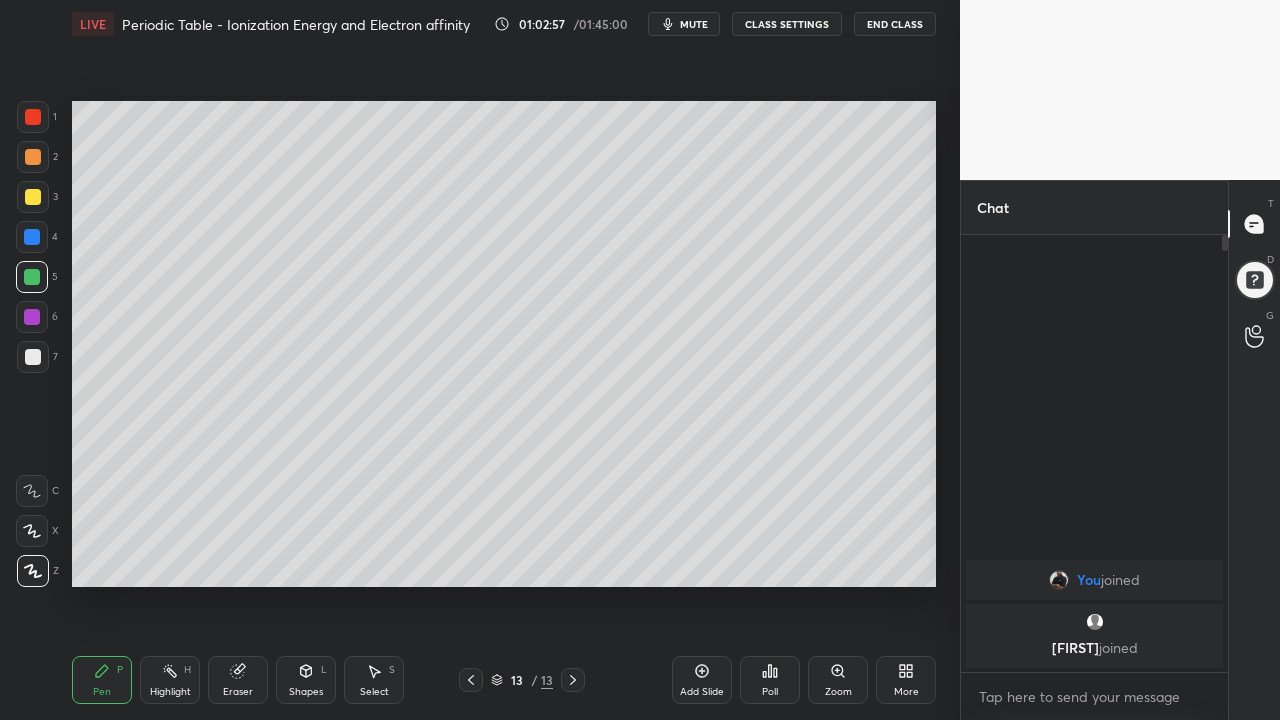 click on "Add Slide" at bounding box center (702, 692) 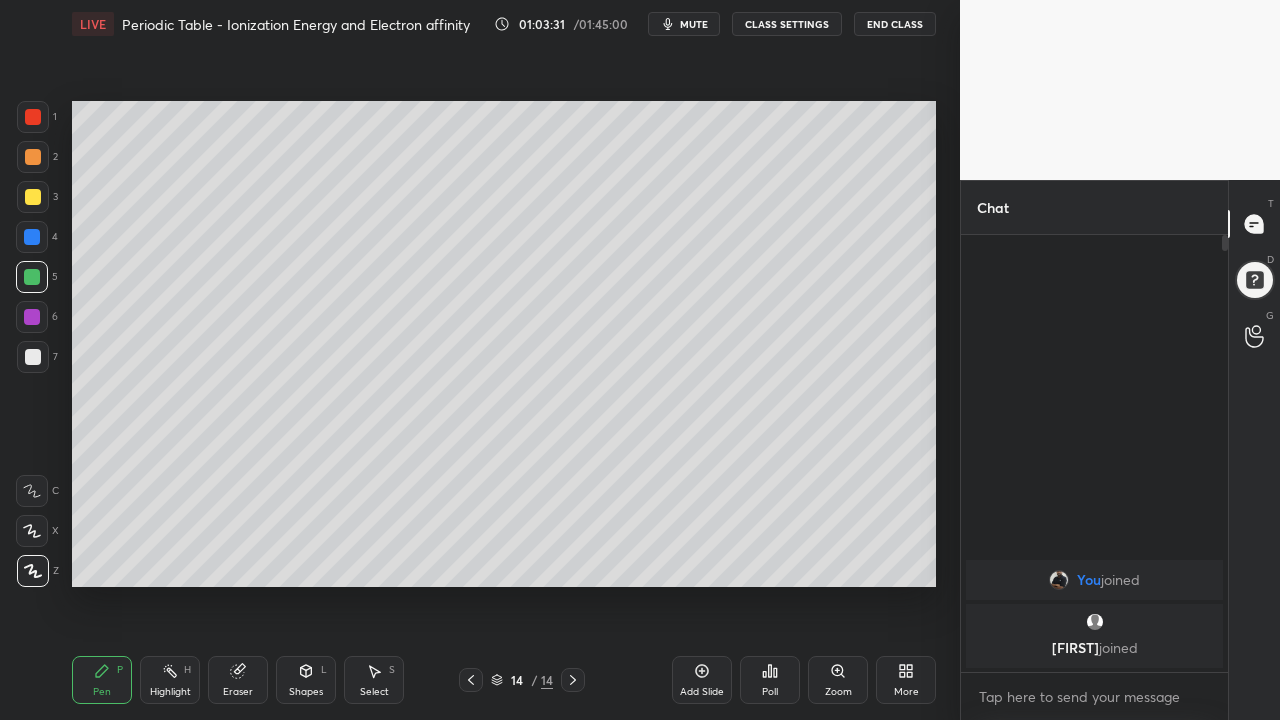 click on "Add Slide" at bounding box center [702, 680] 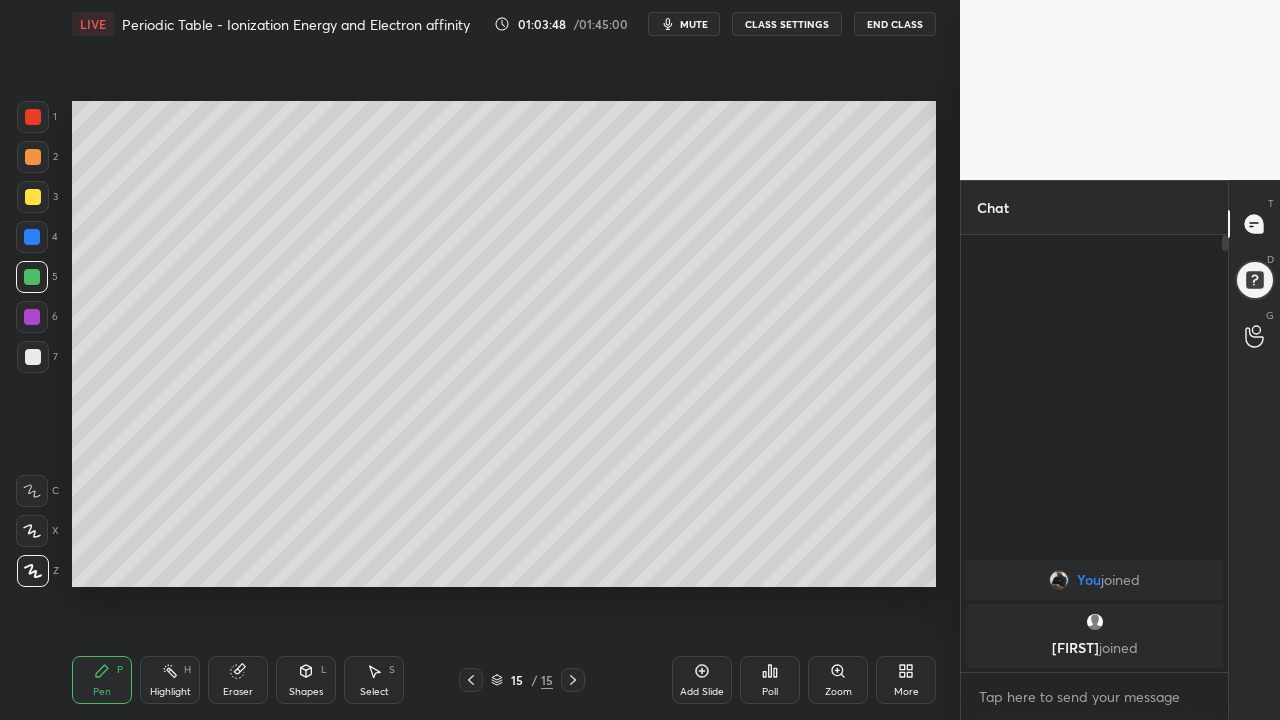 click at bounding box center (33, 357) 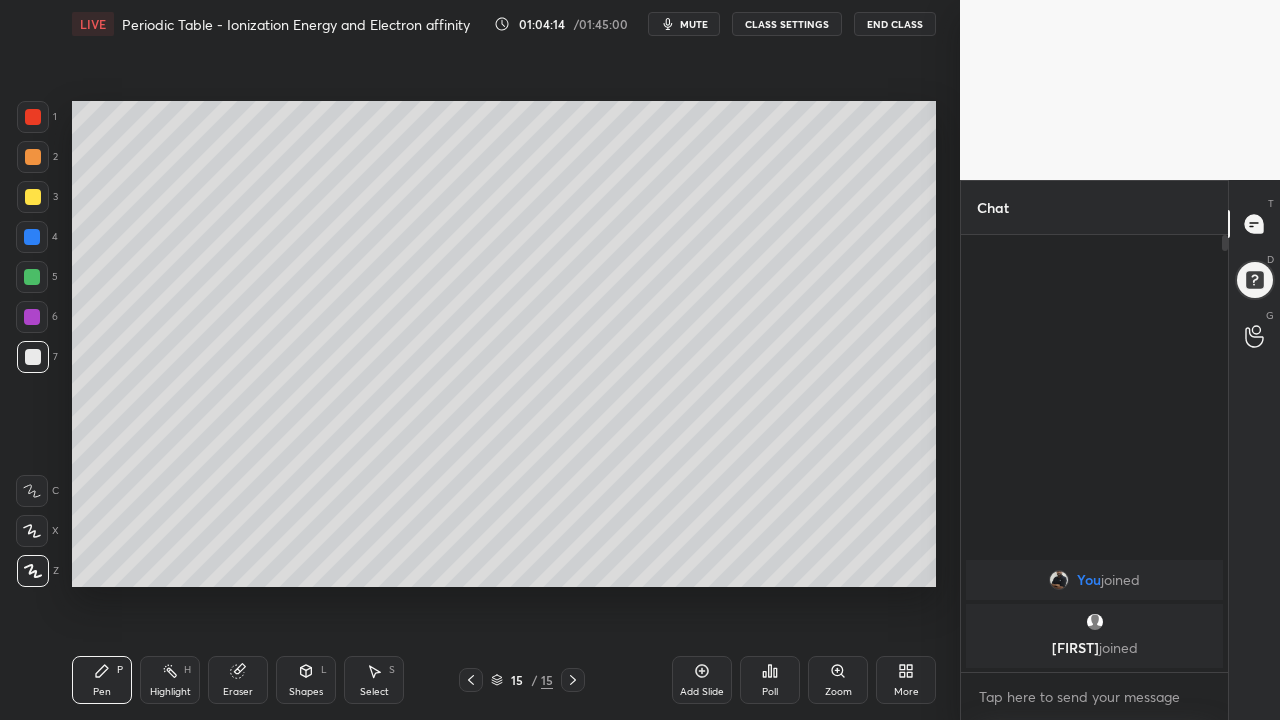 click at bounding box center [32, 277] 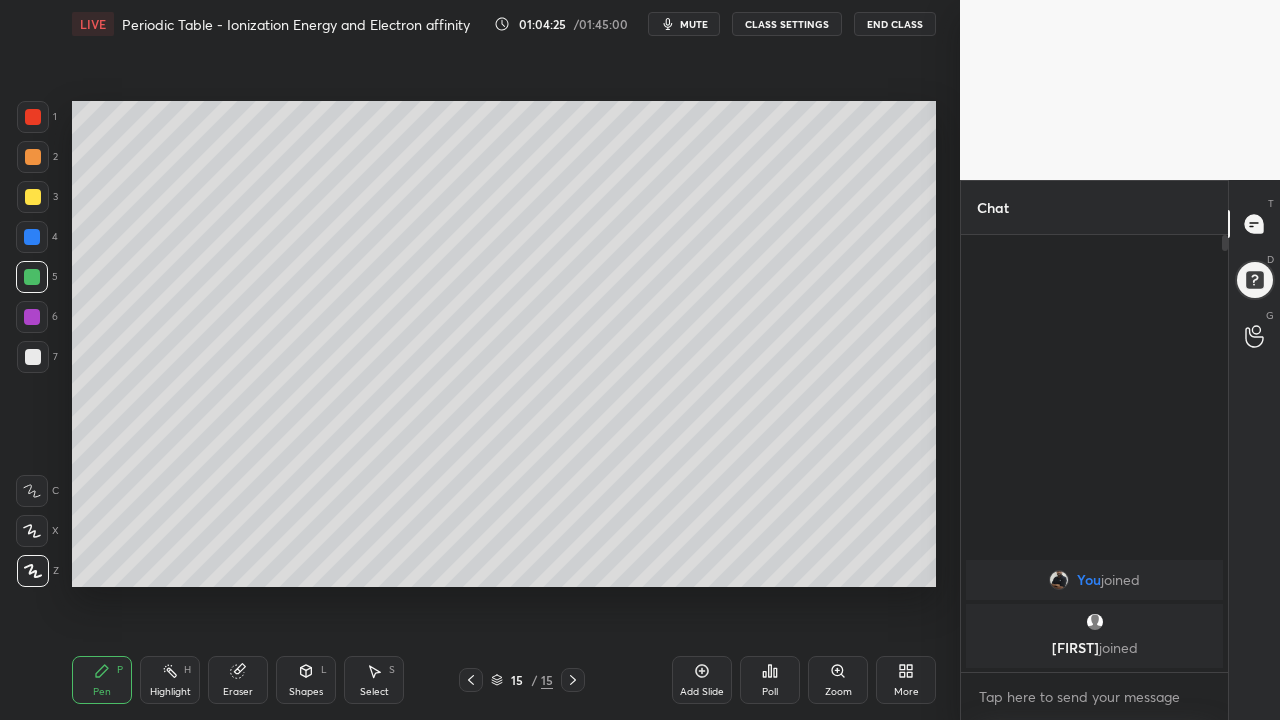 click 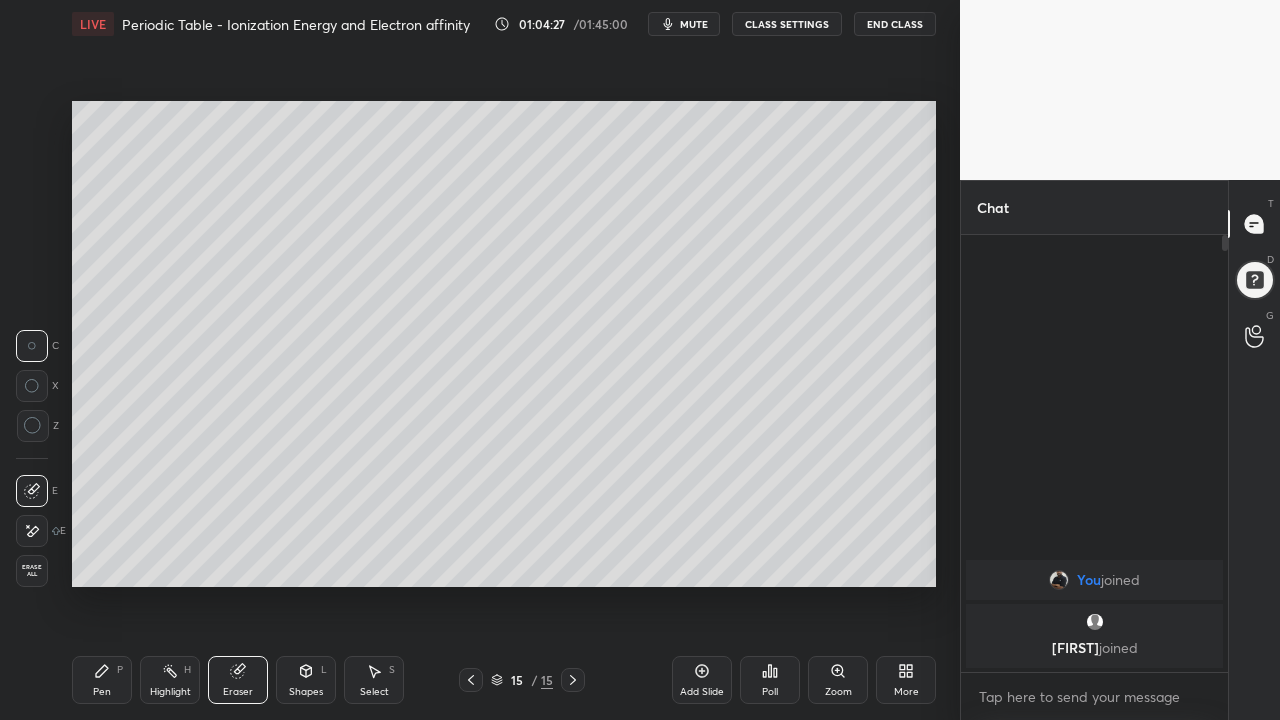 click on "Pen P" at bounding box center (102, 680) 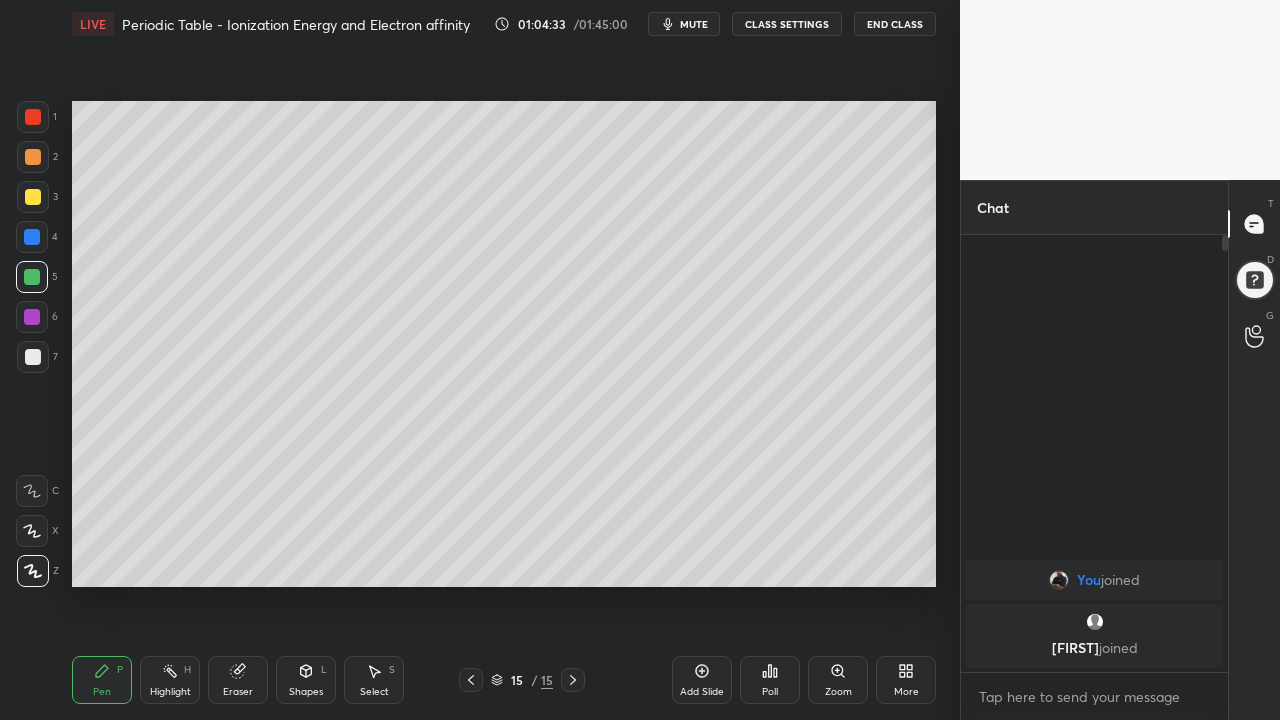 click 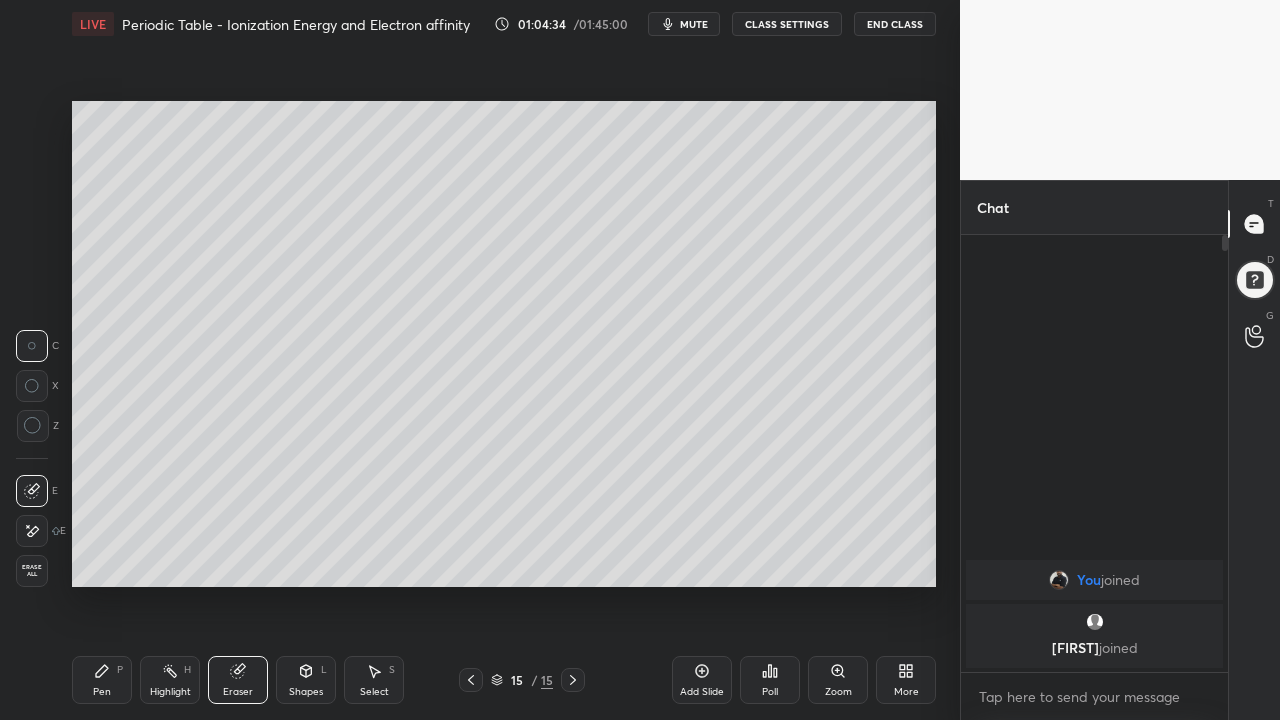 click on "Pen P" at bounding box center [102, 680] 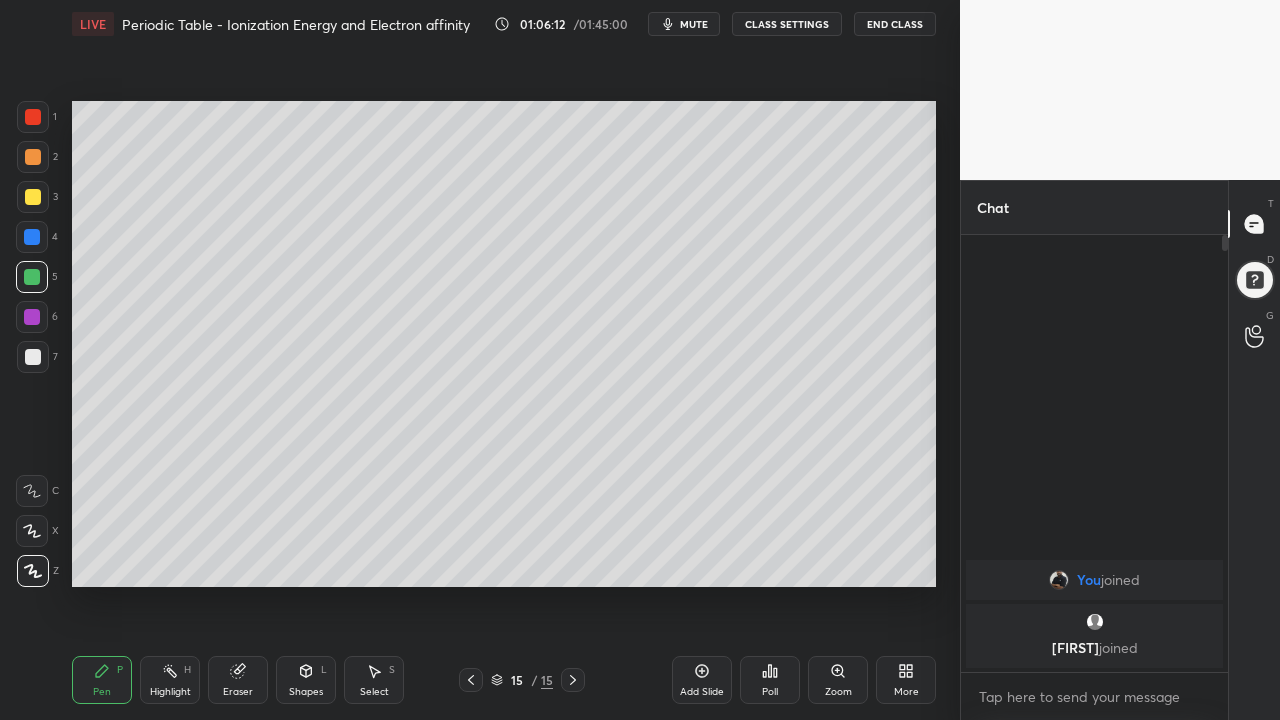 click at bounding box center [33, 357] 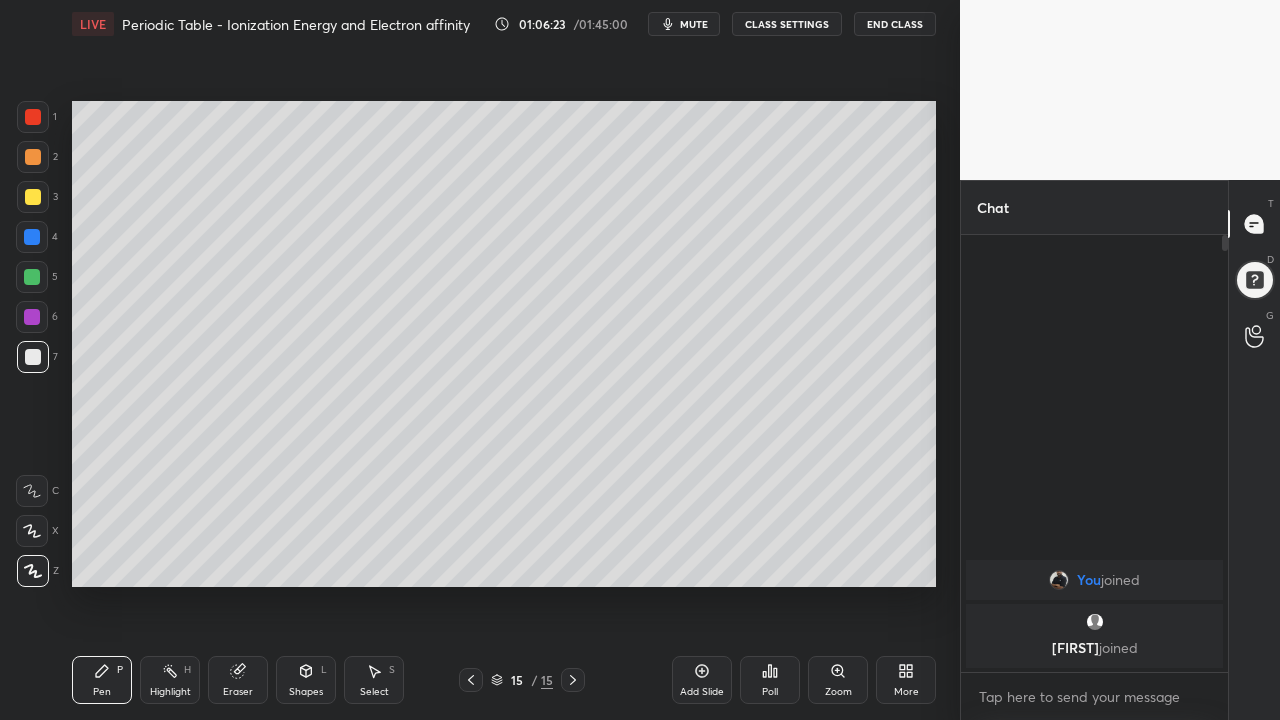 click 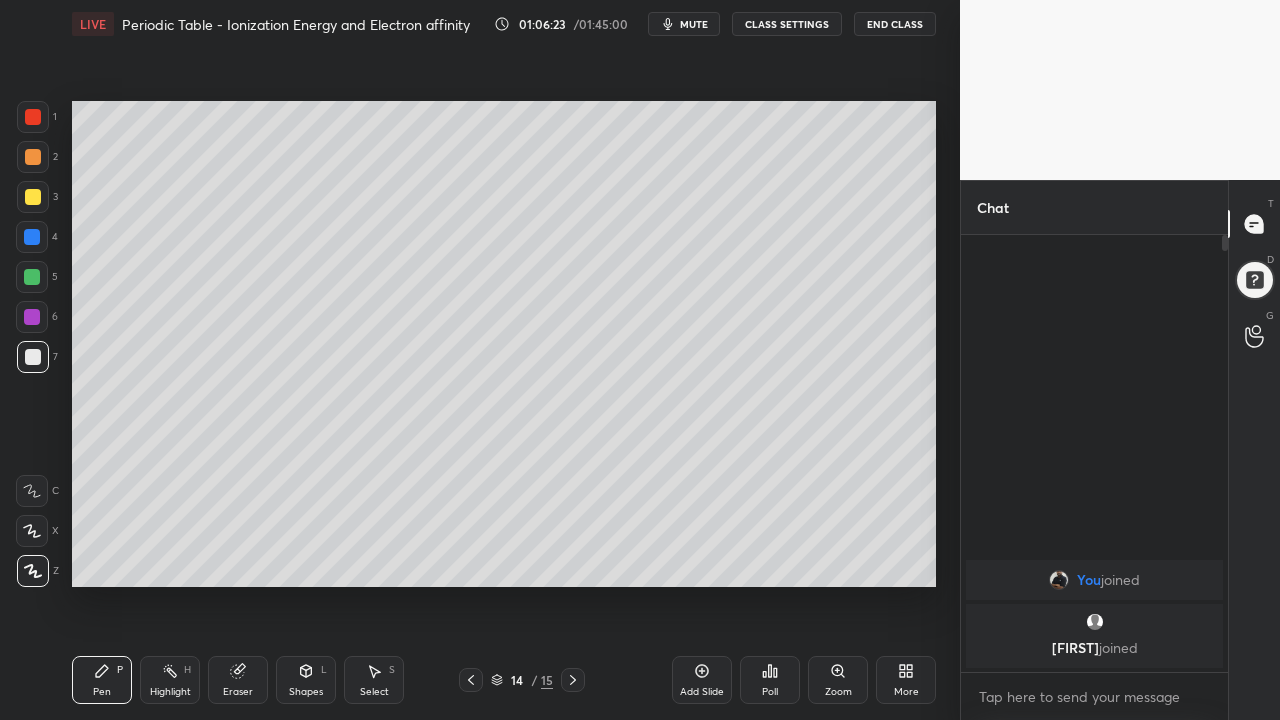 click 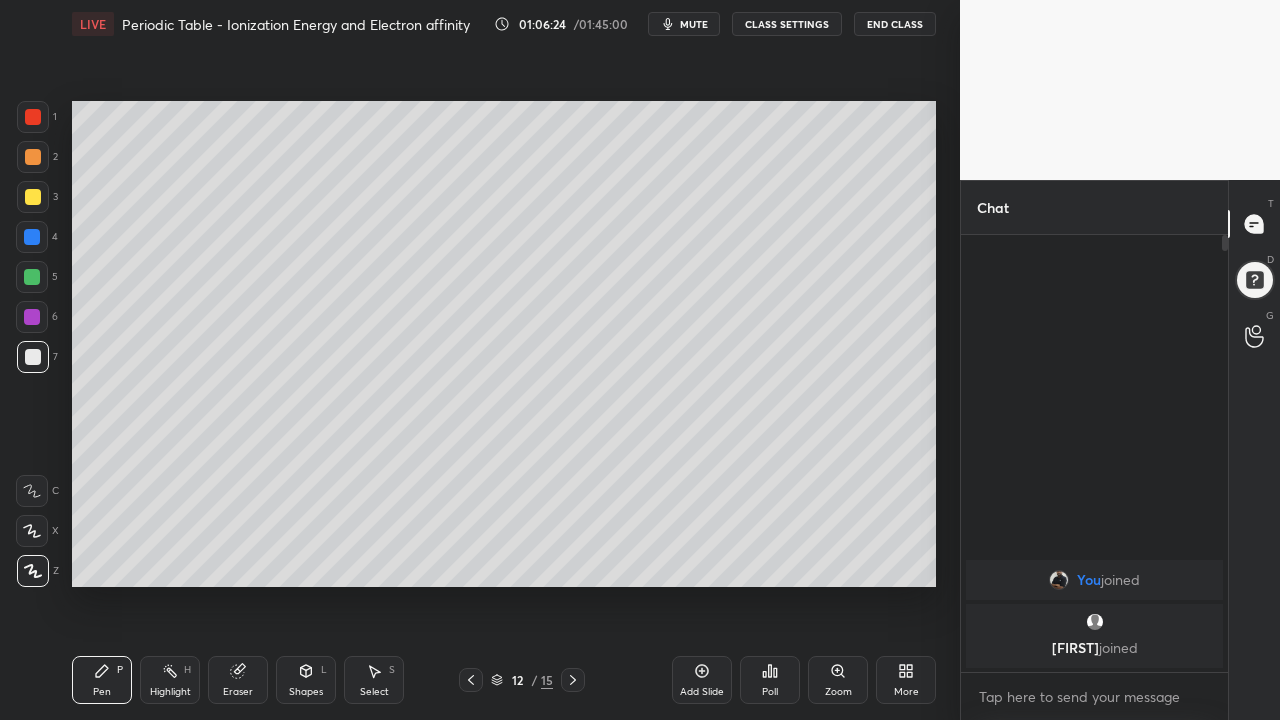 click 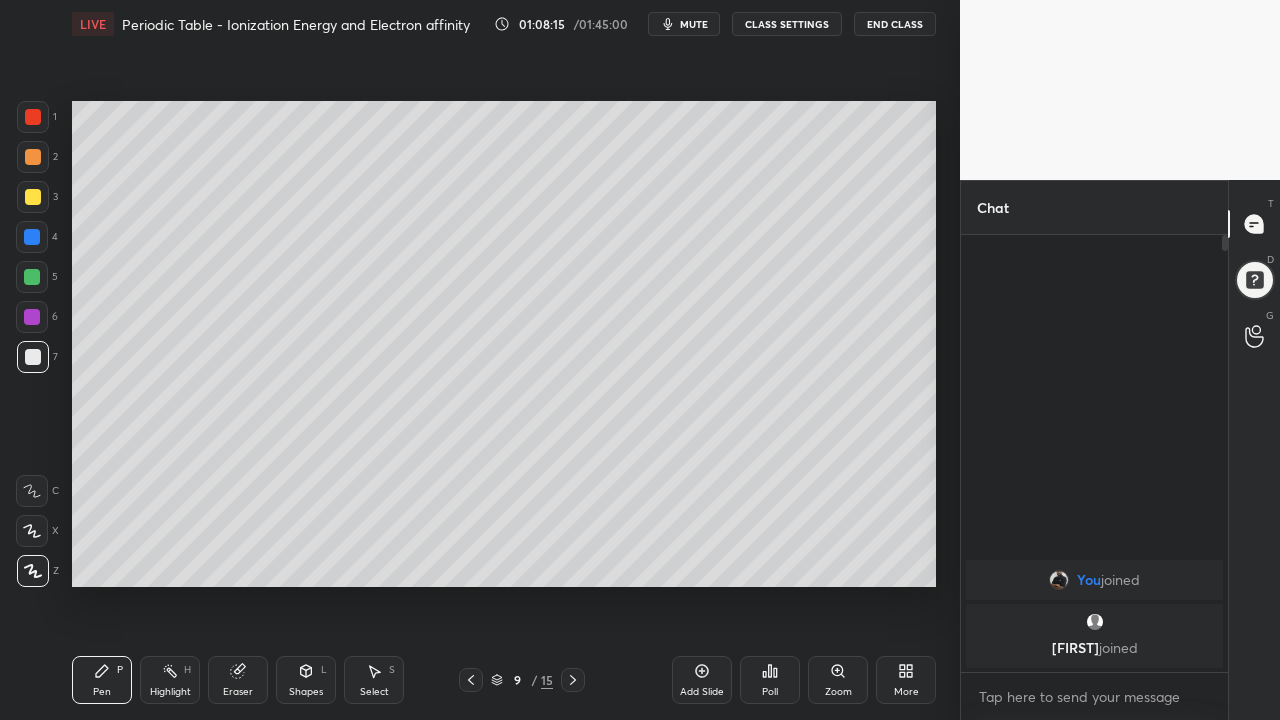 click 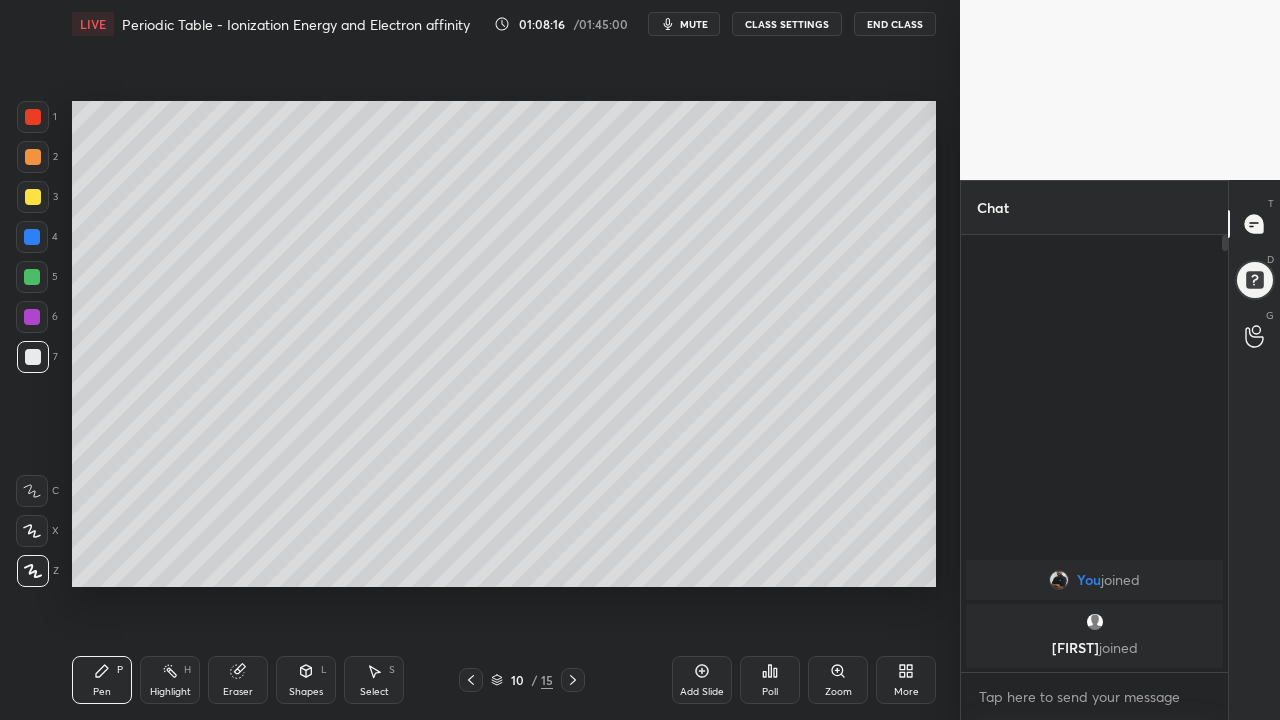 click 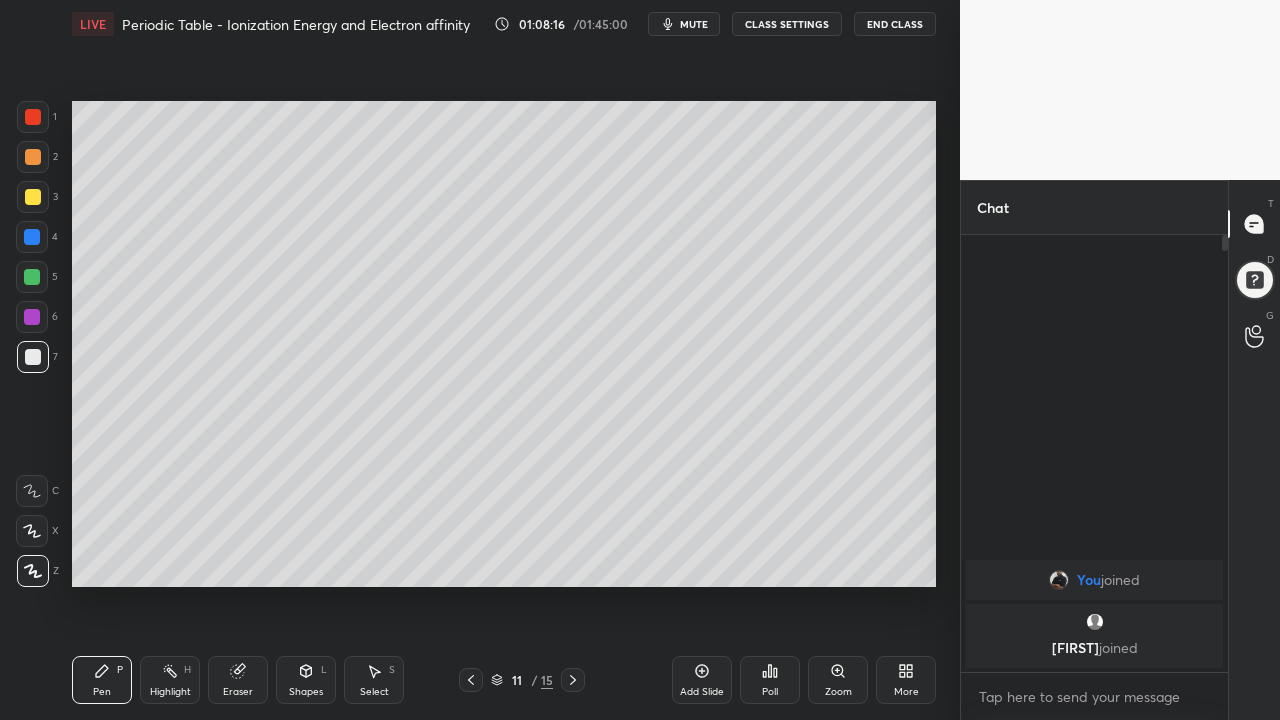click 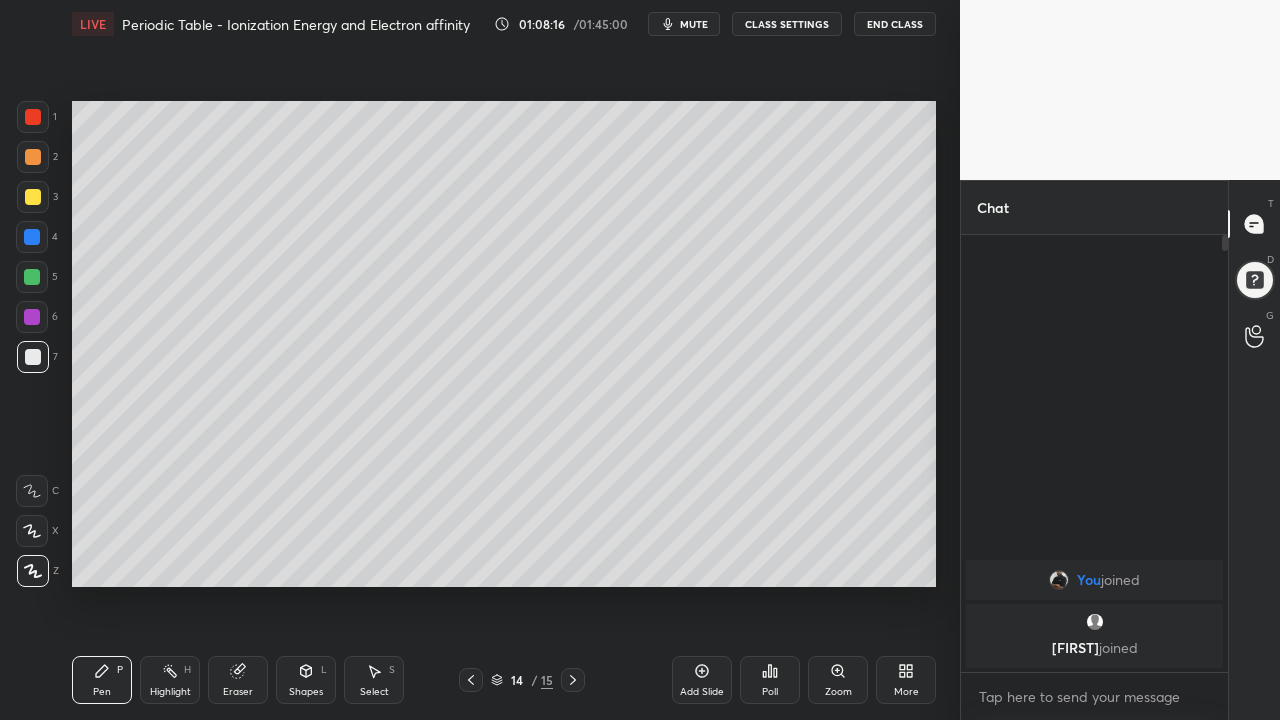 click 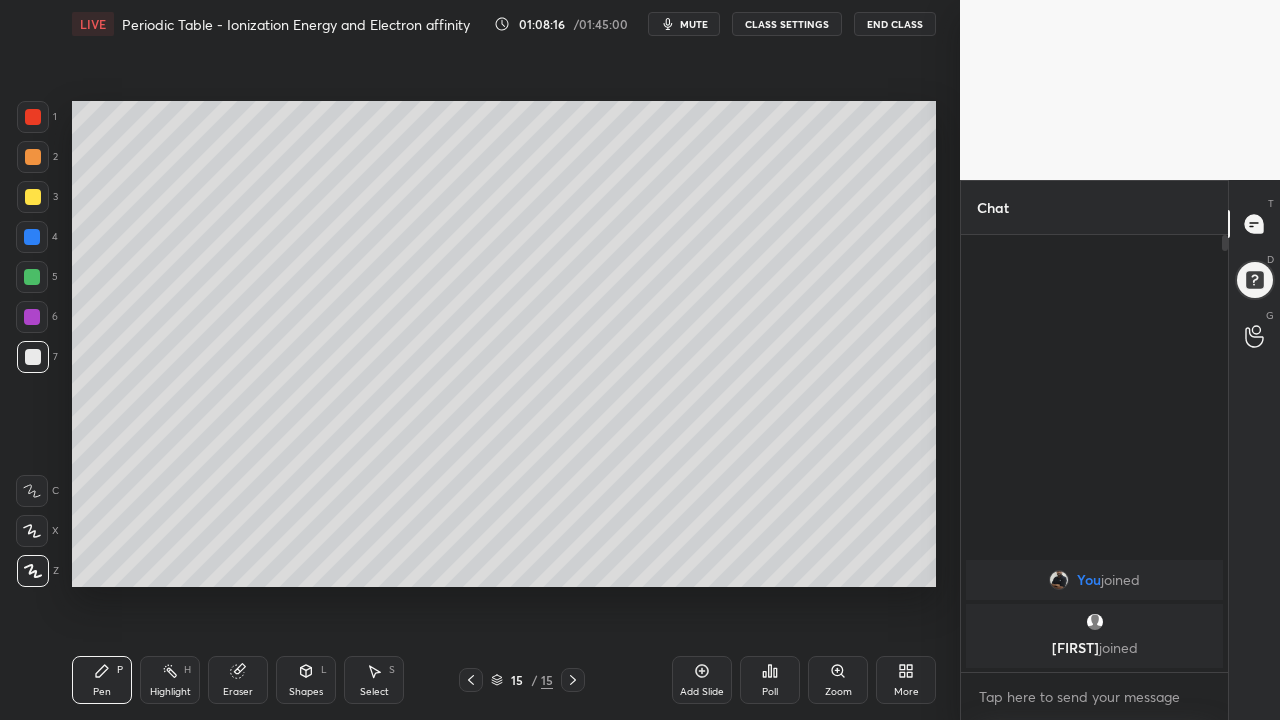 click 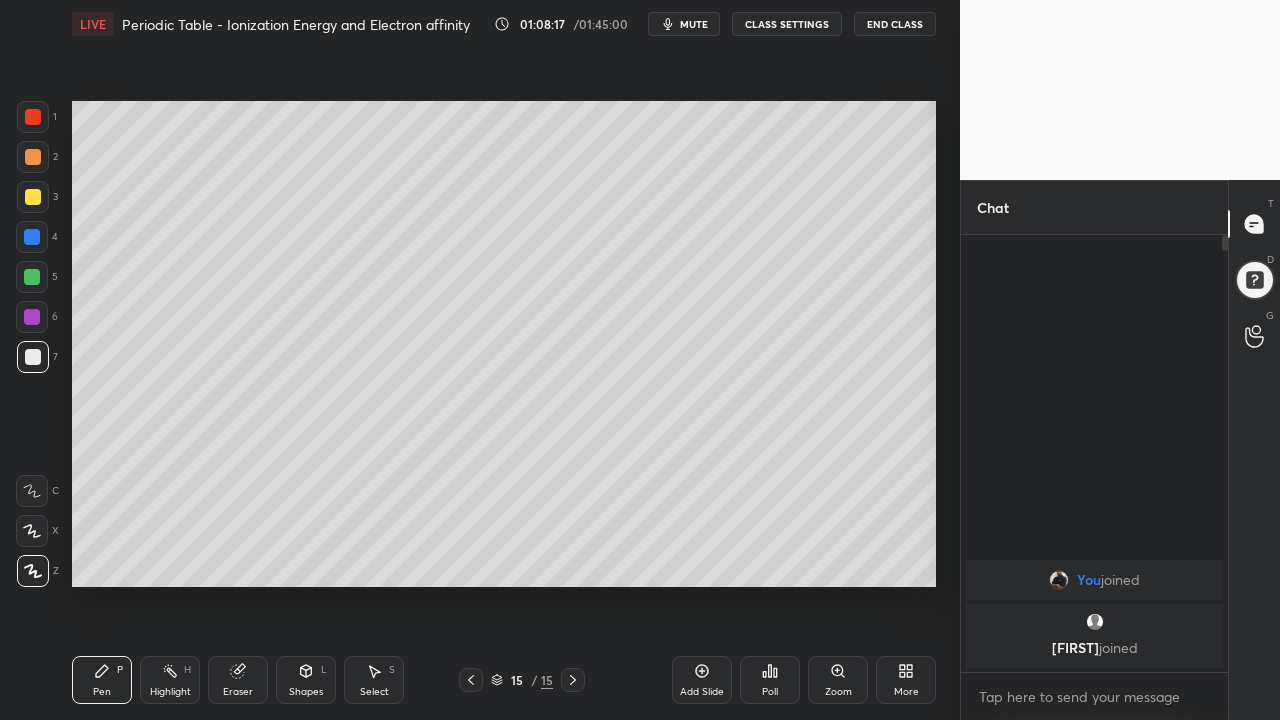 click 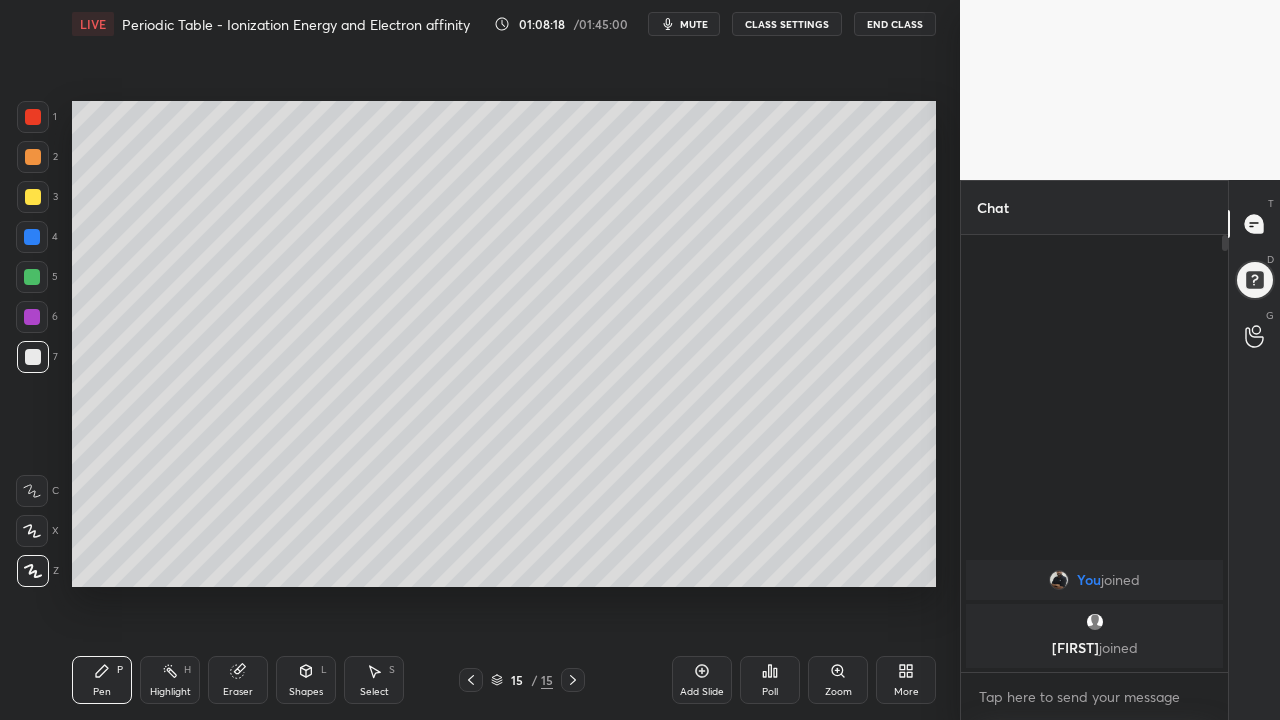 click on "Add Slide" at bounding box center (702, 680) 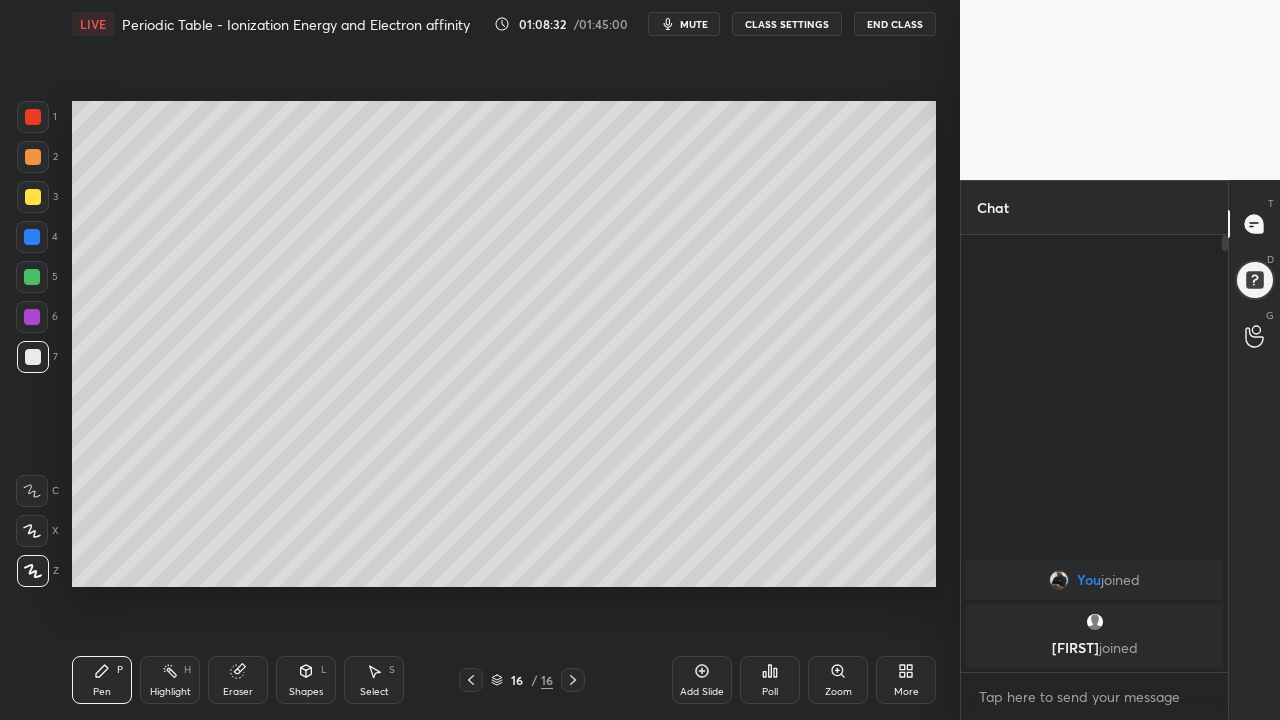 click at bounding box center (32, 277) 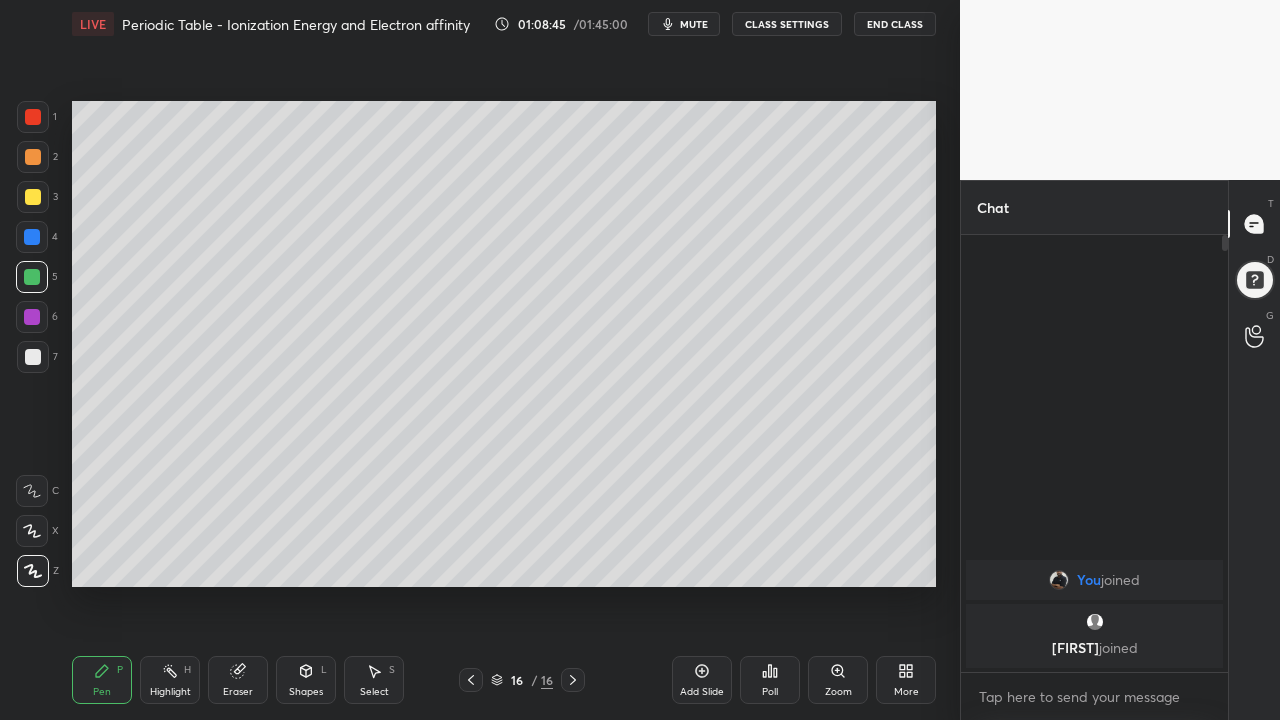 click at bounding box center (32, 237) 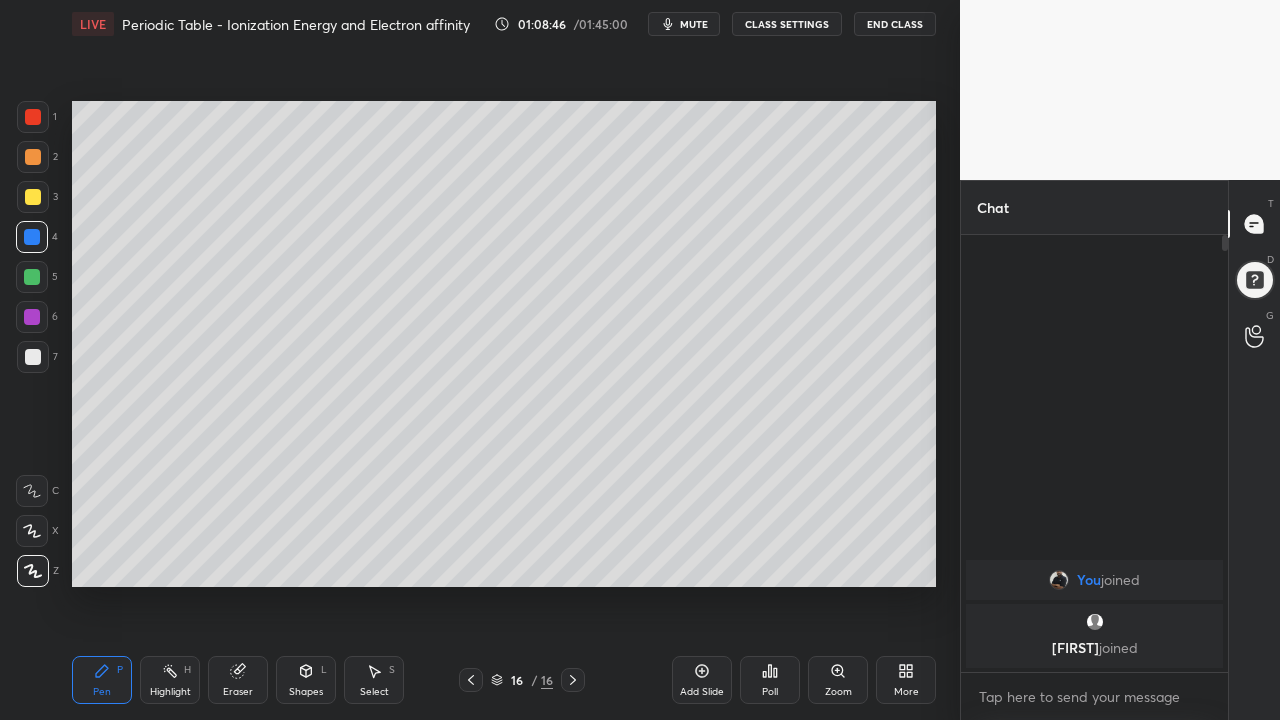 click at bounding box center [33, 197] 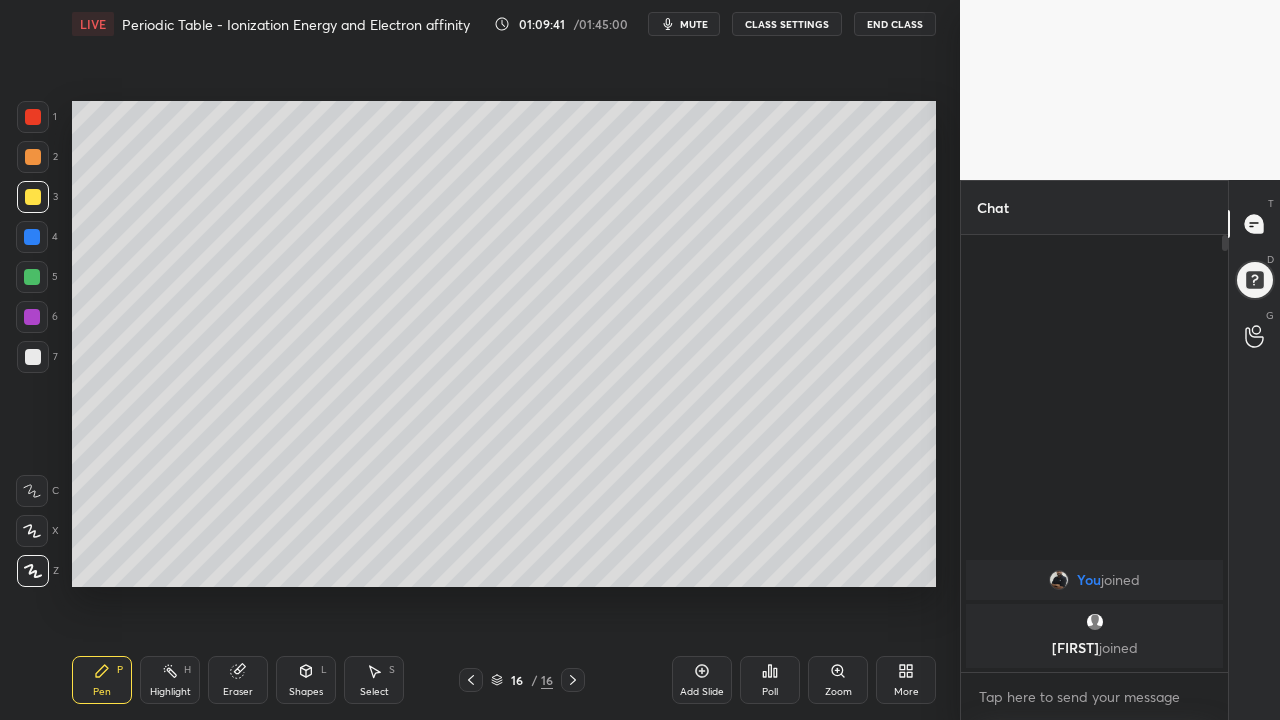 click at bounding box center (32, 317) 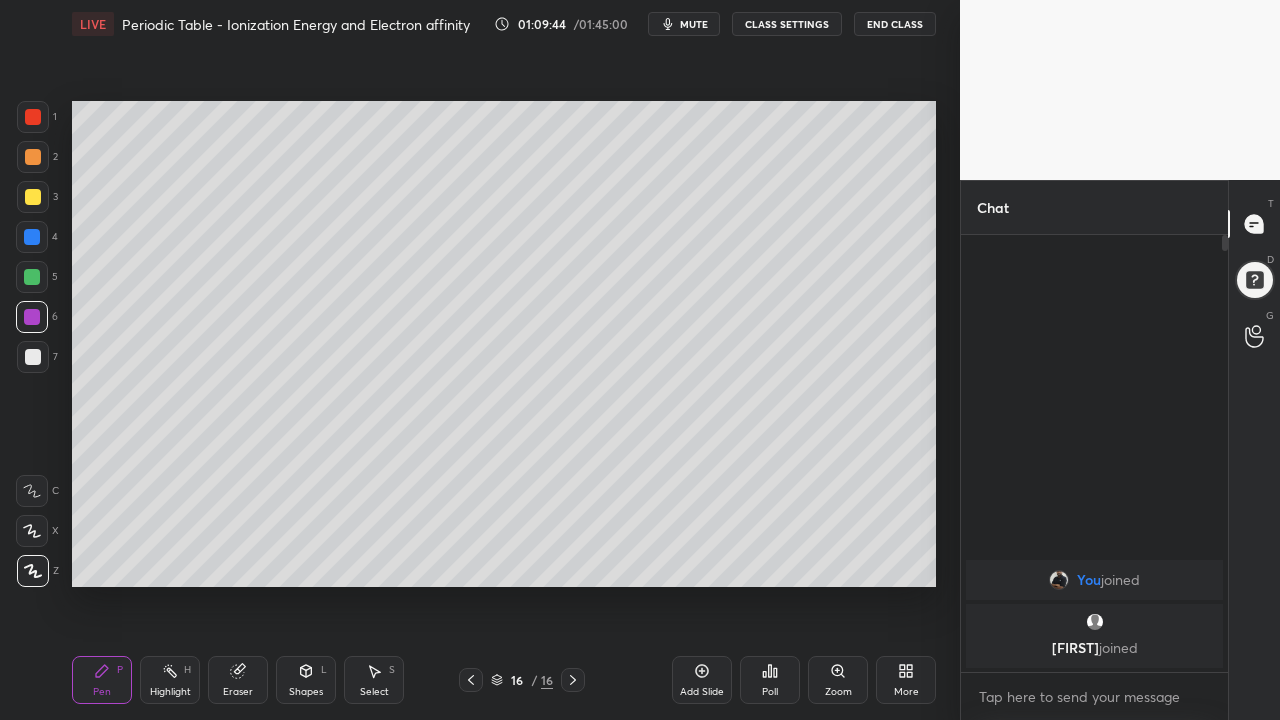 click 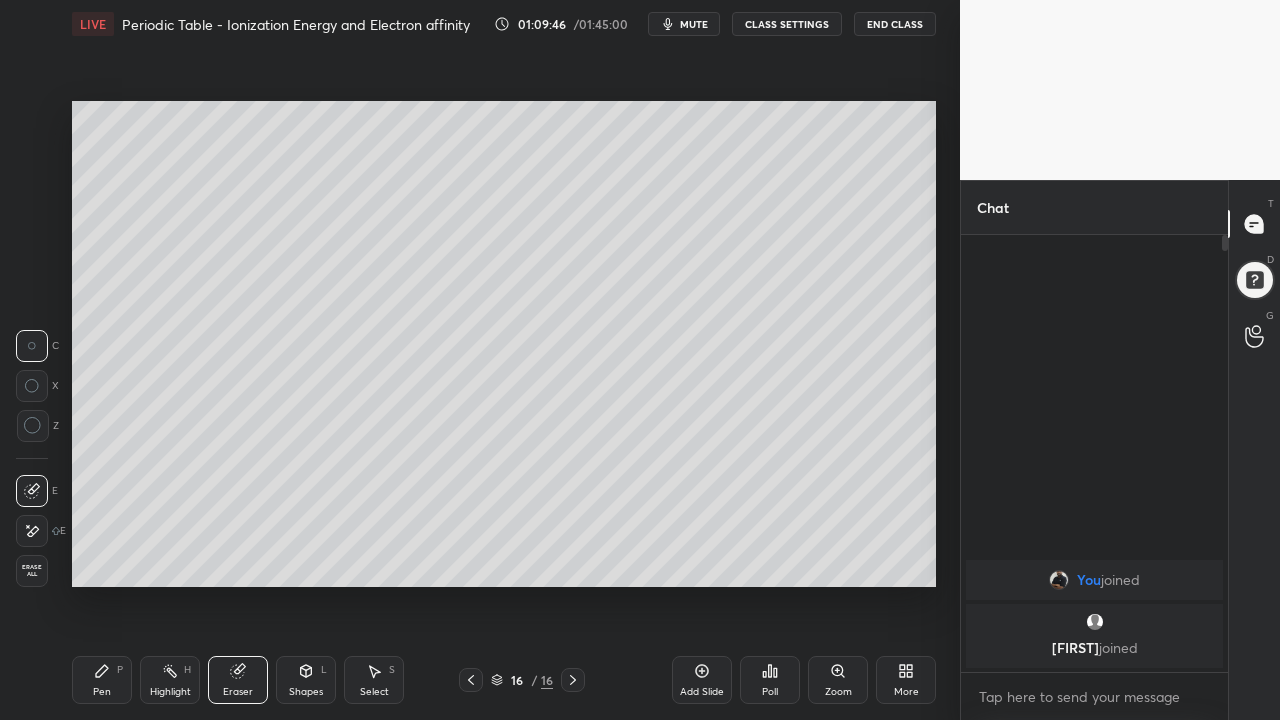 click on "Pen P" at bounding box center (102, 680) 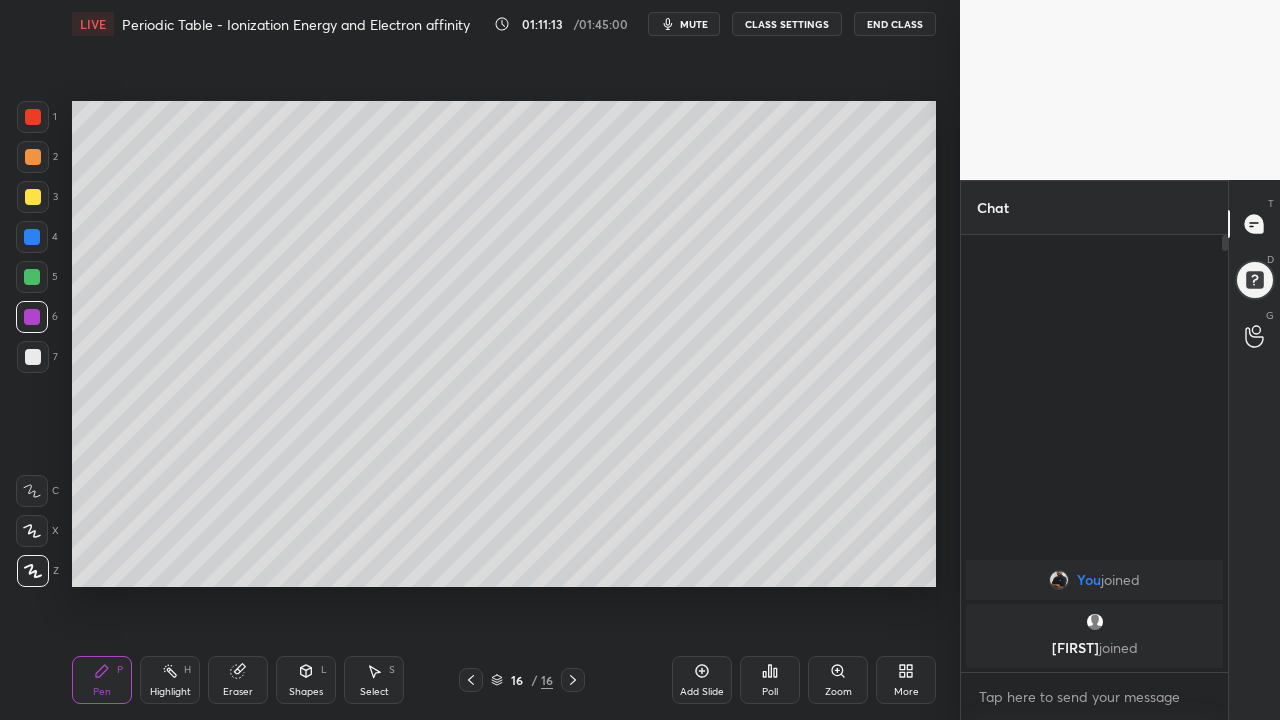 click 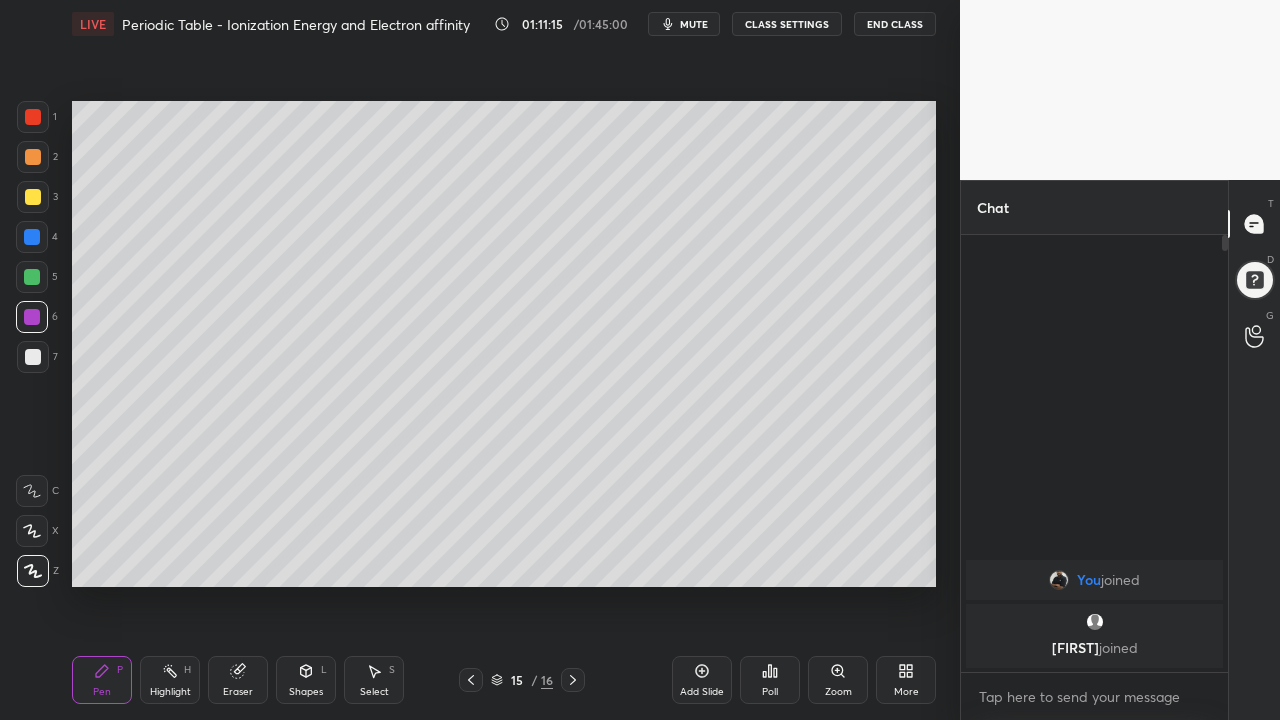 click 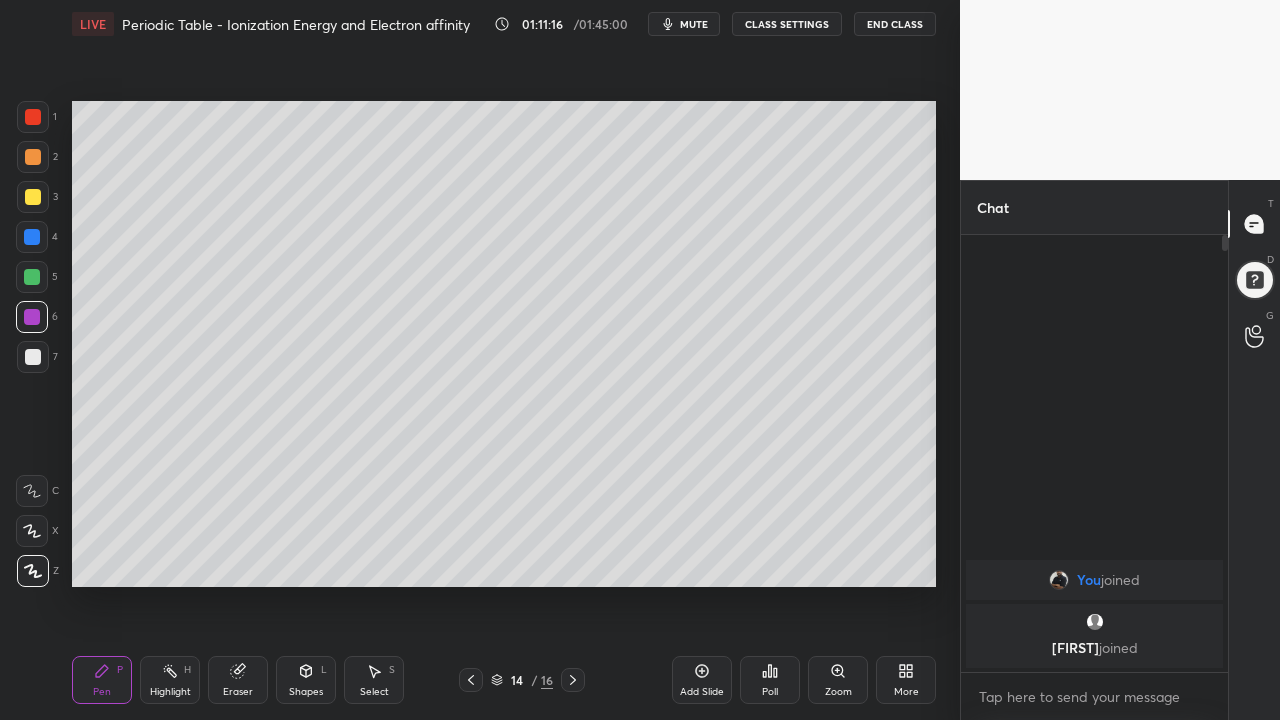 click 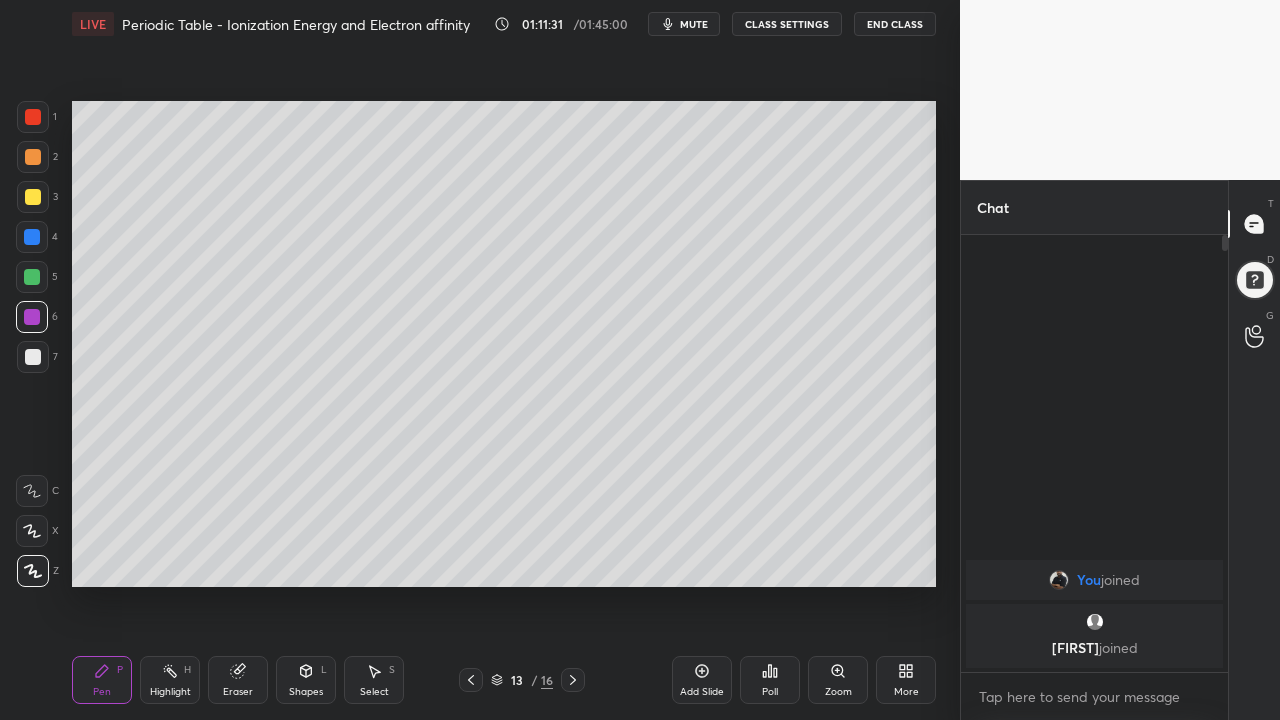 click 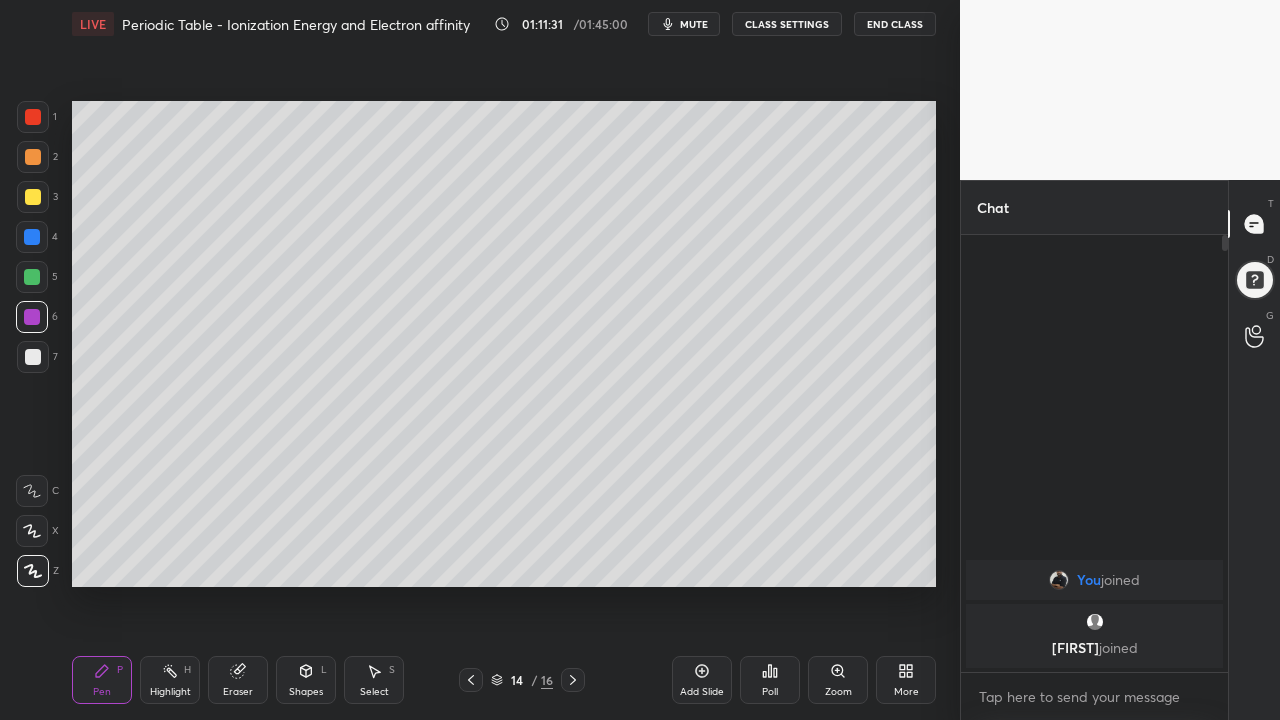 click 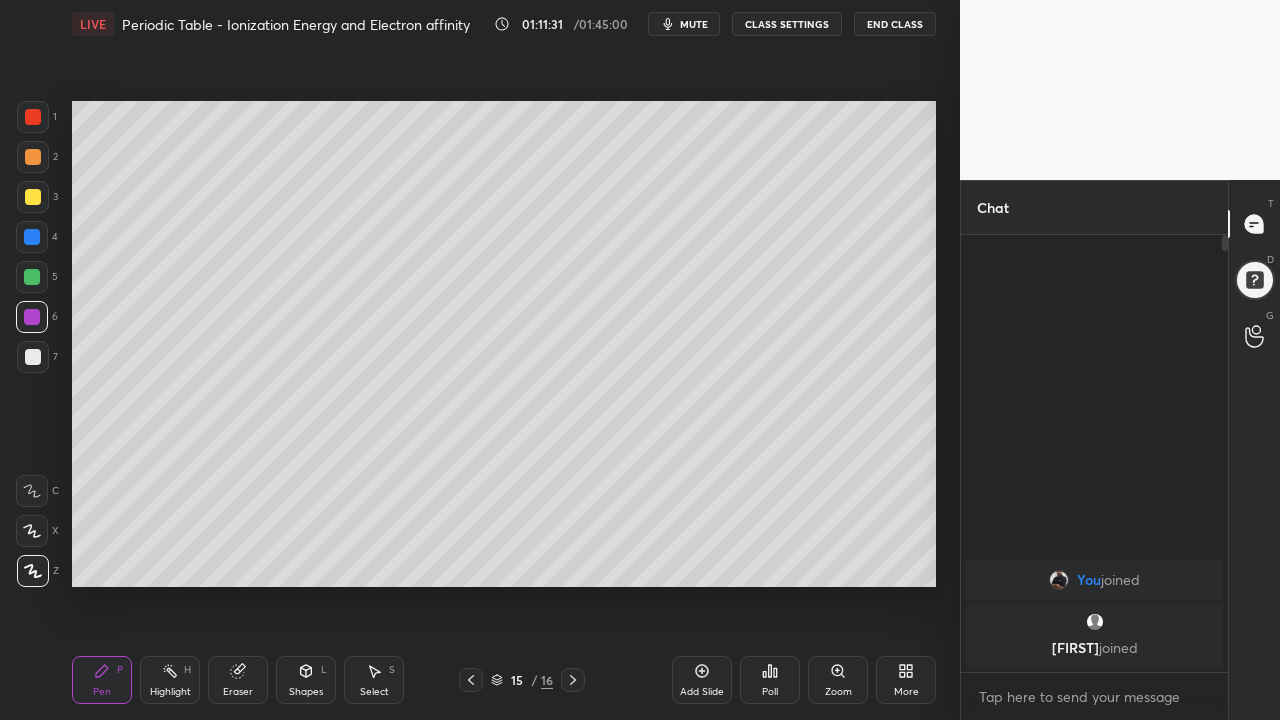 click 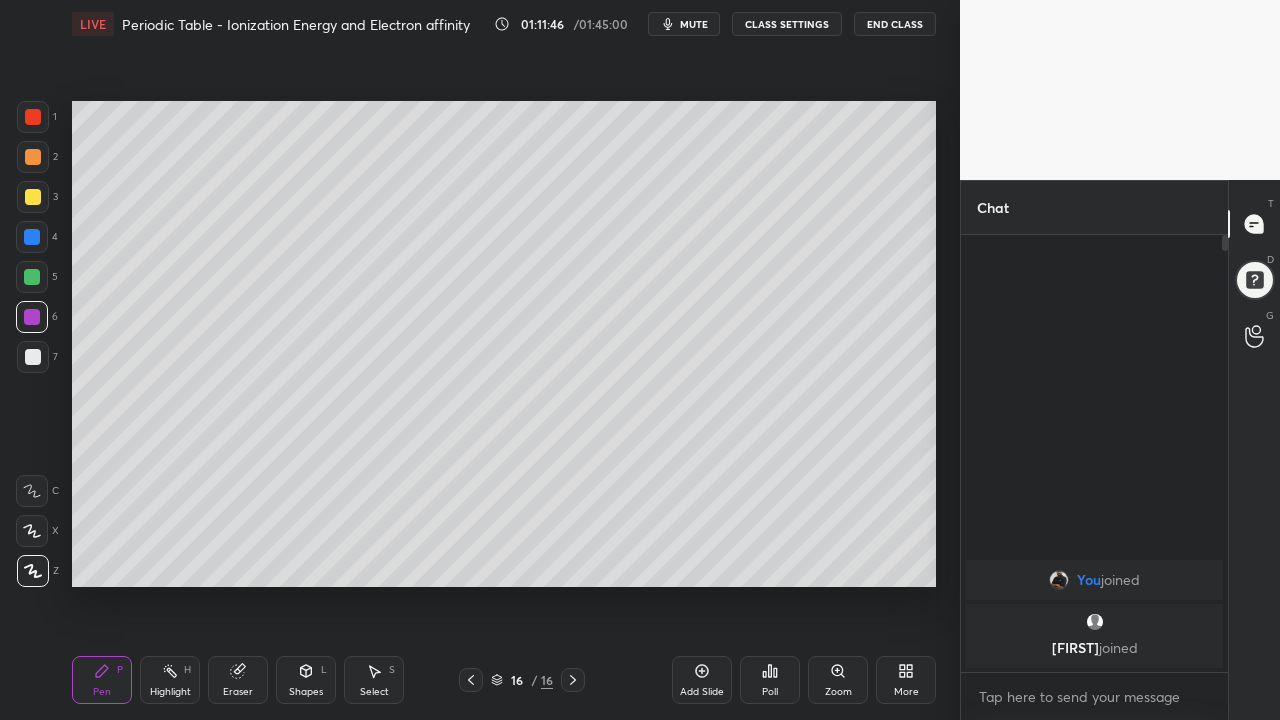 click on "Add Slide" at bounding box center [702, 680] 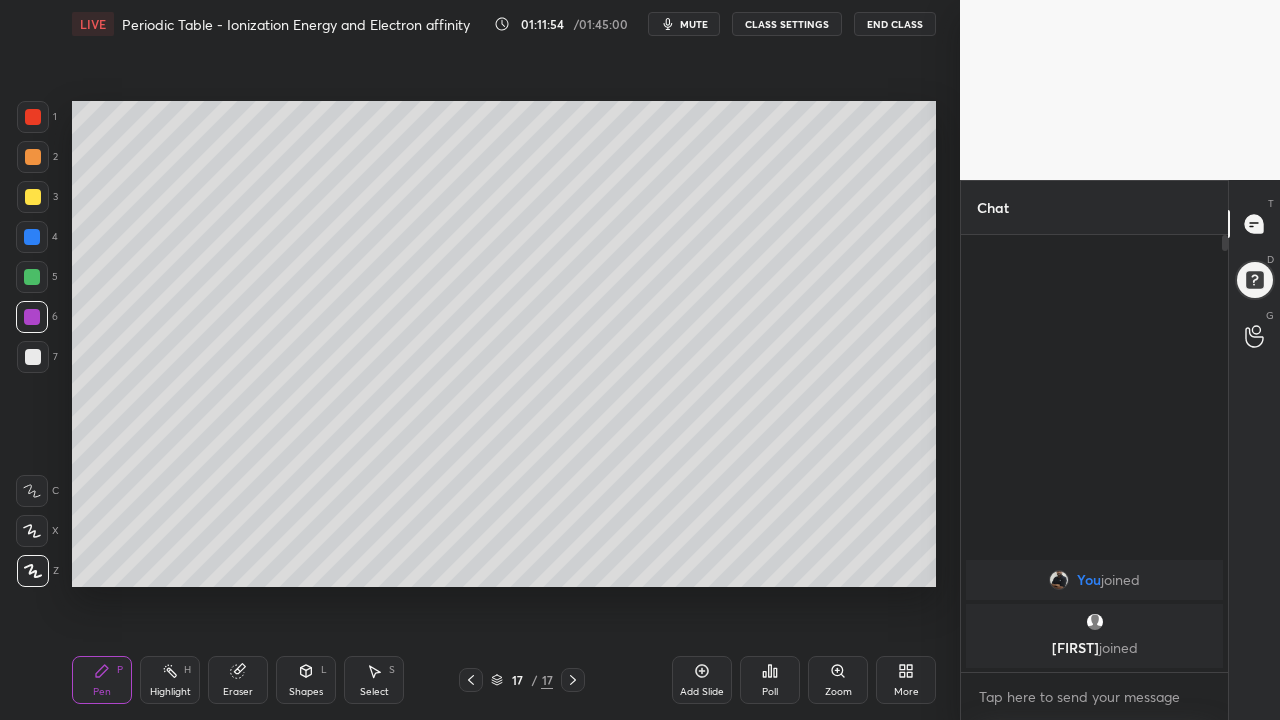click at bounding box center [33, 197] 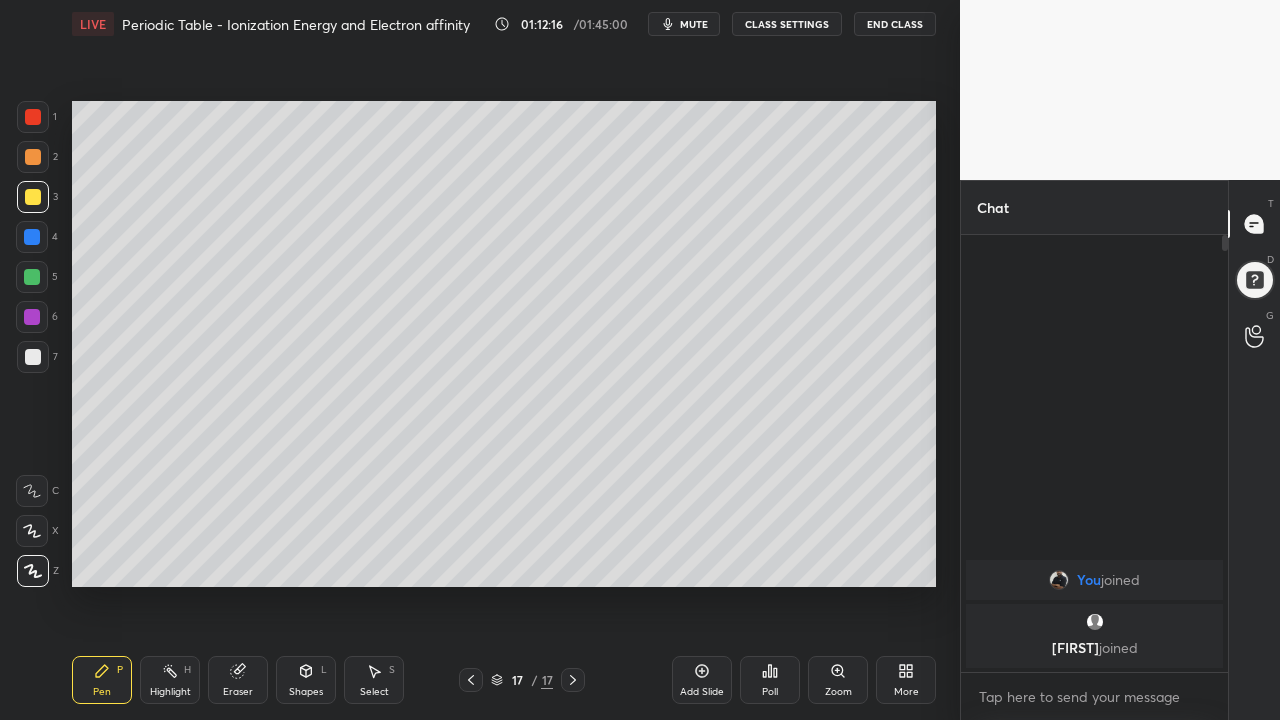 click at bounding box center (33, 357) 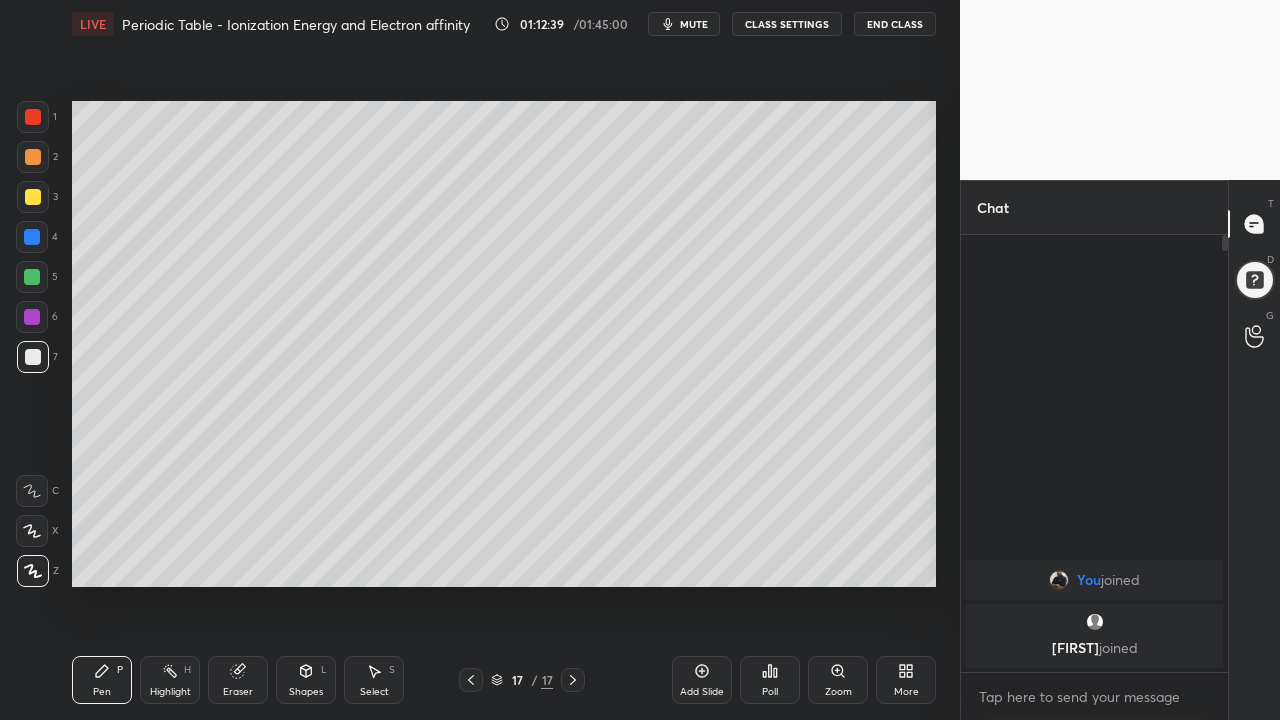 click at bounding box center (33, 197) 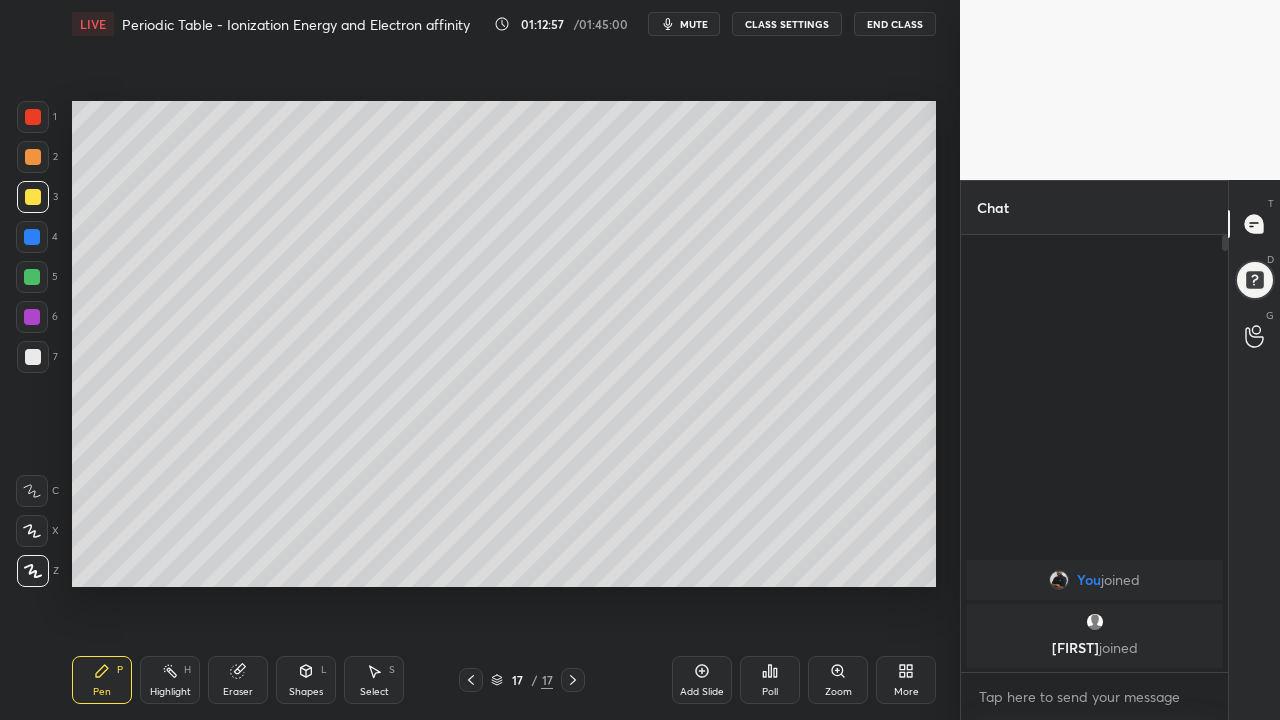 click 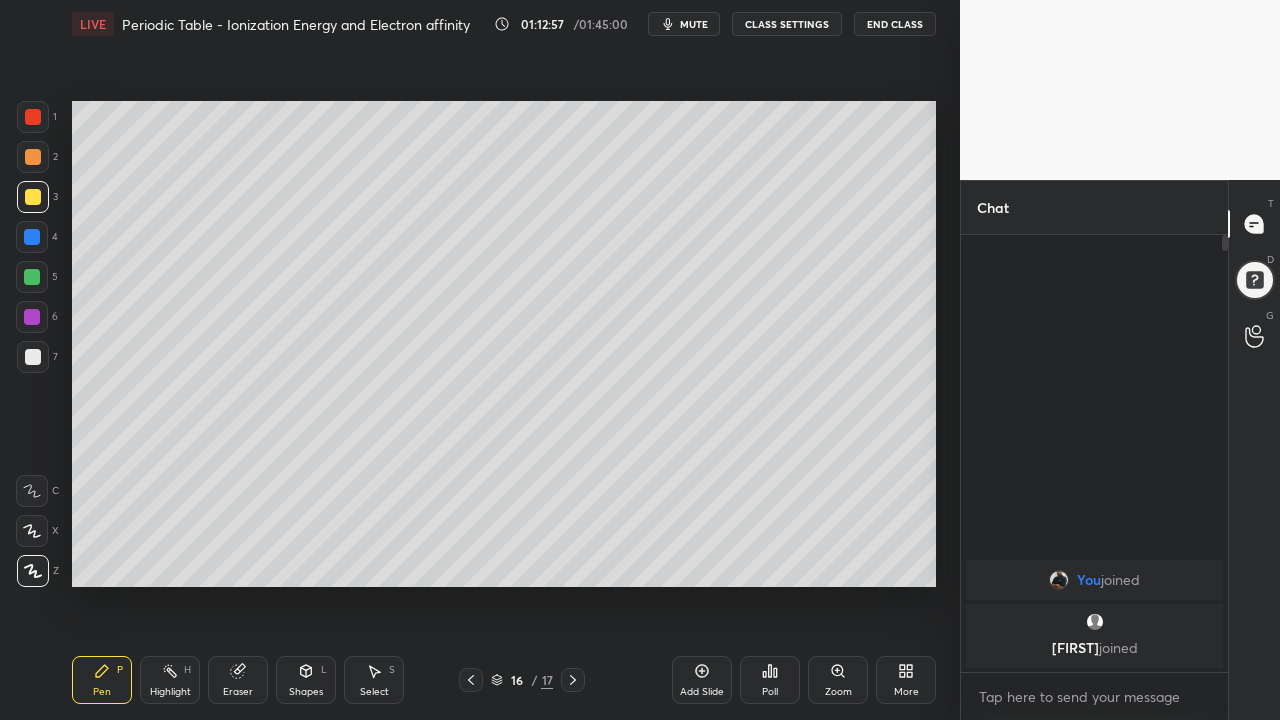 click 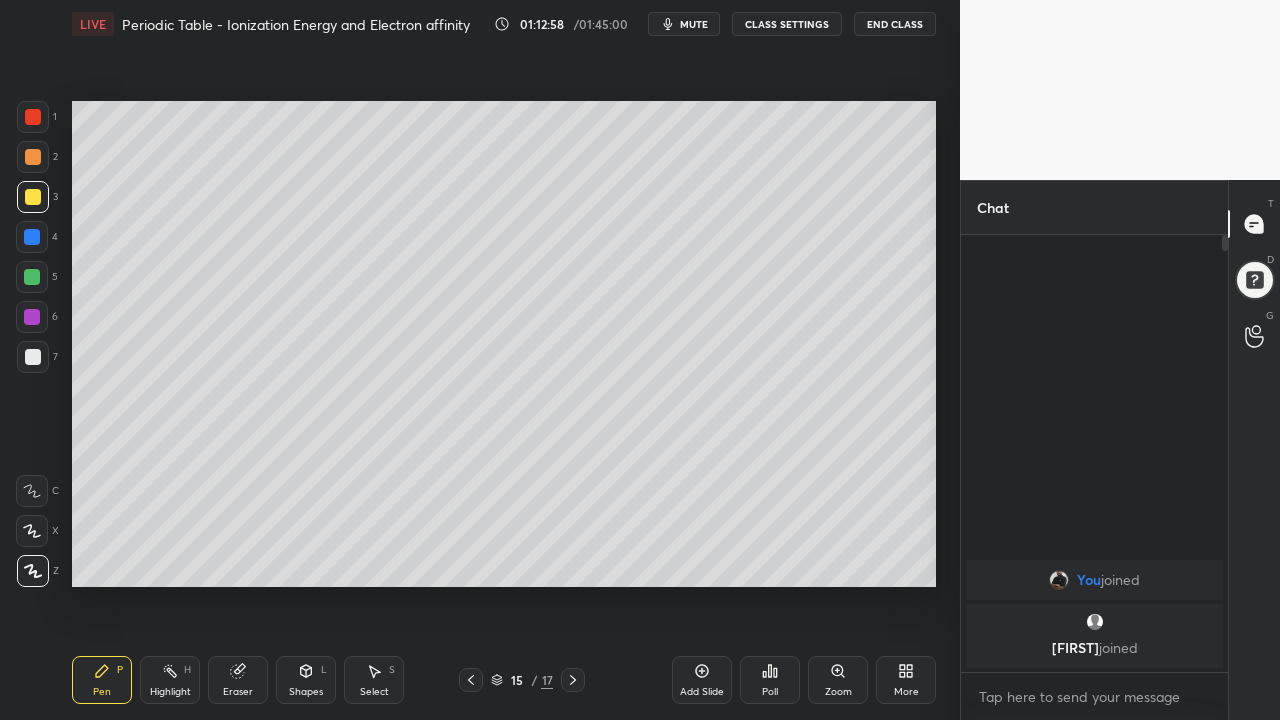 click at bounding box center [471, 680] 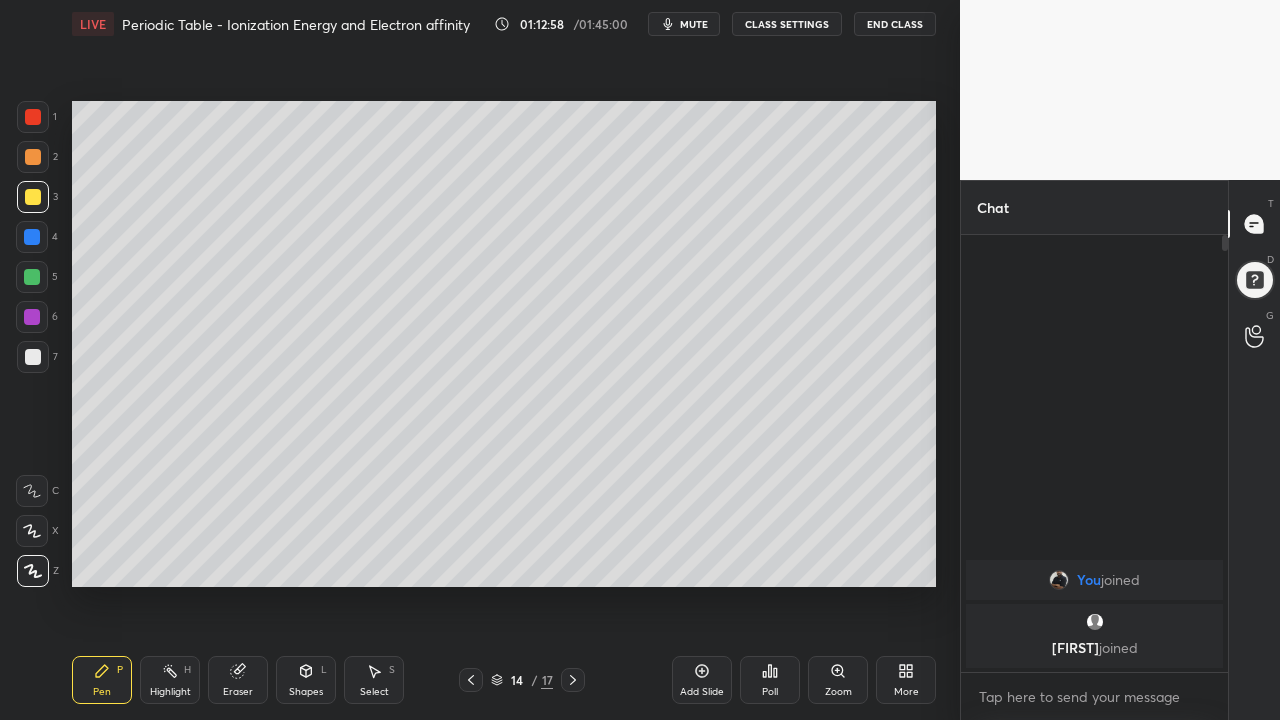 click 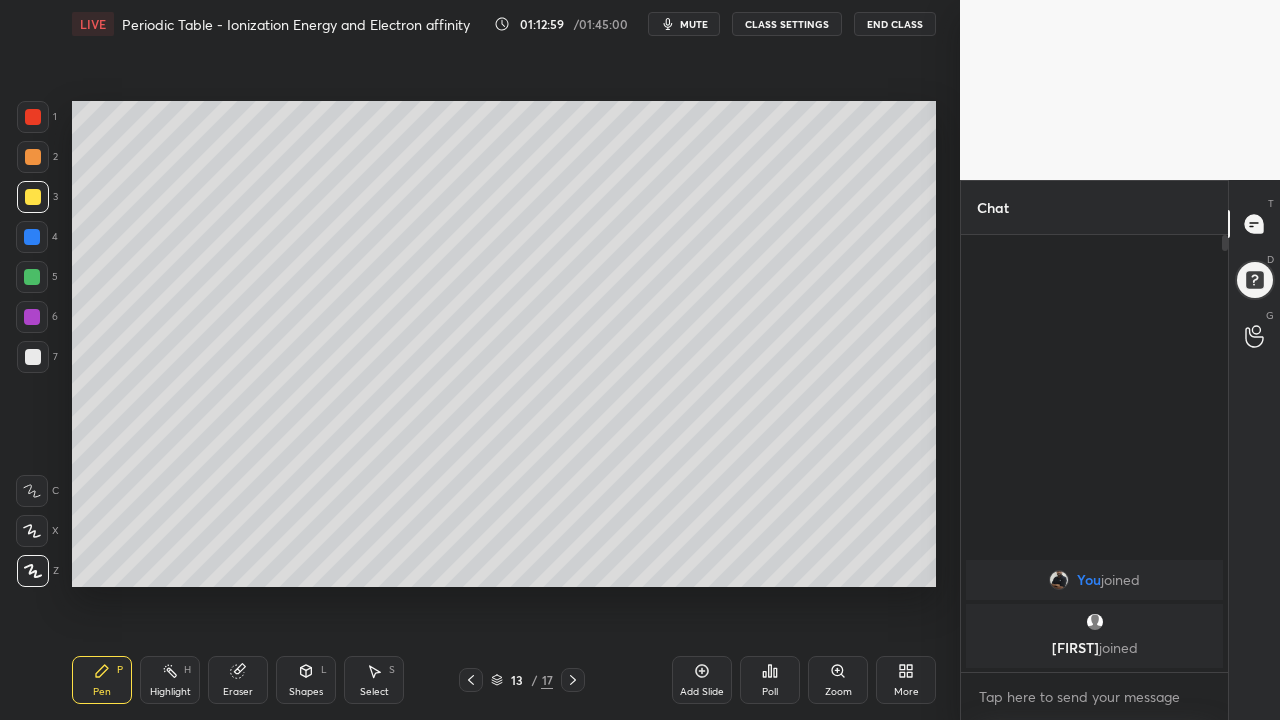 click at bounding box center [471, 680] 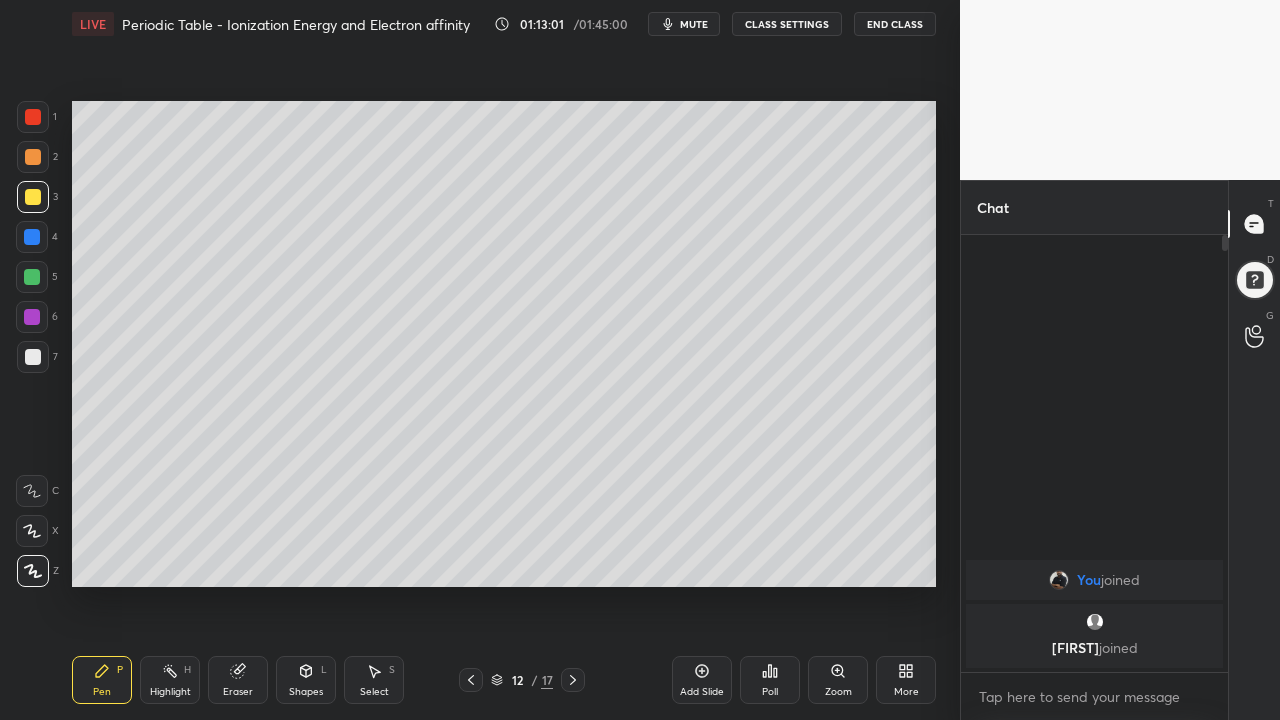 click 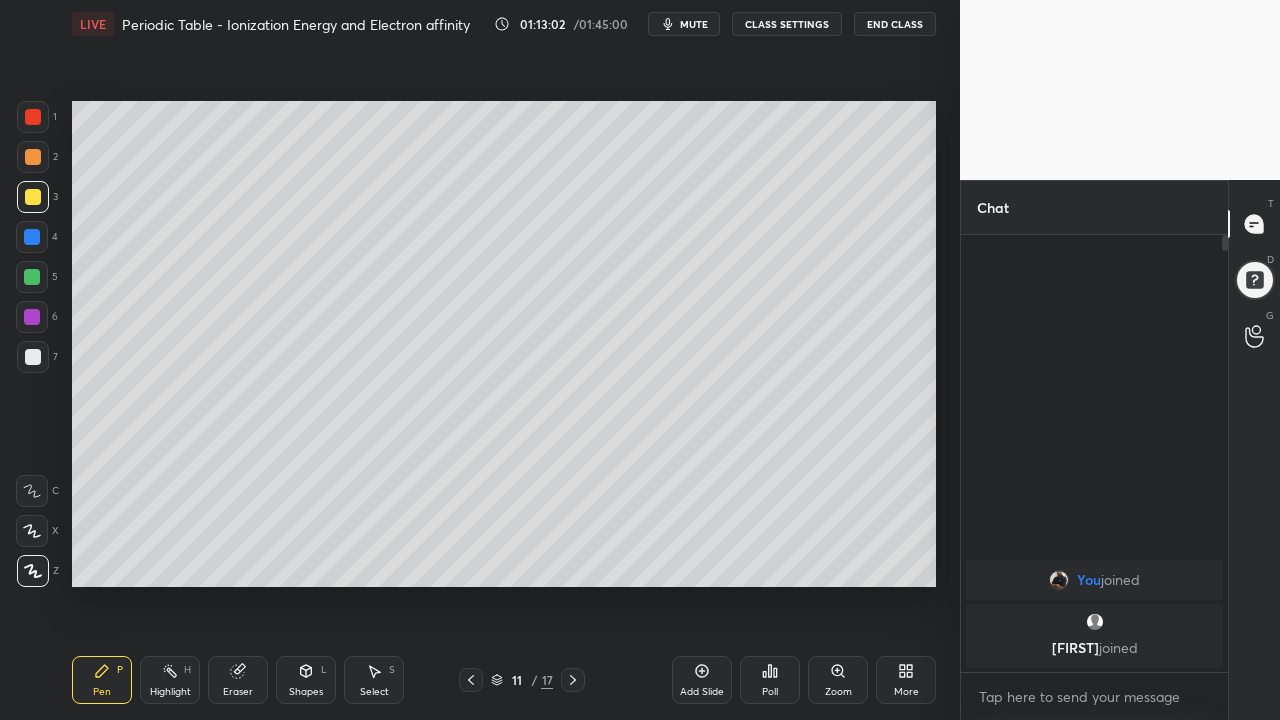 click 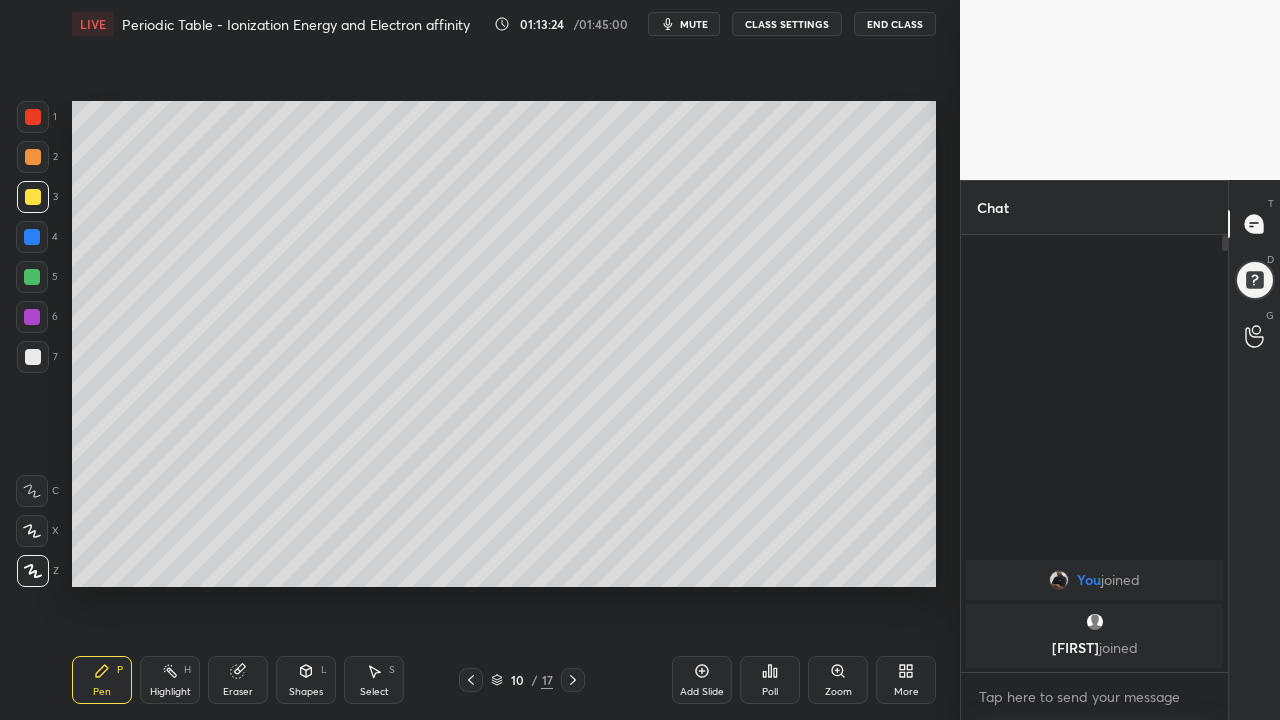 click 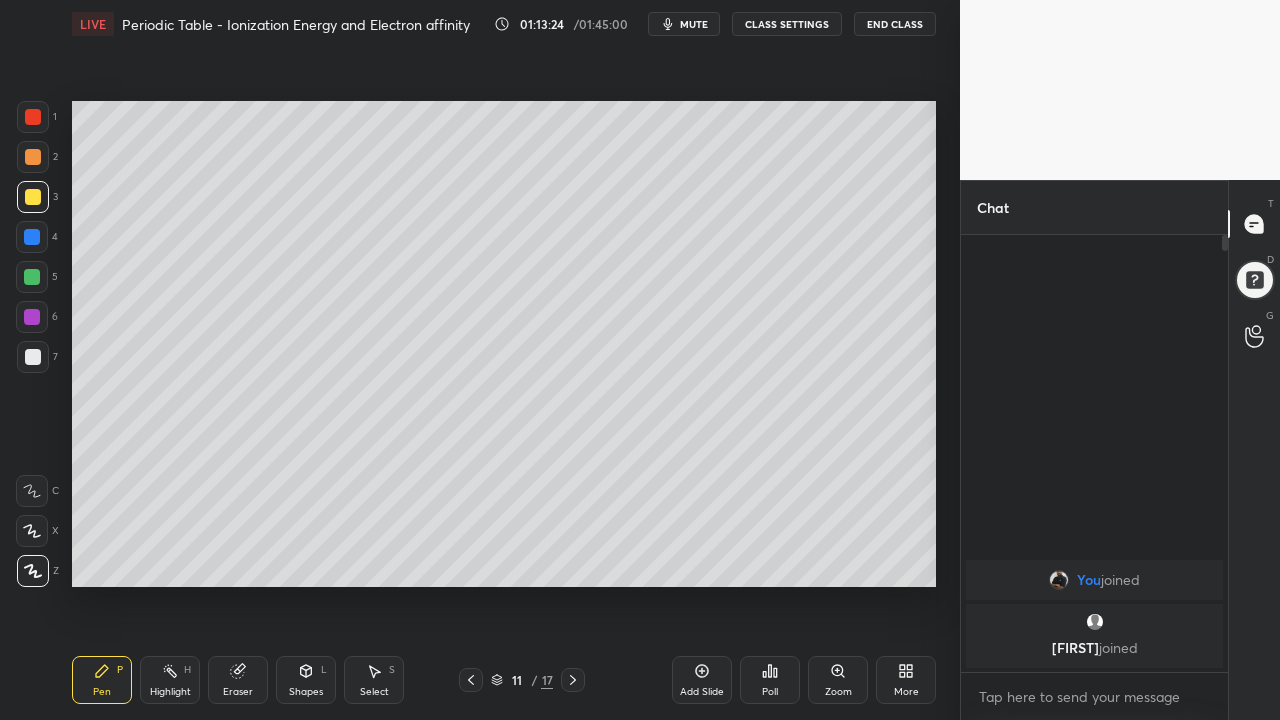 click at bounding box center (573, 680) 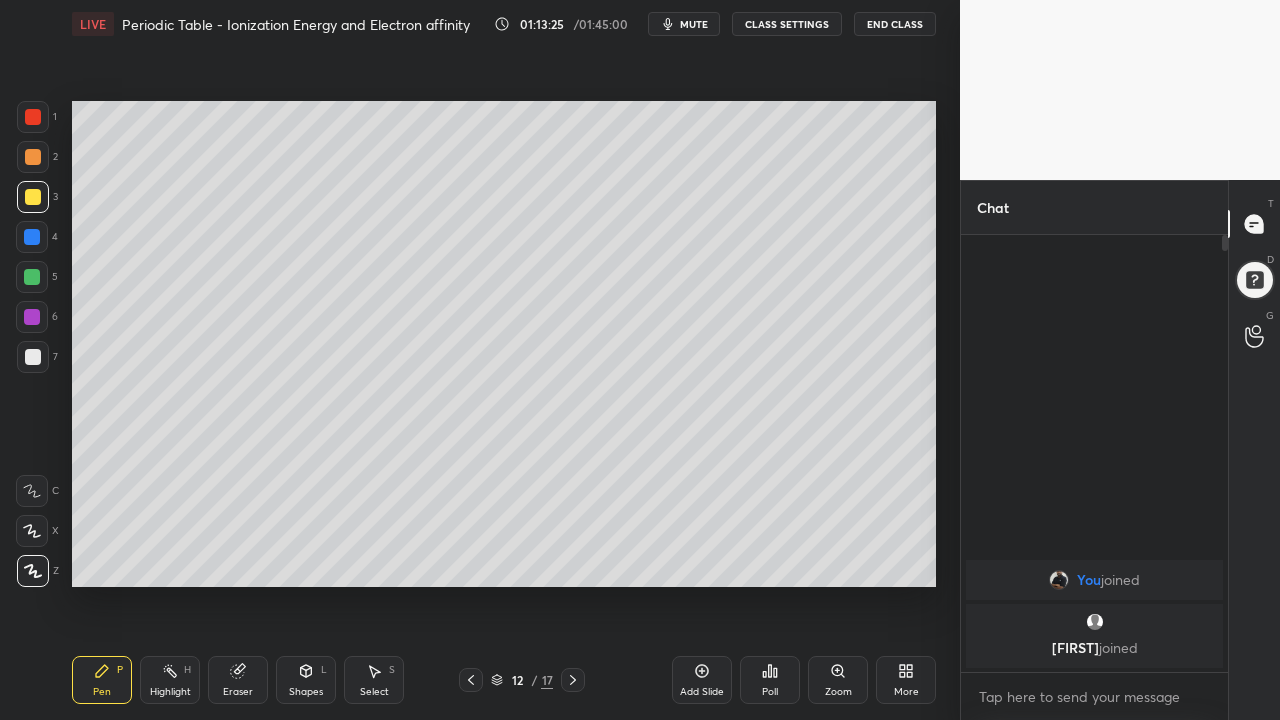 click at bounding box center [573, 680] 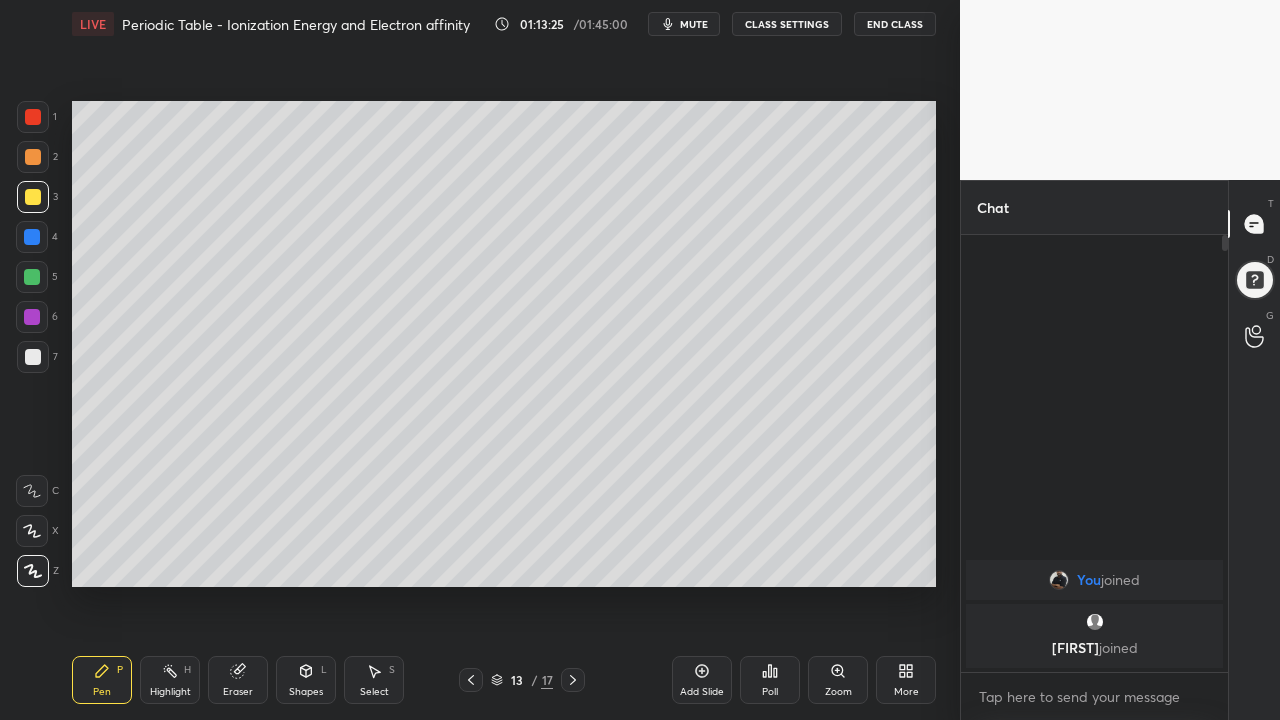 click at bounding box center (573, 680) 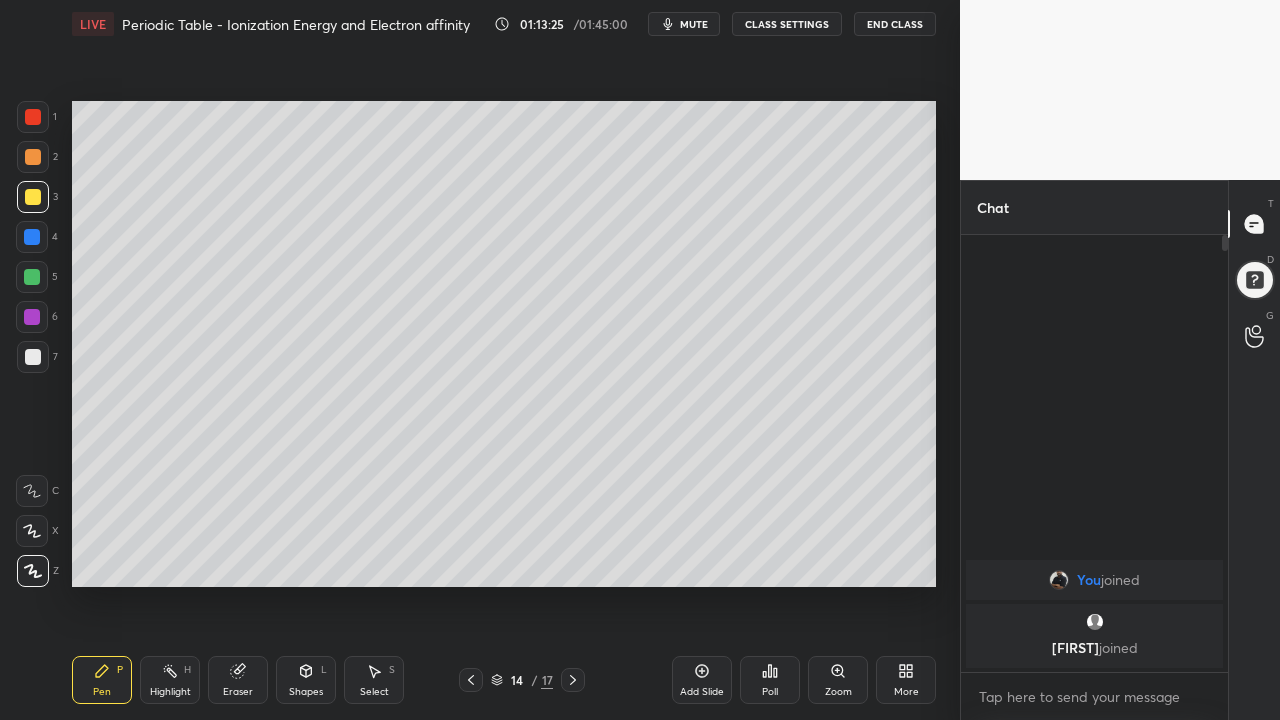 click at bounding box center [573, 680] 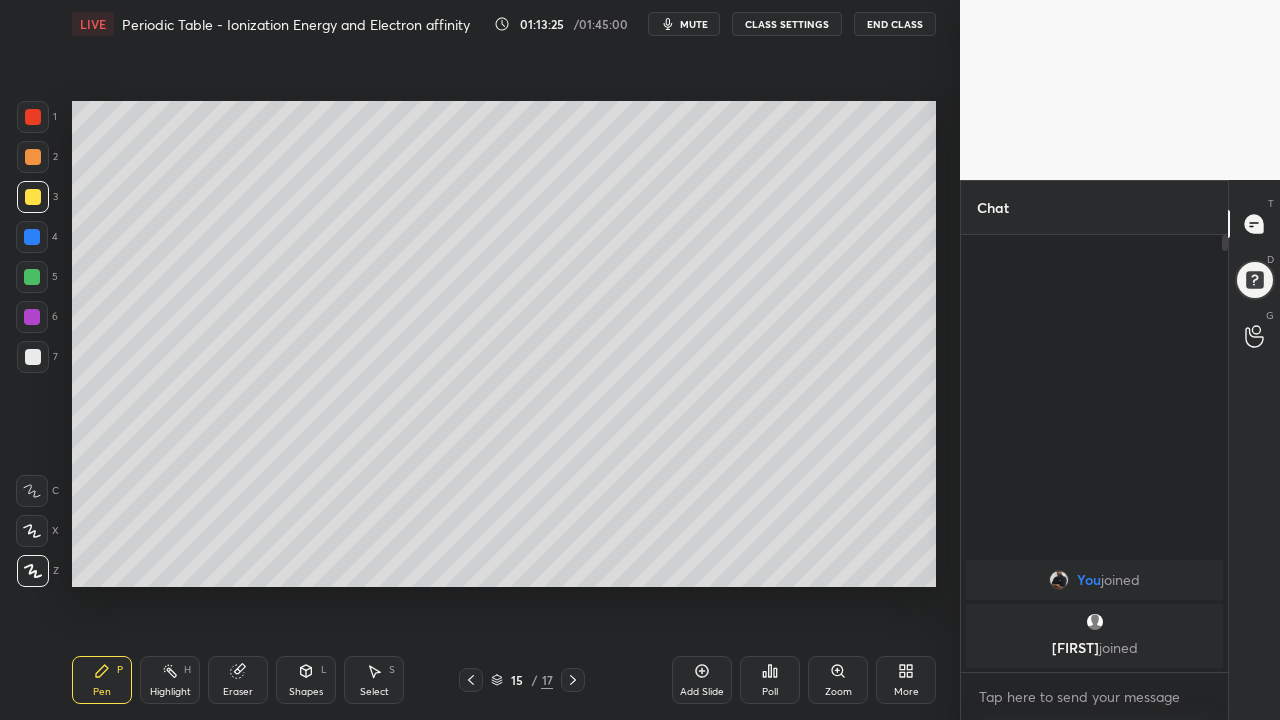 click 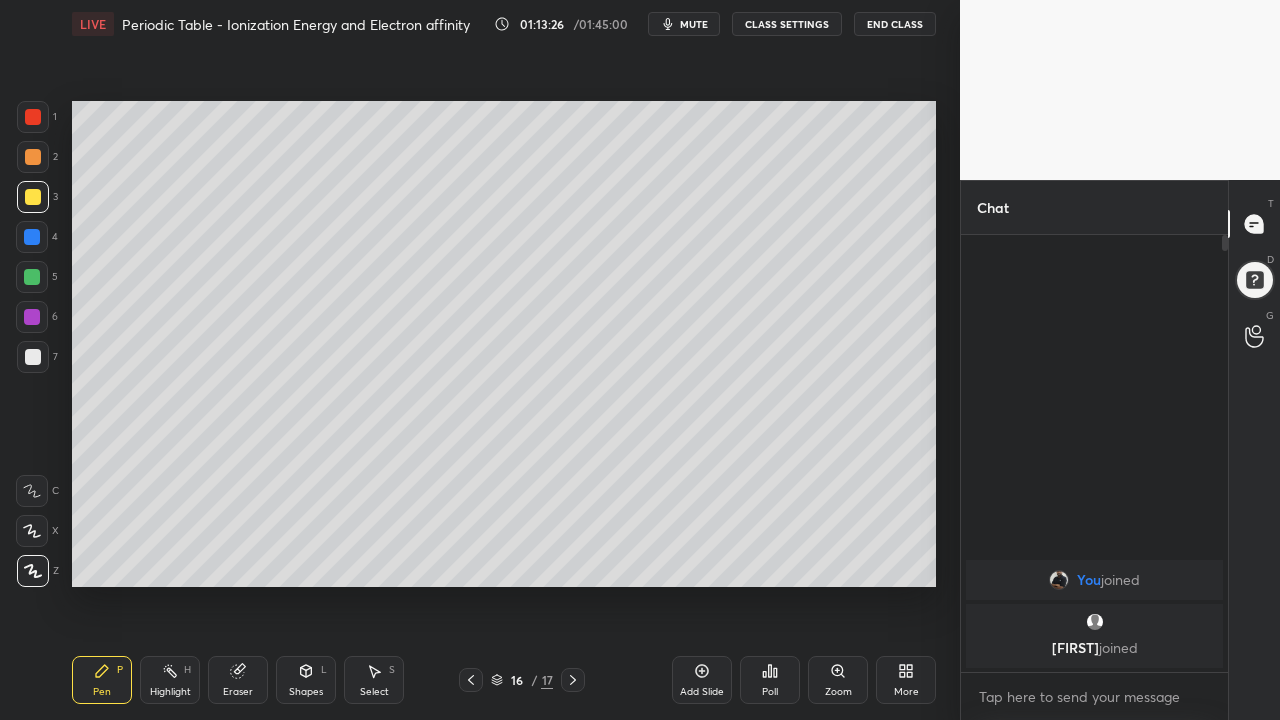 click at bounding box center [573, 680] 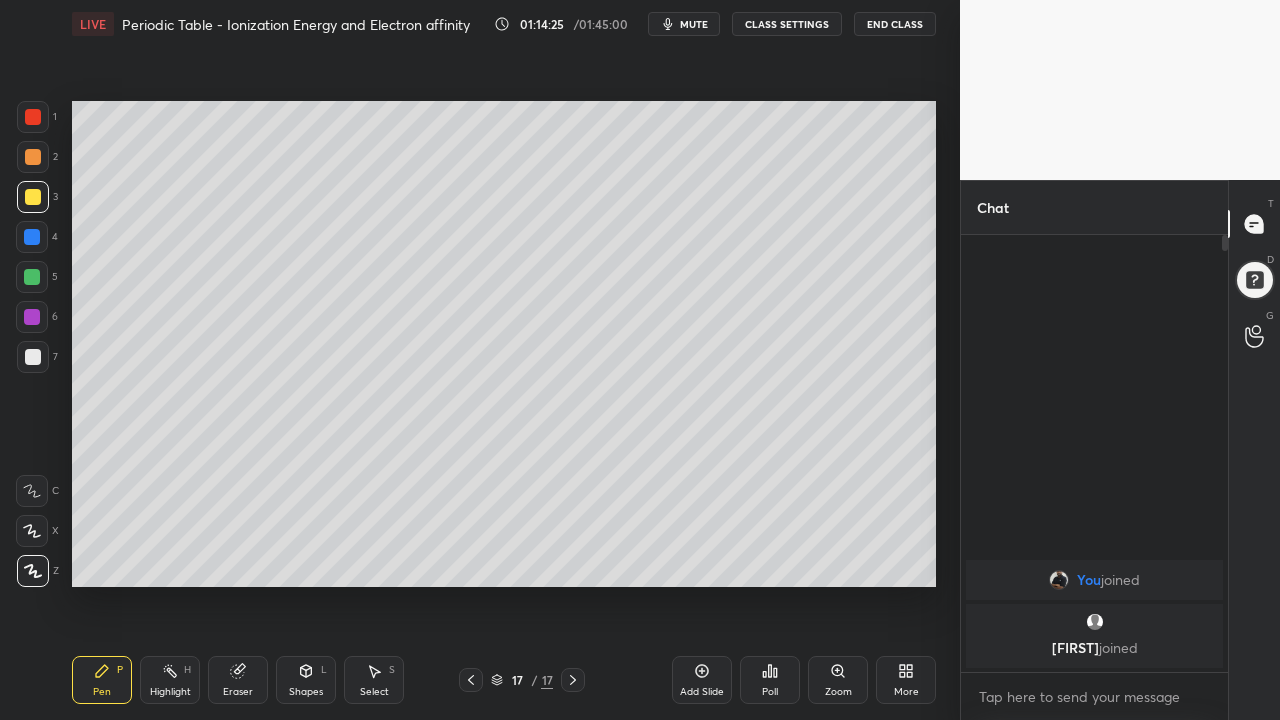 click at bounding box center (33, 357) 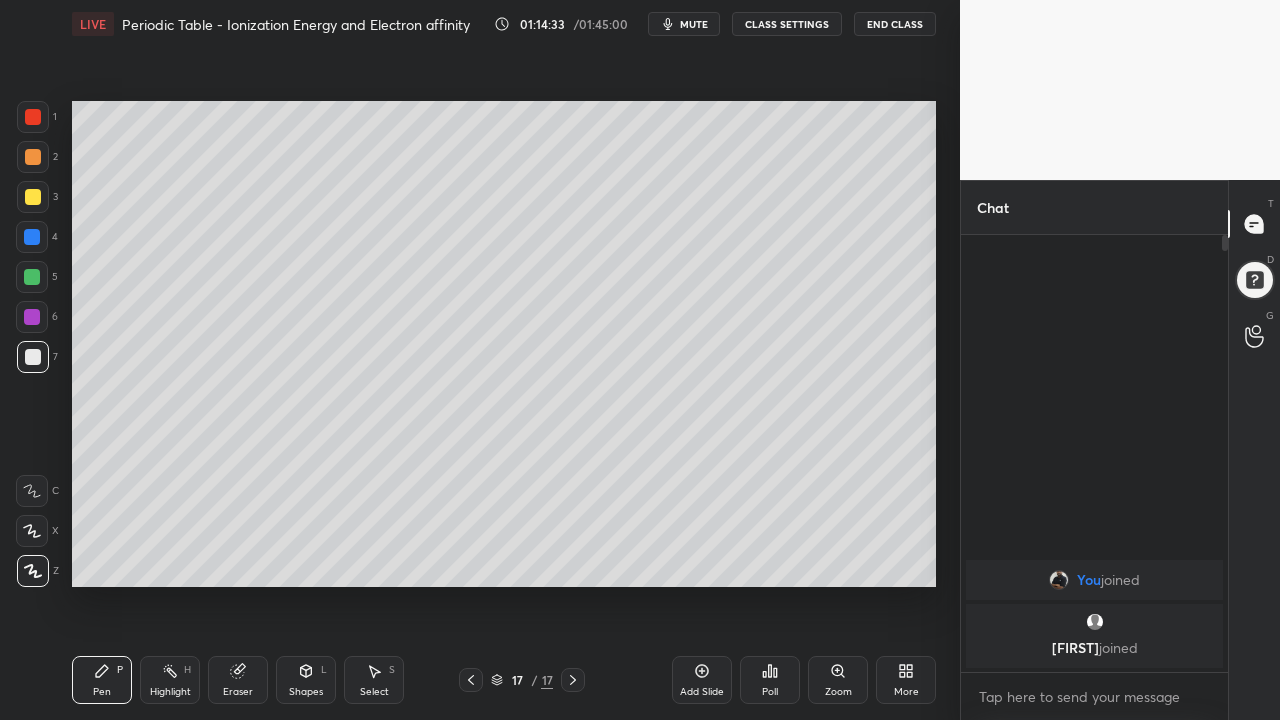 click 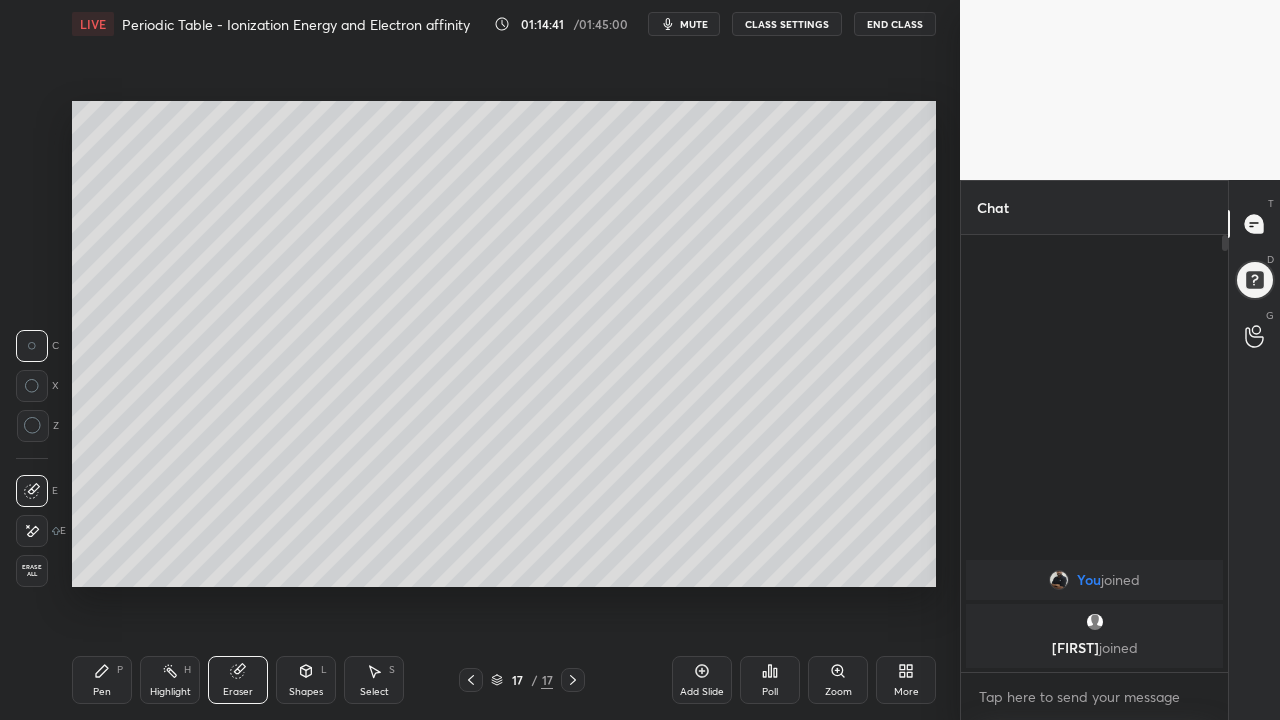 click on "Pen P" at bounding box center (102, 680) 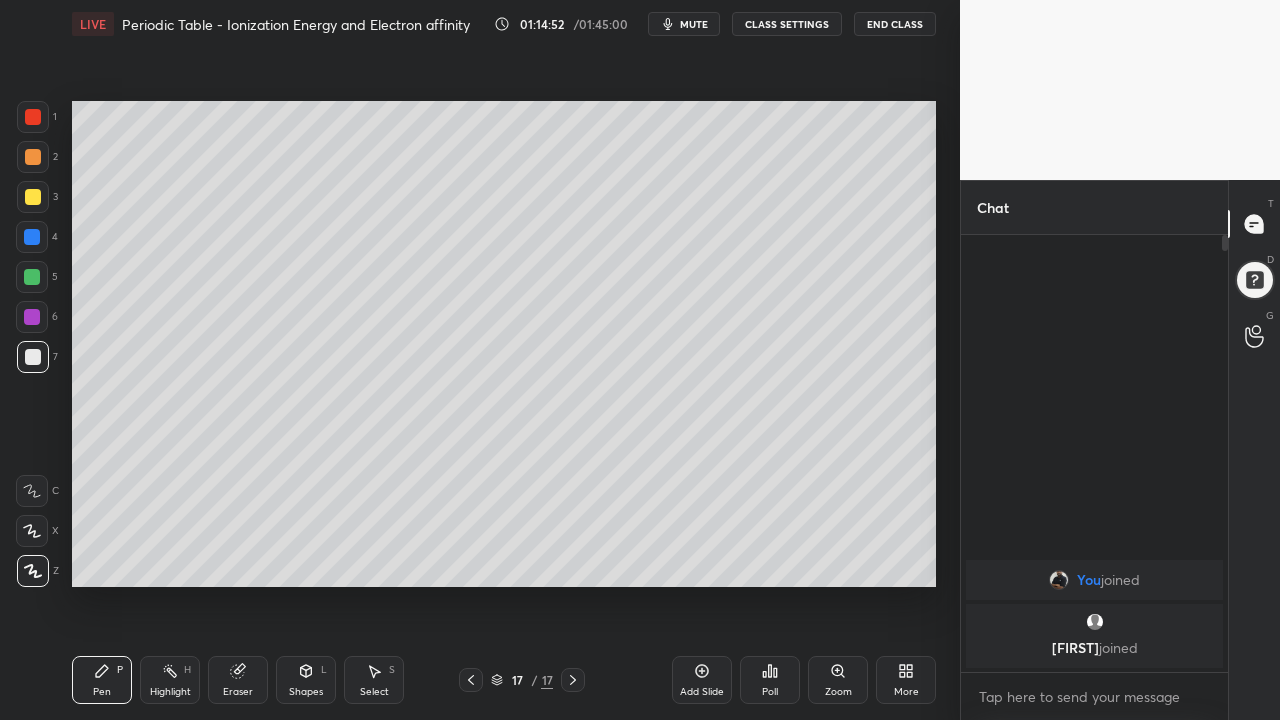 click at bounding box center [33, 197] 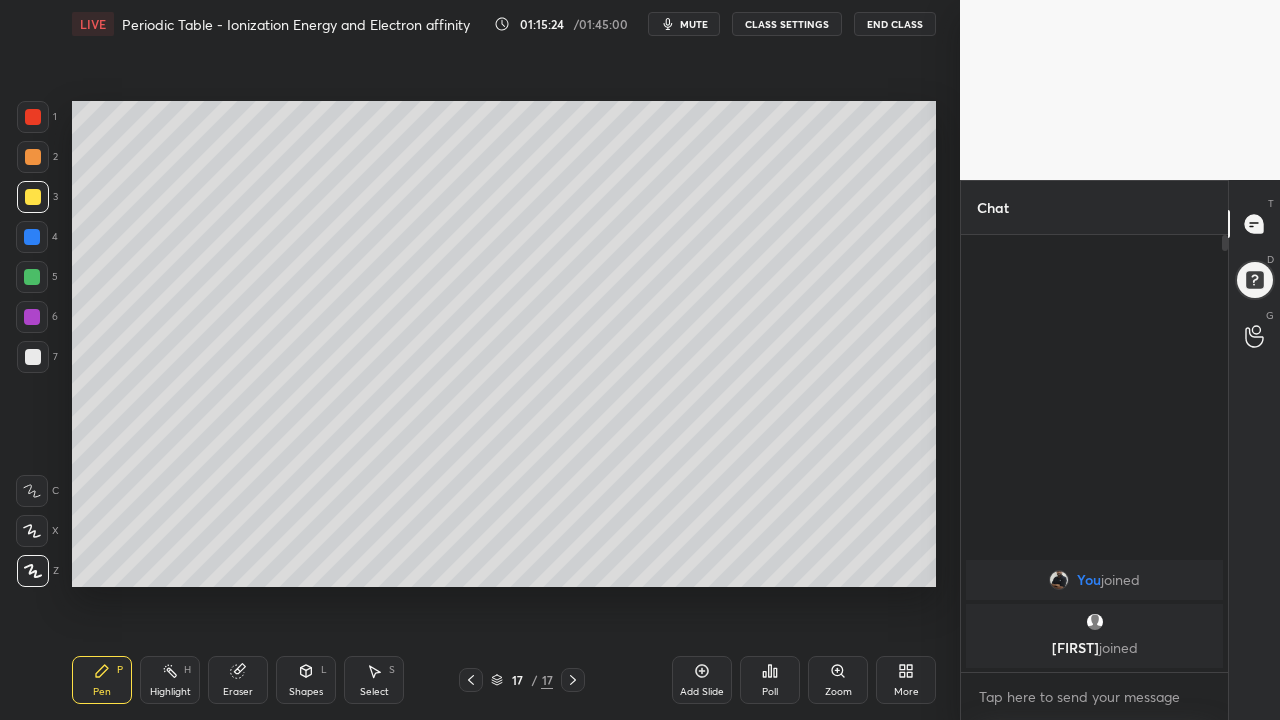 click on "Eraser" at bounding box center [238, 680] 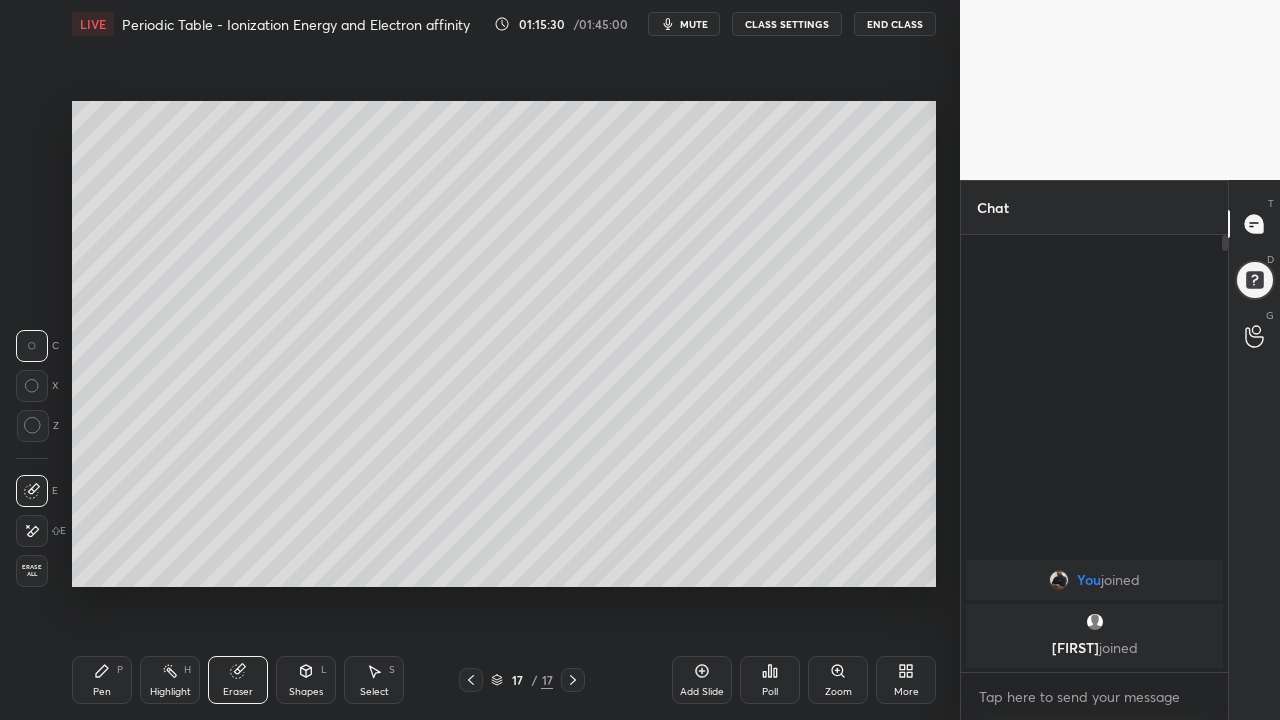 click 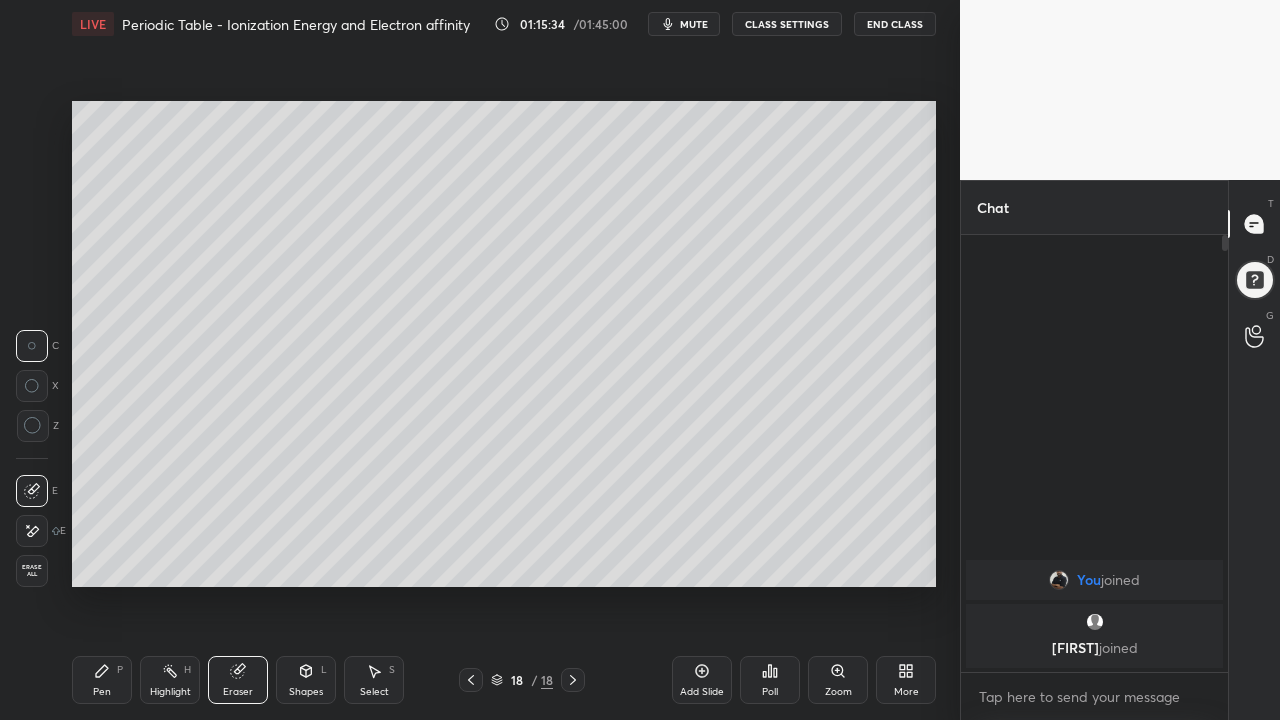 click 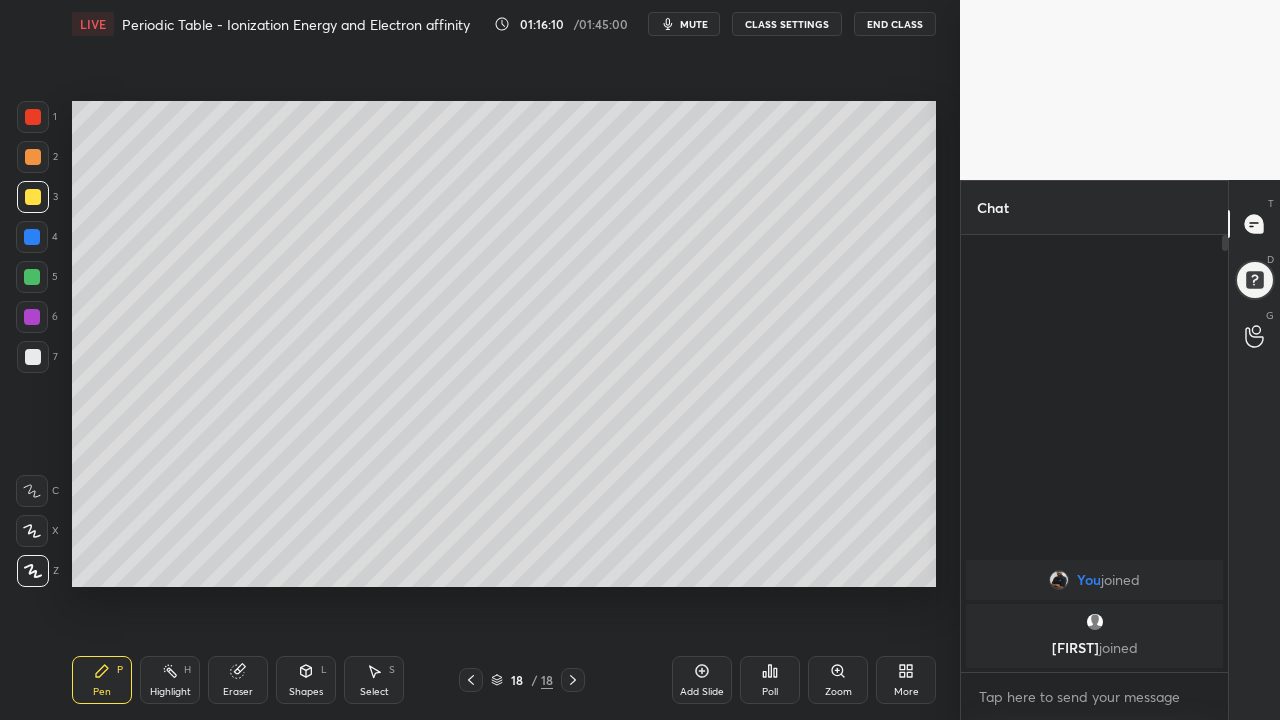 click at bounding box center (471, 680) 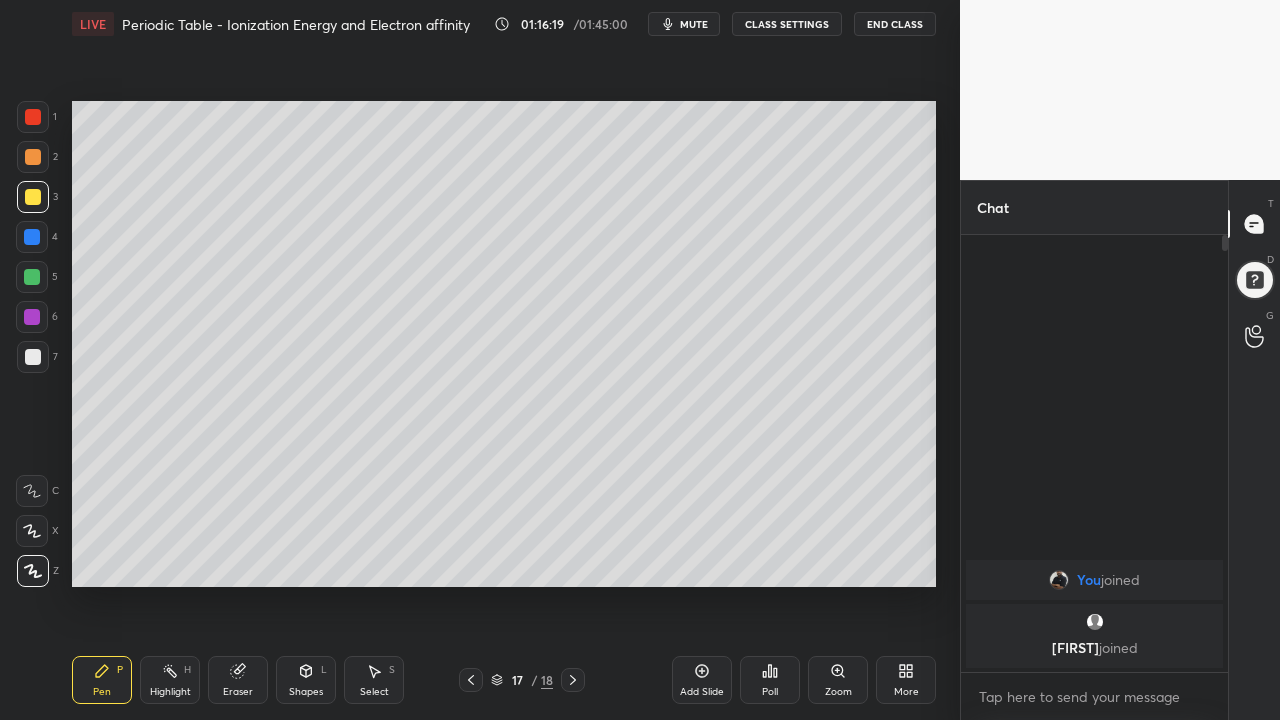 click 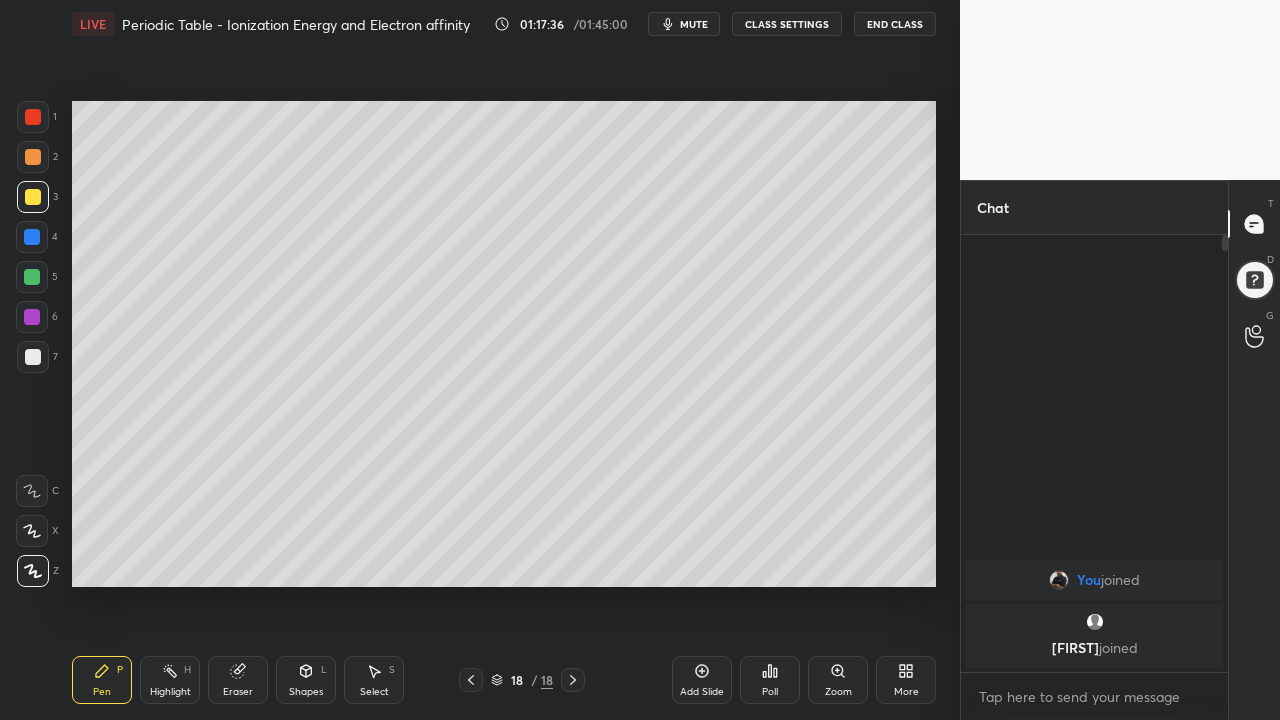 click at bounding box center [33, 197] 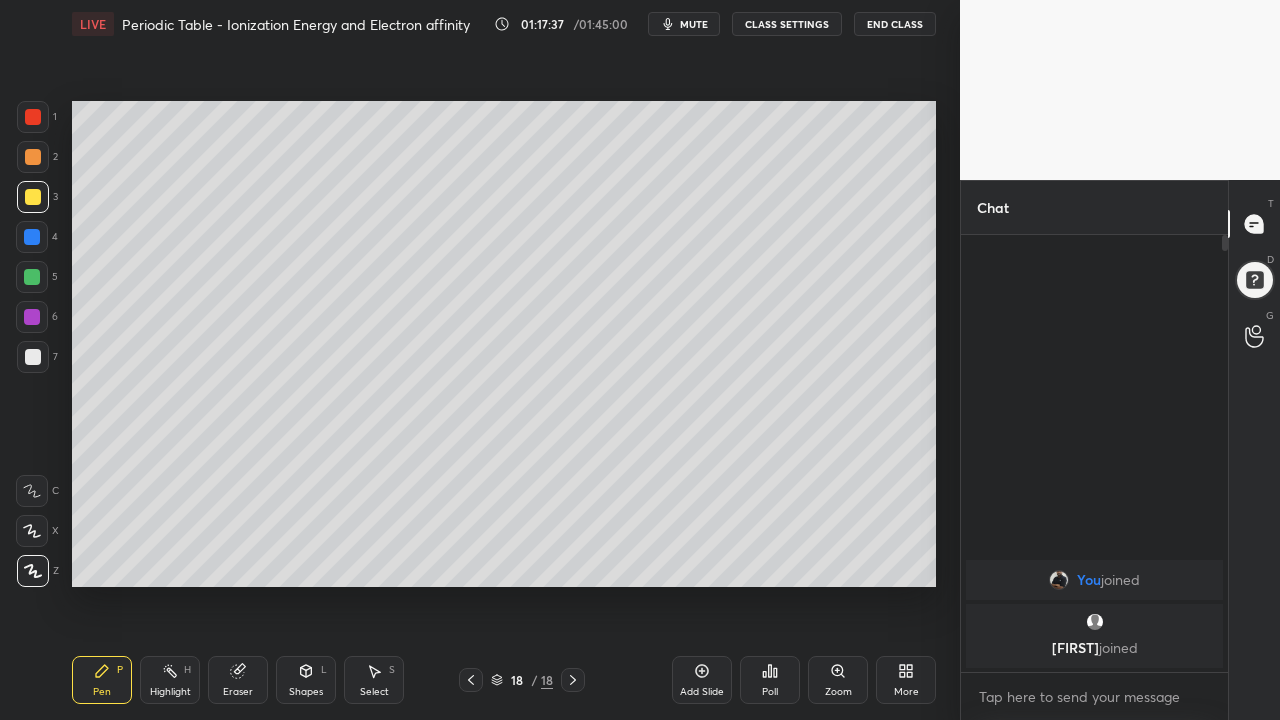 click at bounding box center (33, 157) 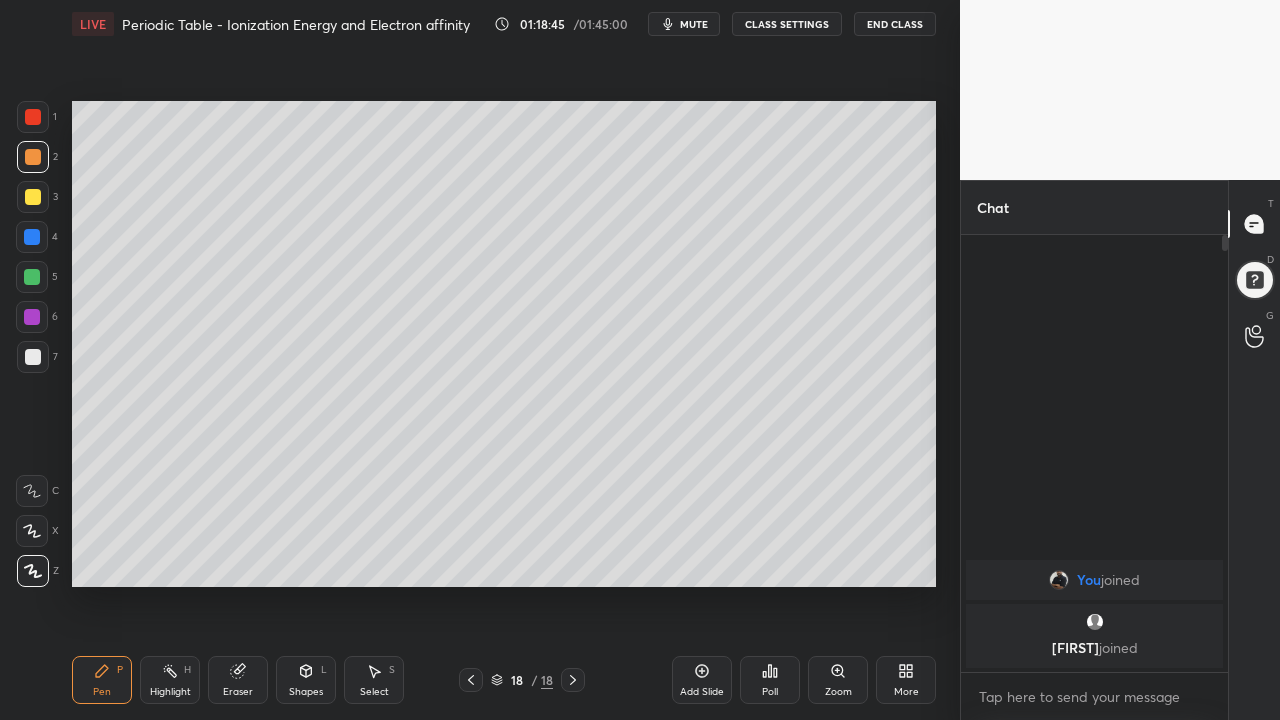 click on "Add Slide" at bounding box center [702, 680] 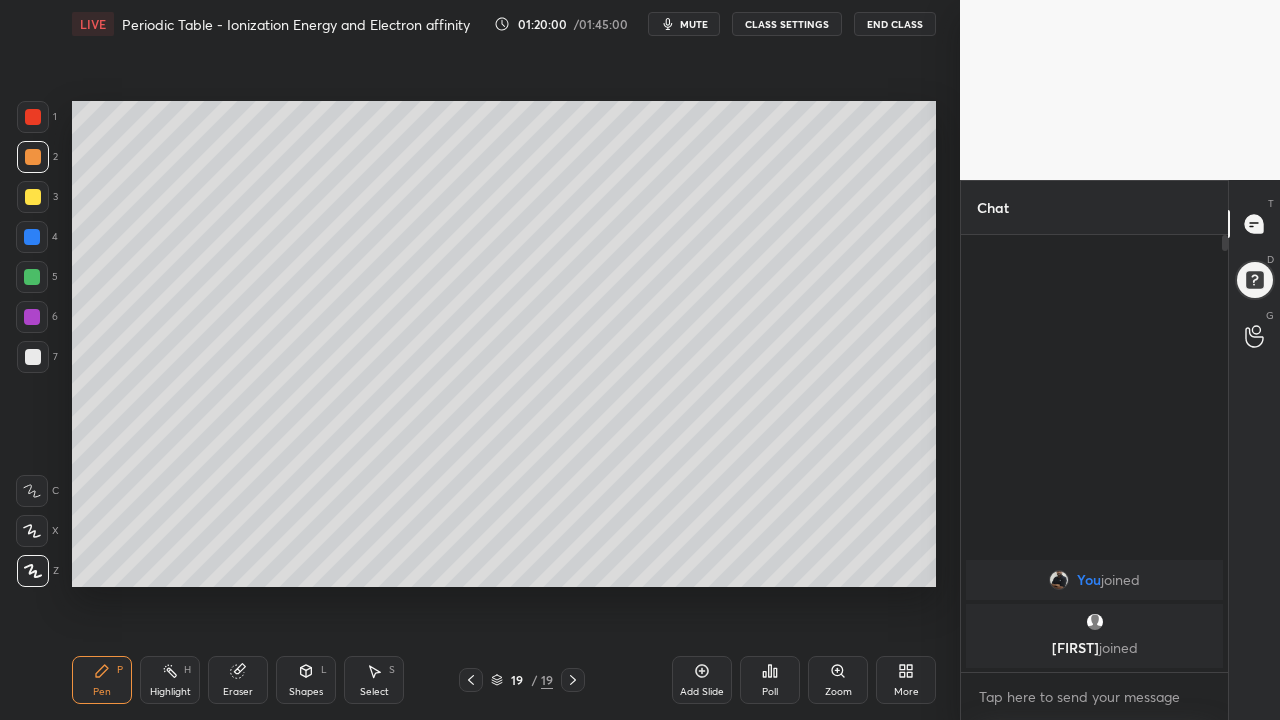 click on "Eraser" at bounding box center [238, 680] 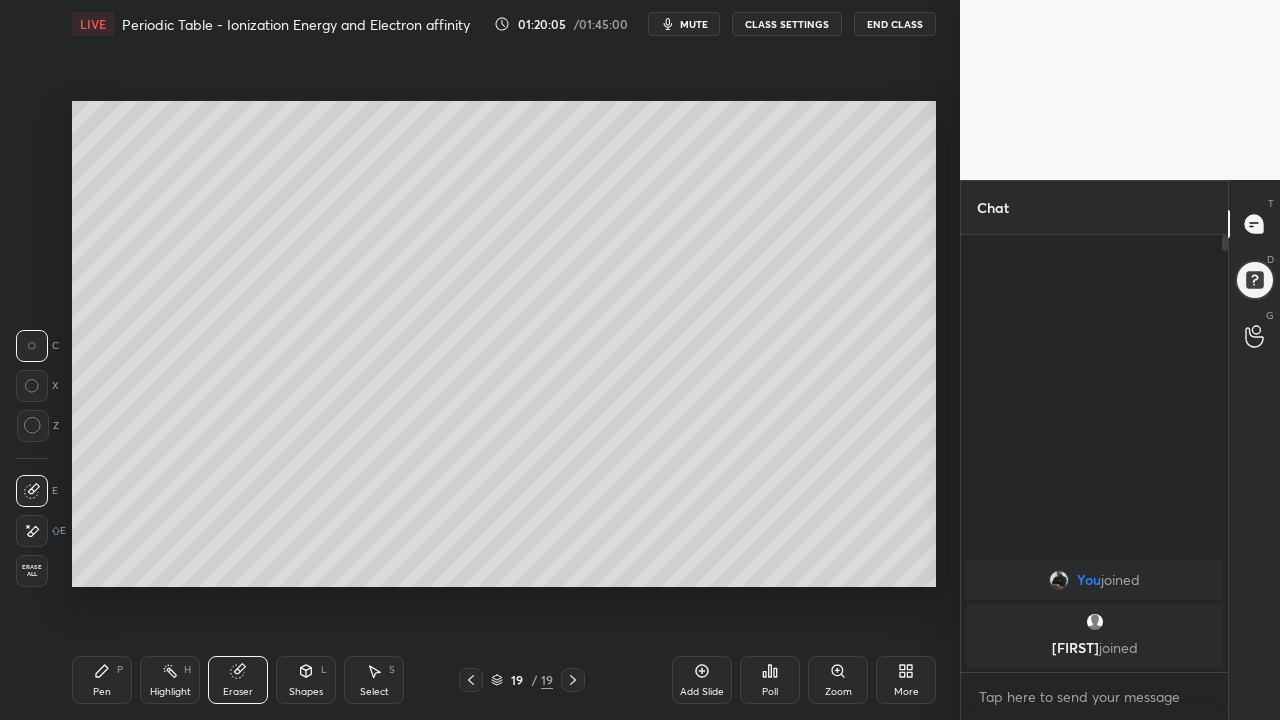 click 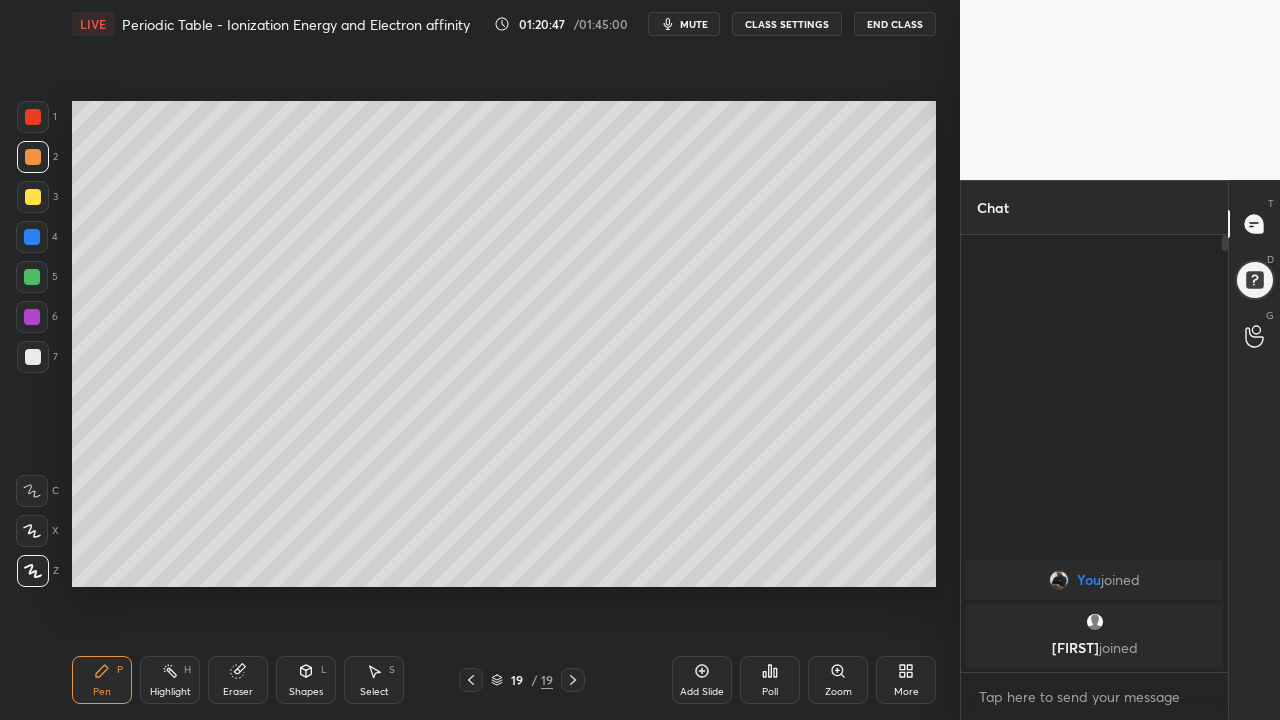 click 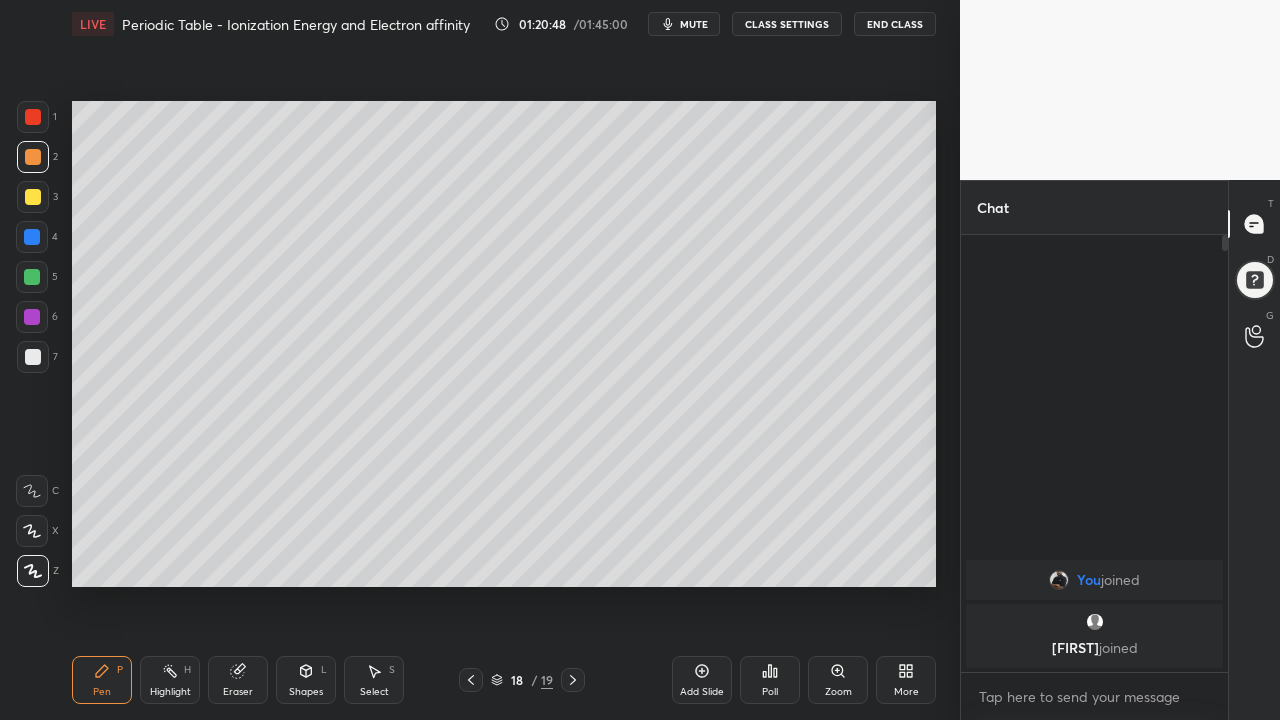 click 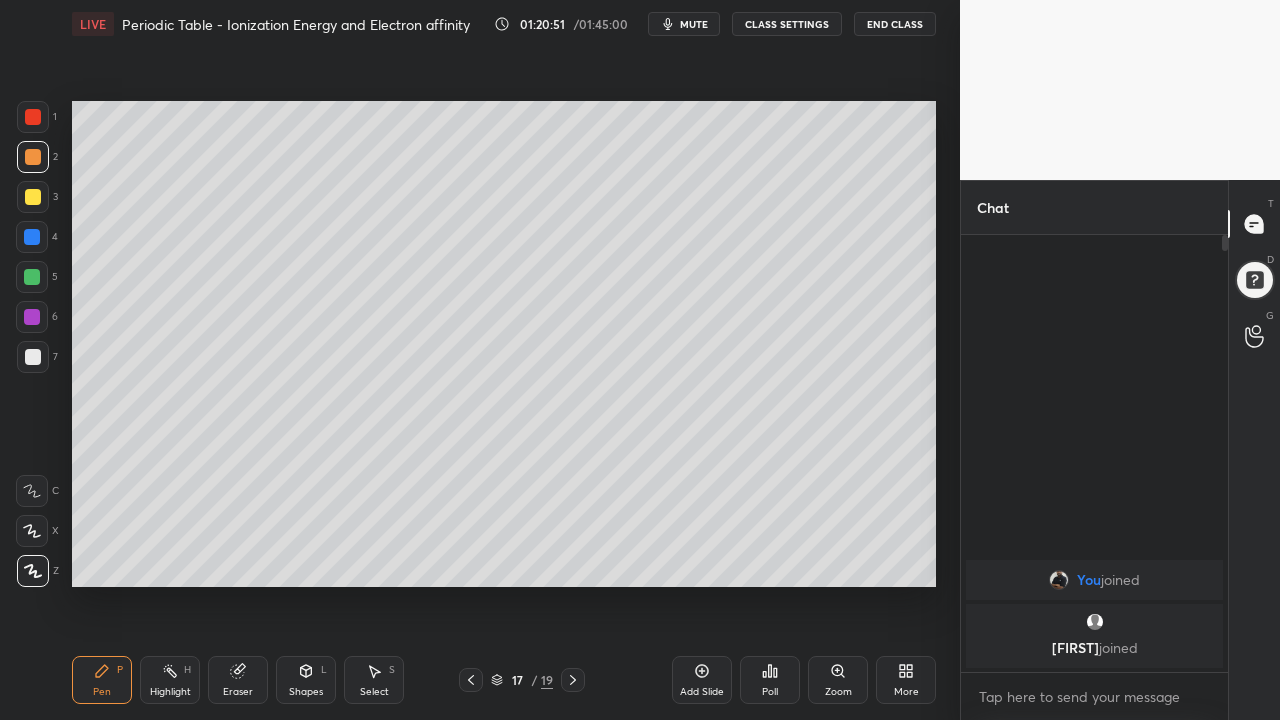 click 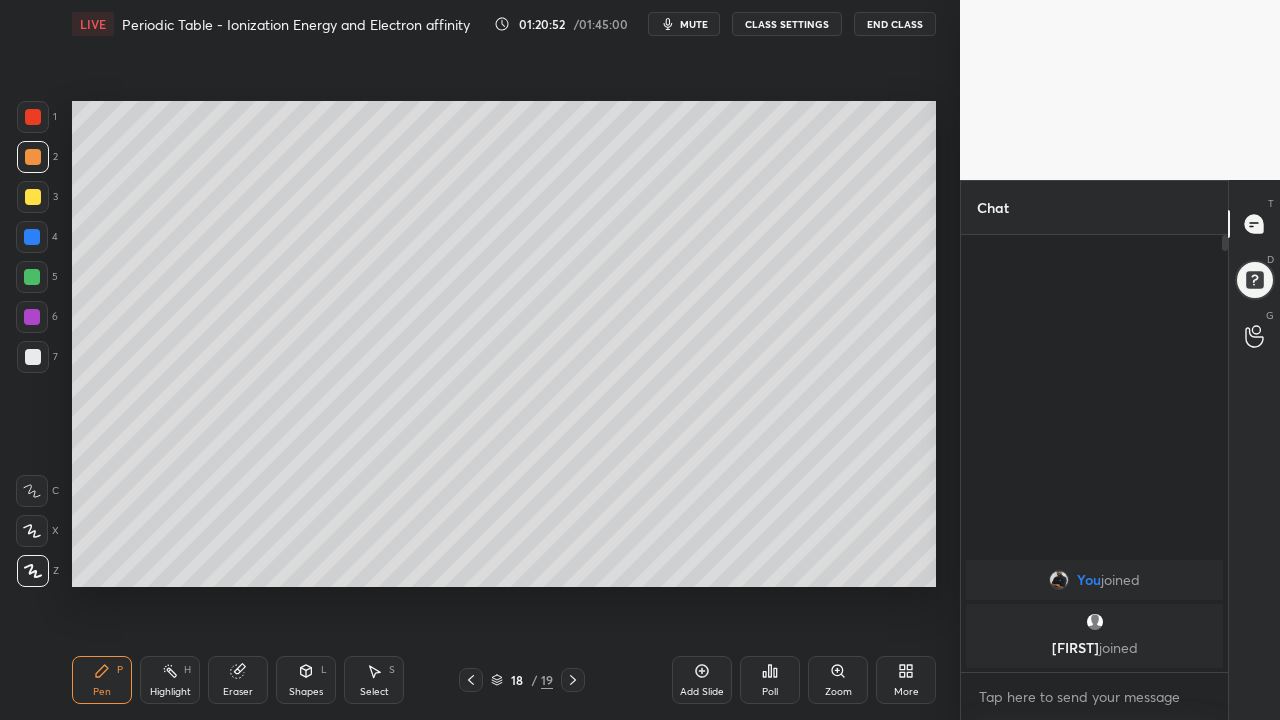 click 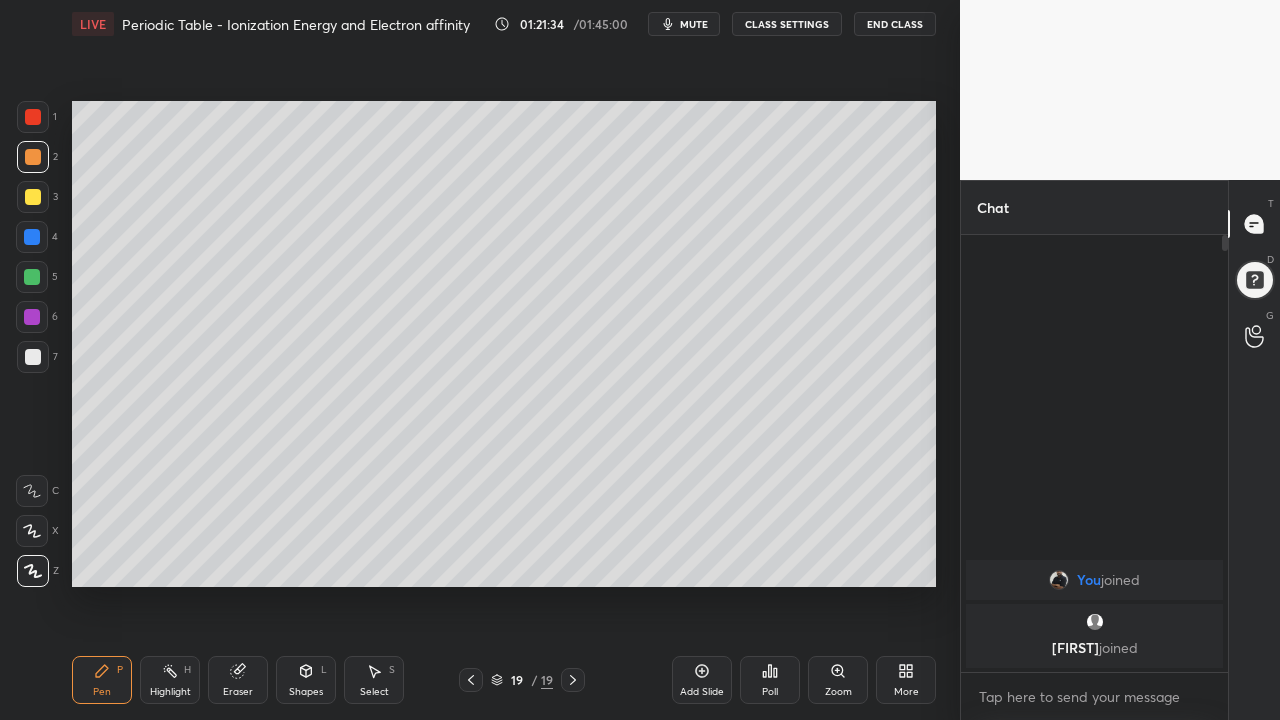 click on "Add Slide" at bounding box center (702, 680) 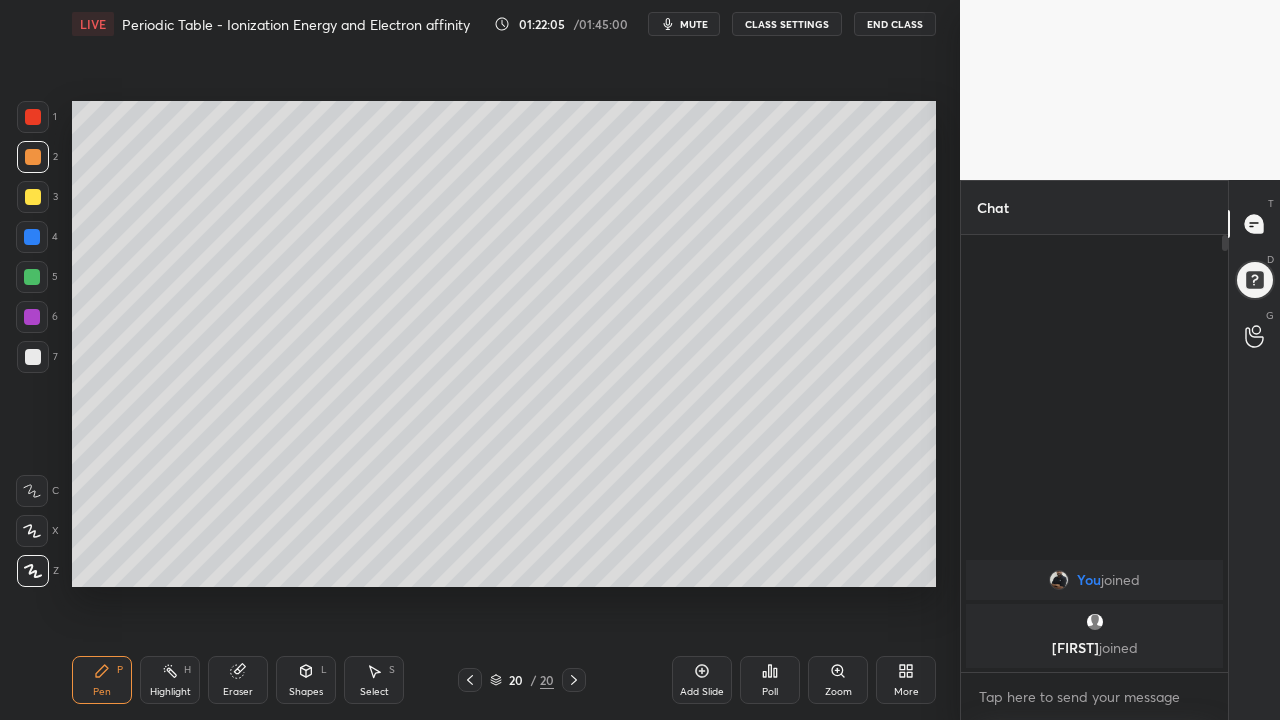 click at bounding box center (33, 357) 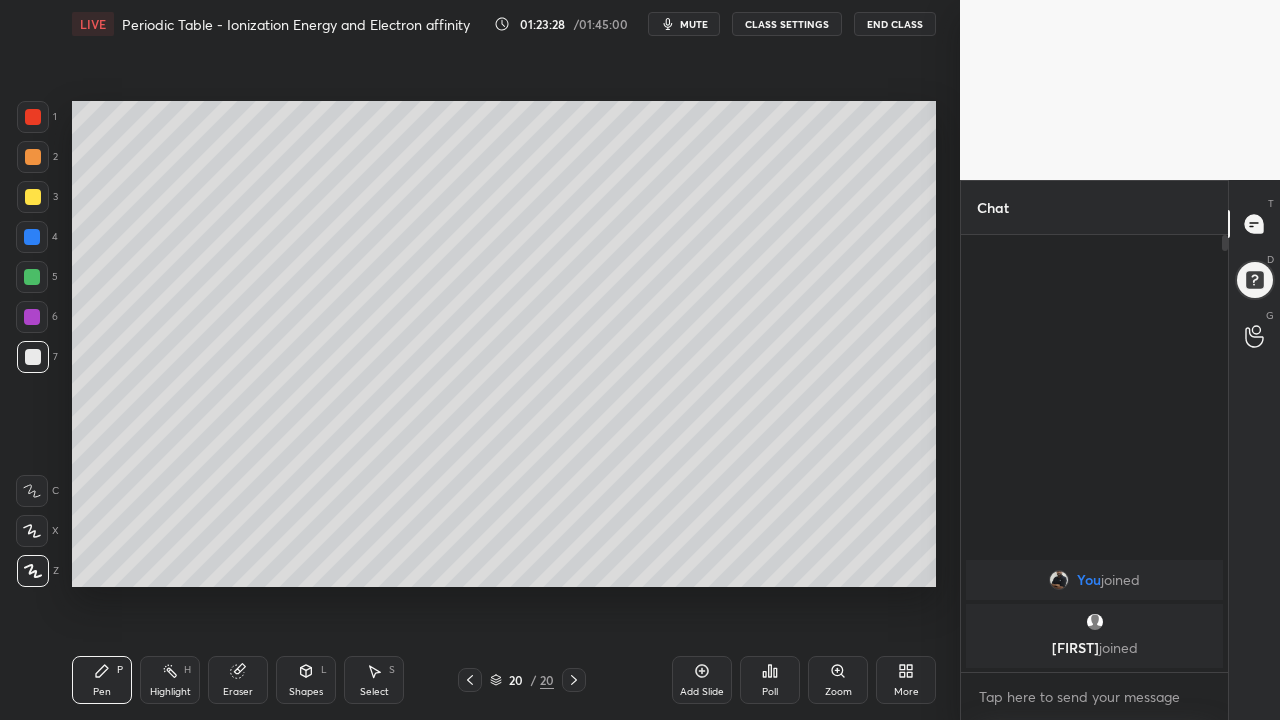 click on "Eraser" at bounding box center [238, 680] 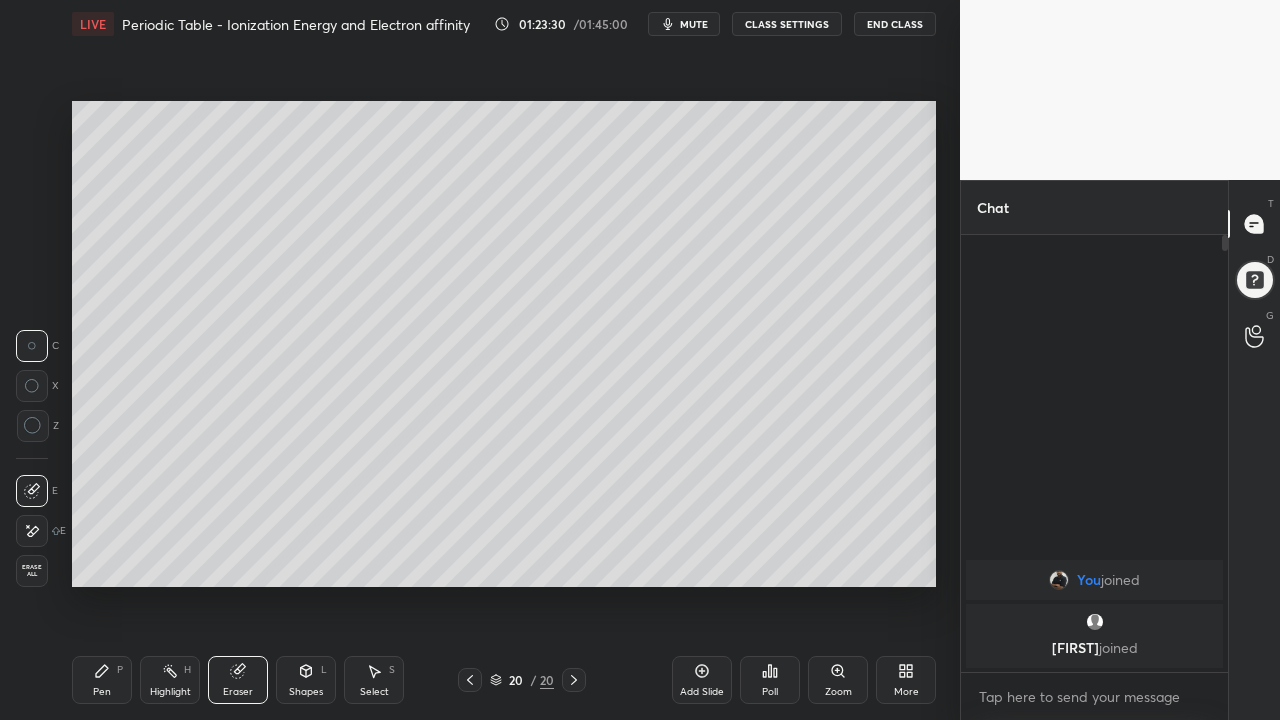 click 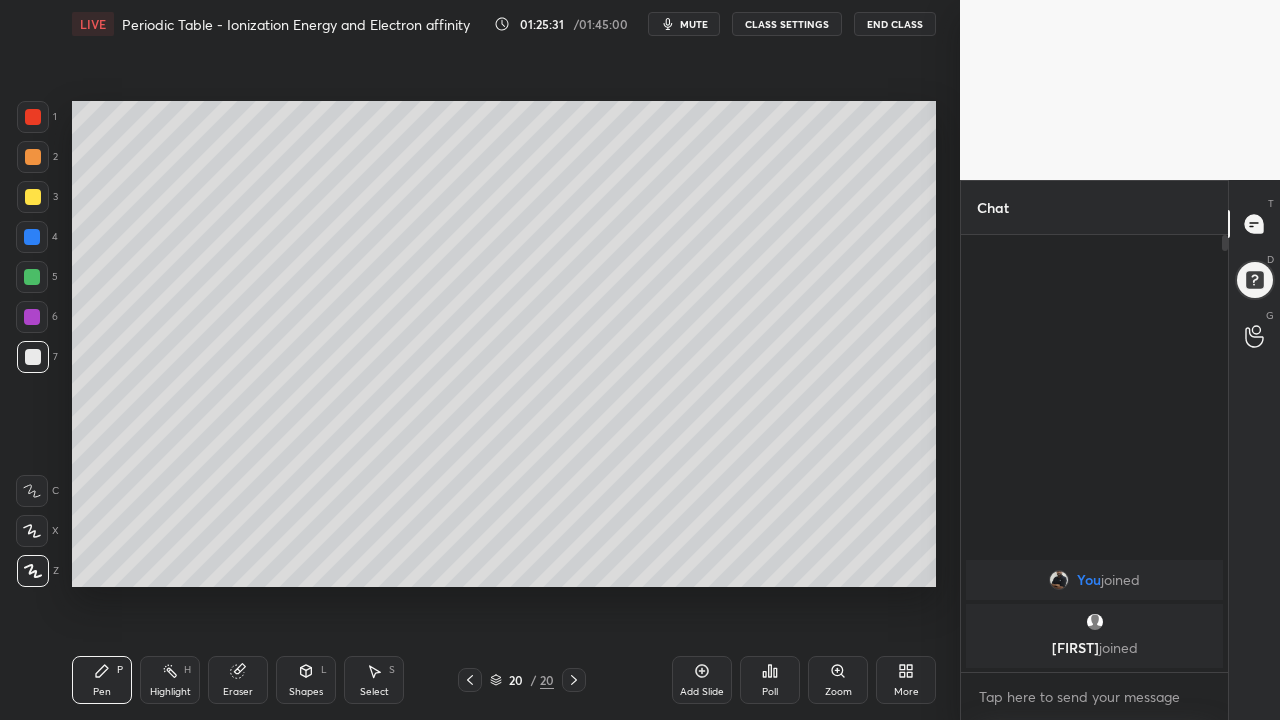 click on "Add Slide" at bounding box center [702, 680] 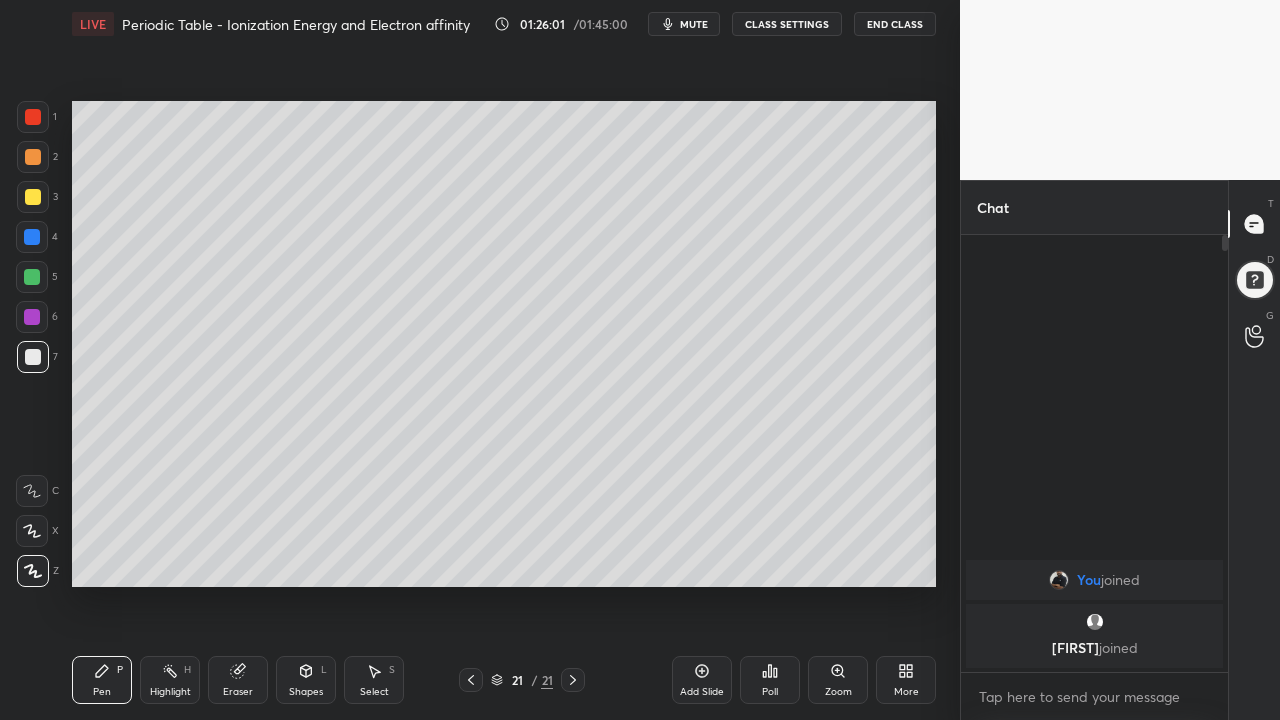 click 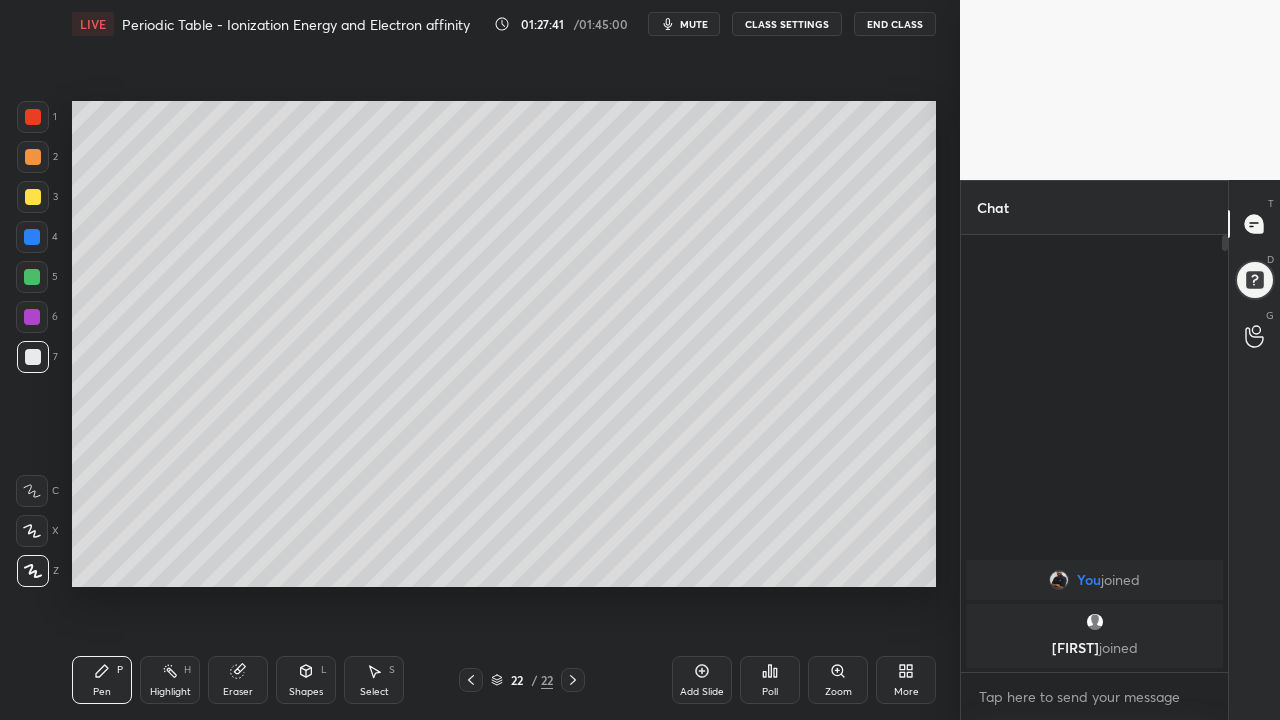 click 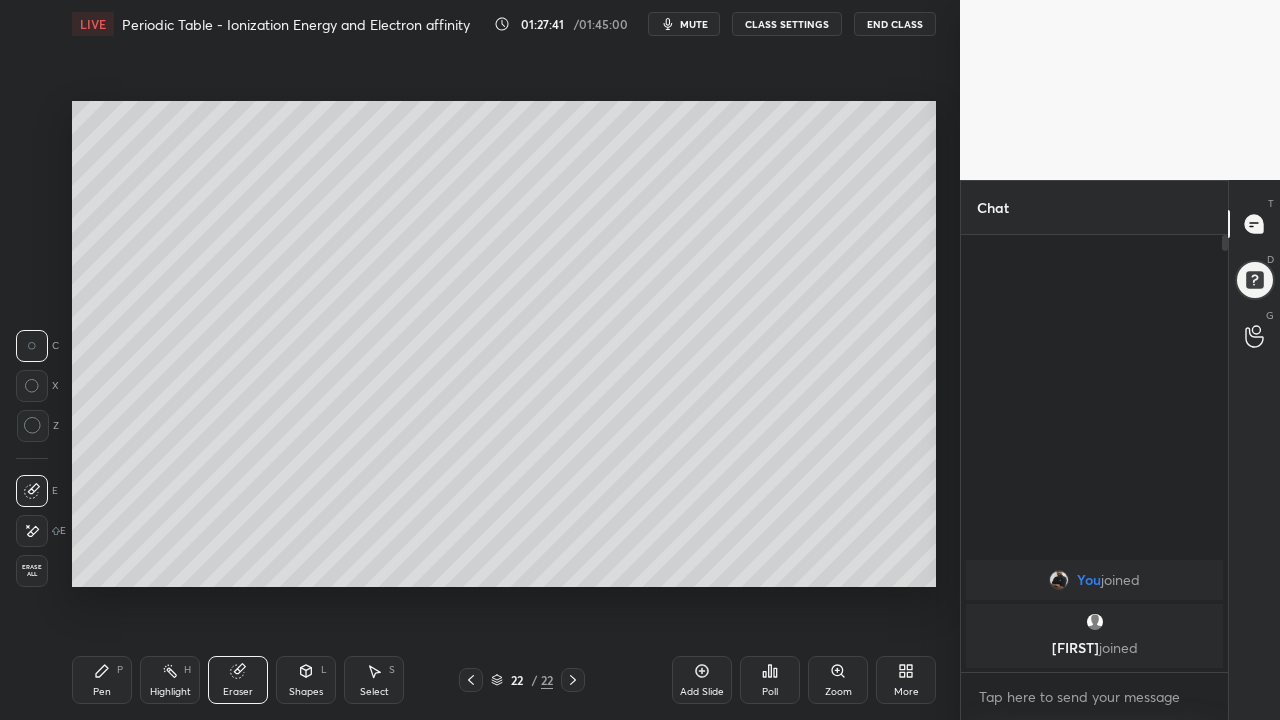 click on "Pen P" at bounding box center [102, 680] 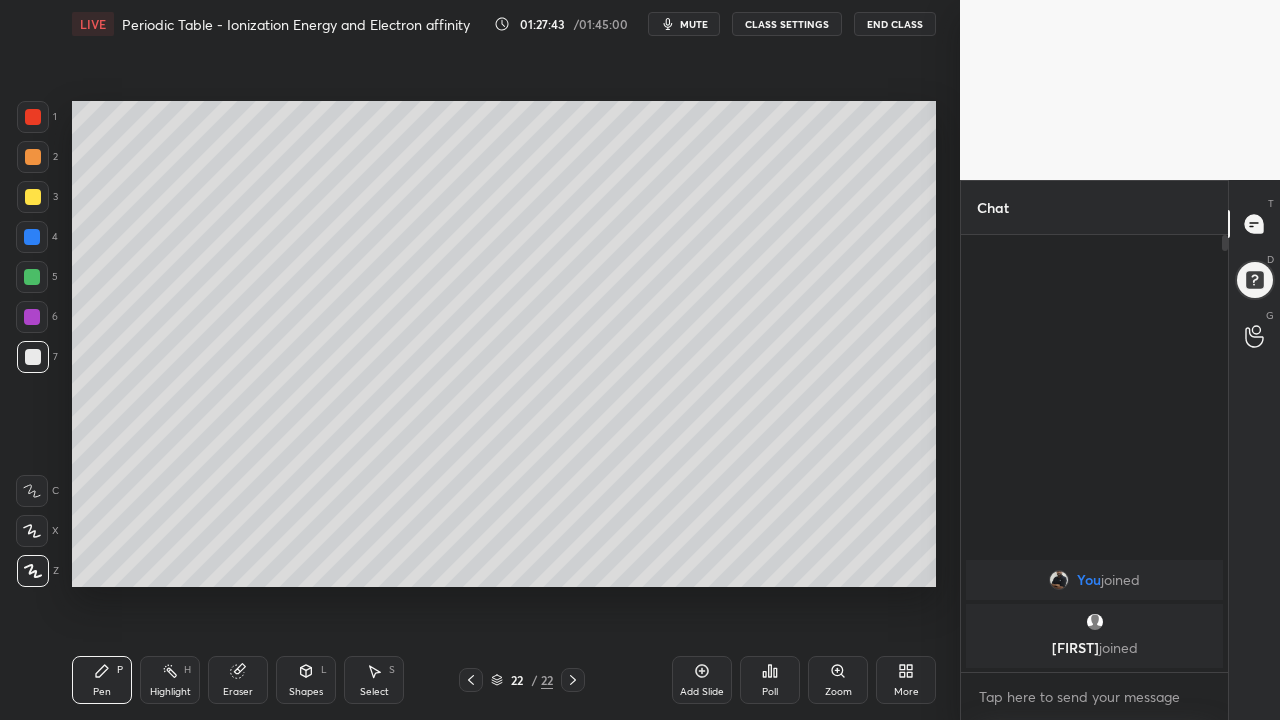 click at bounding box center [33, 197] 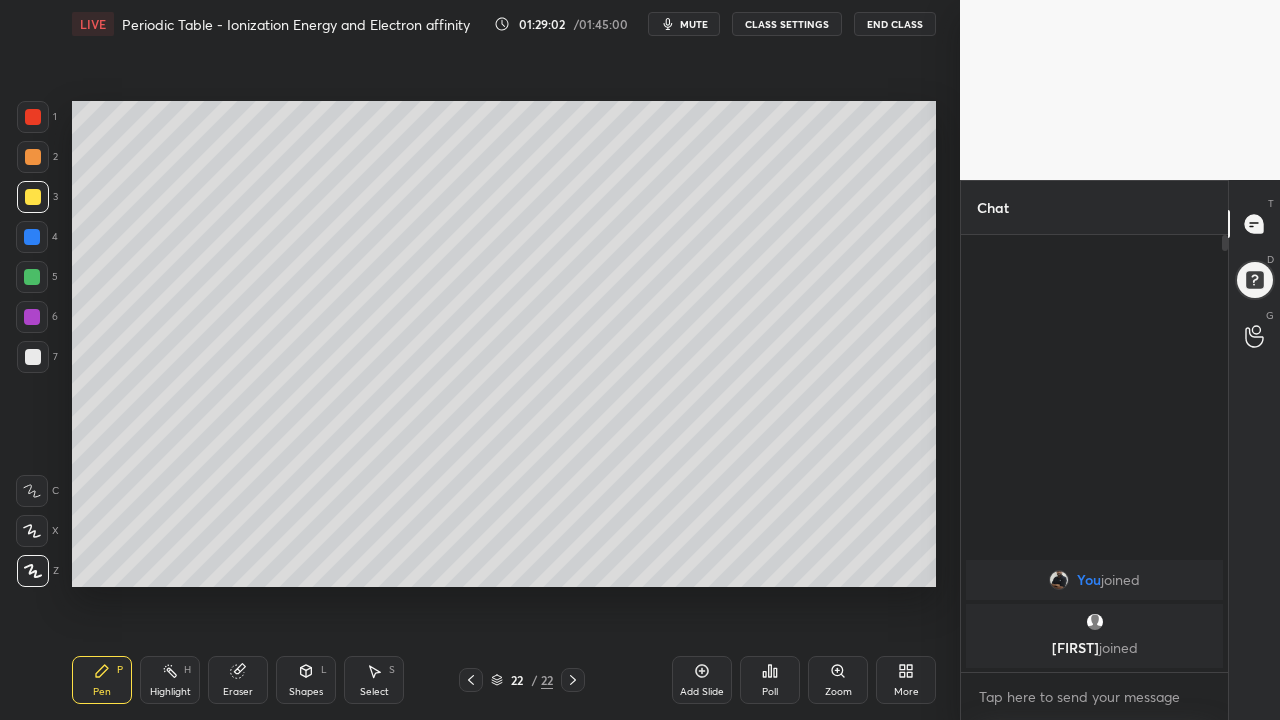 click 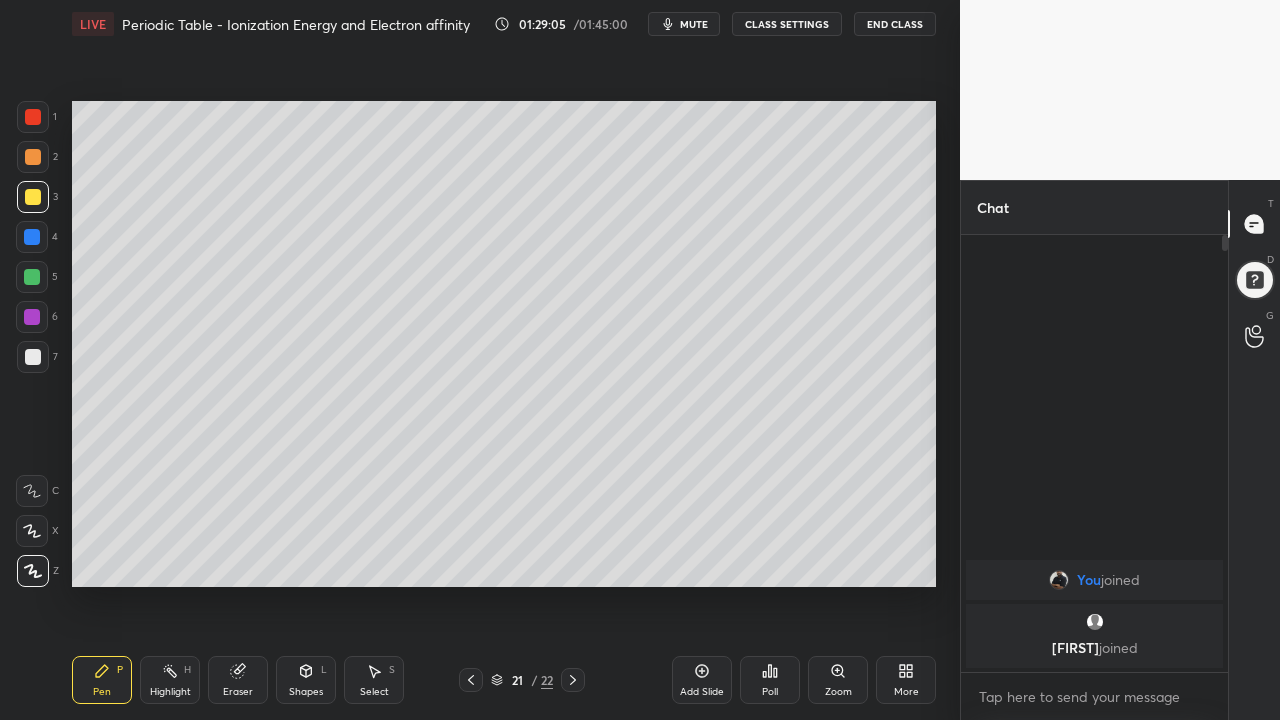 click 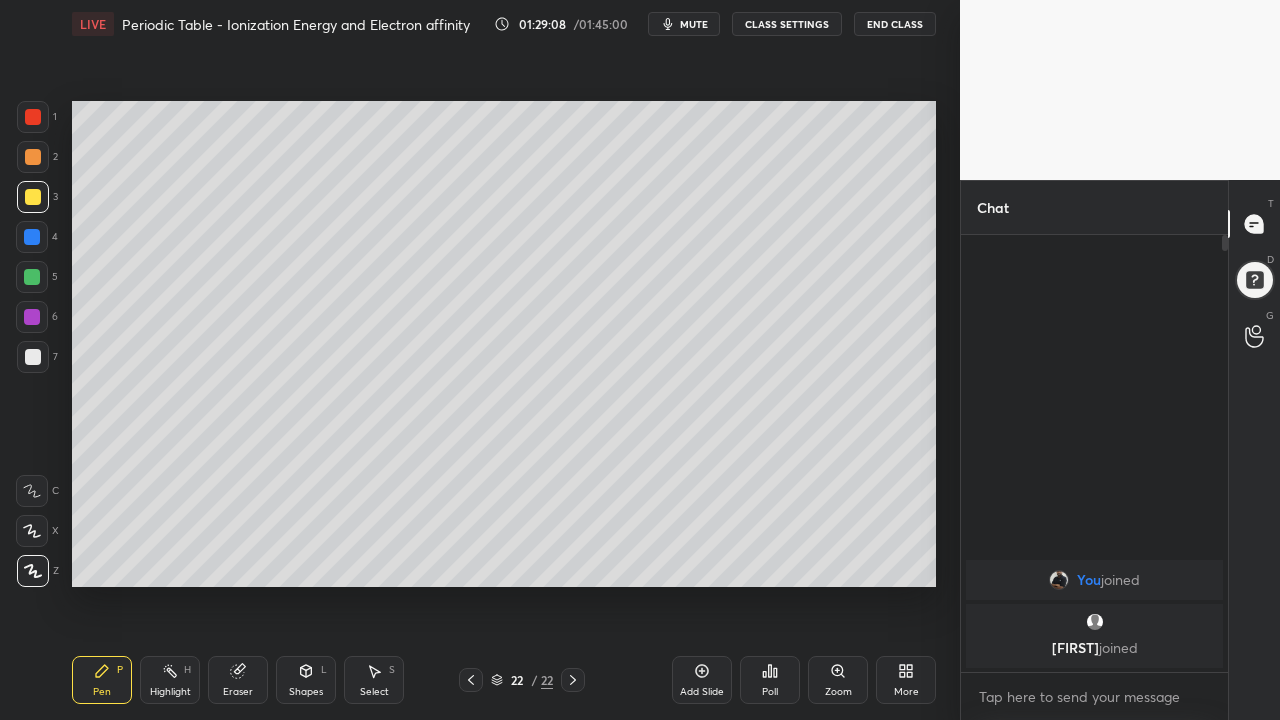 click on "Add Slide" at bounding box center [702, 680] 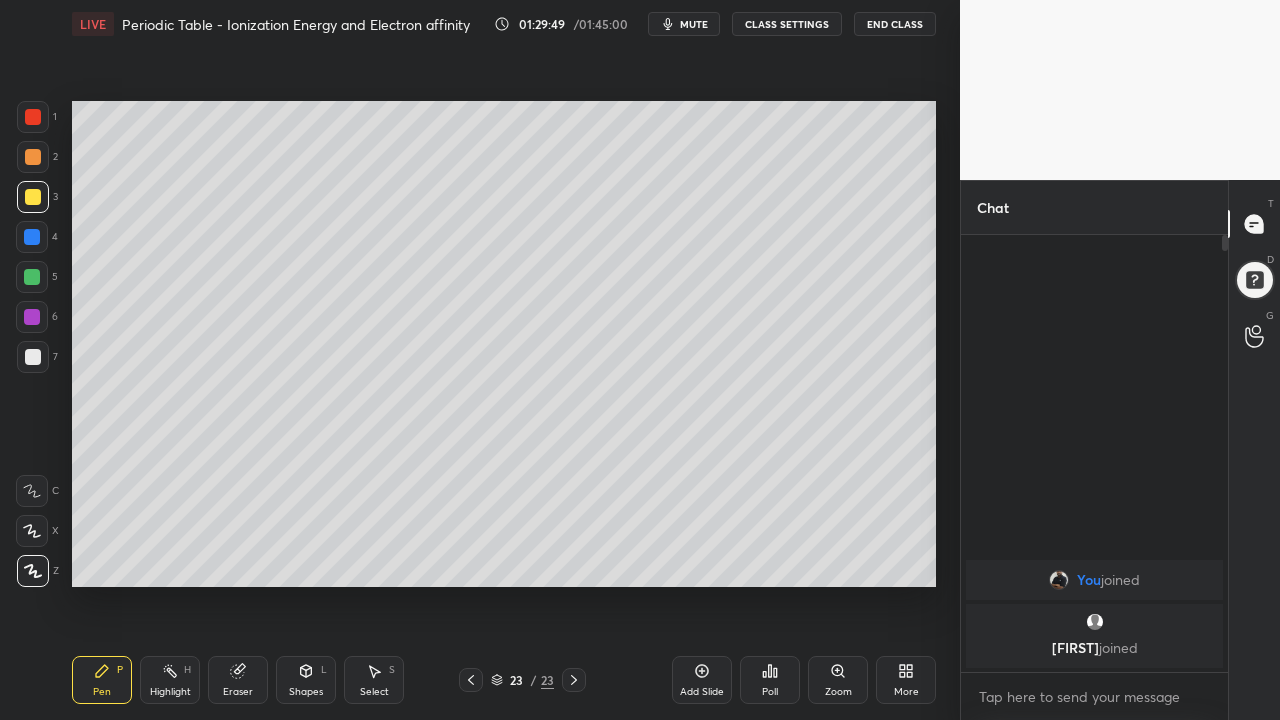 click at bounding box center [33, 357] 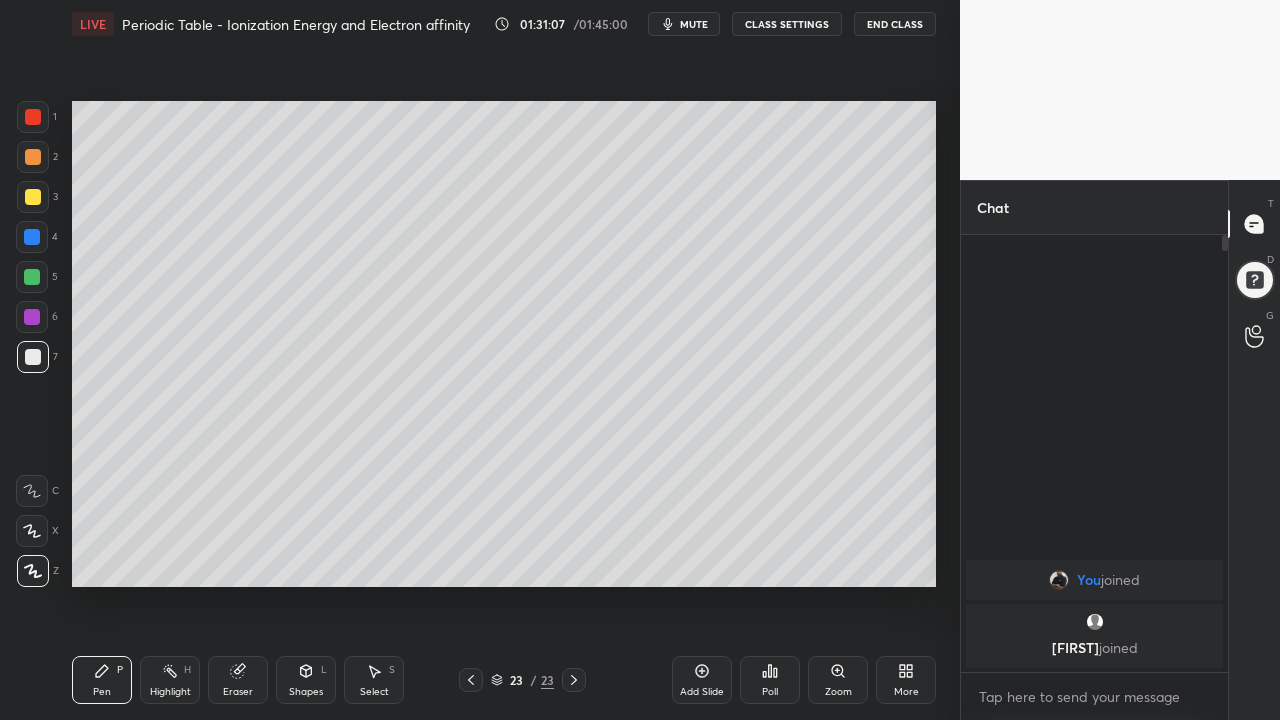 click on "Setting up your live class Poll for   secs No correct answer Start poll" at bounding box center (504, 344) 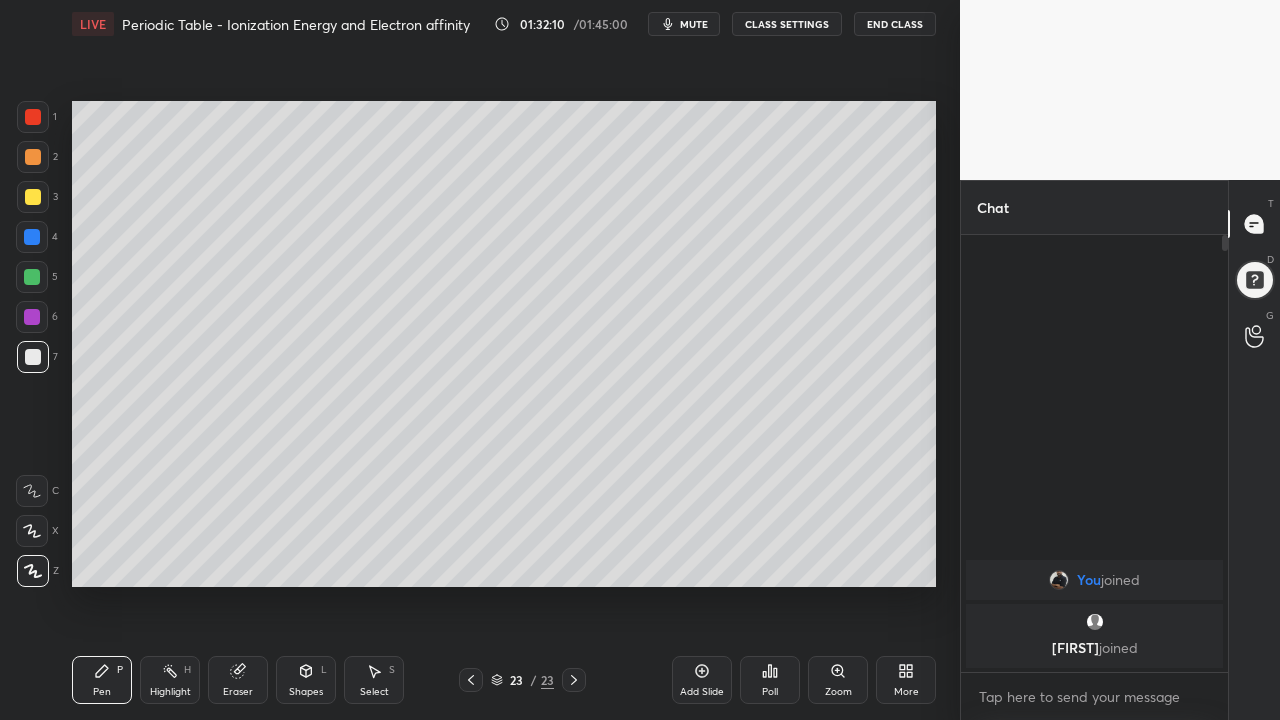 click on "Add Slide" at bounding box center (702, 680) 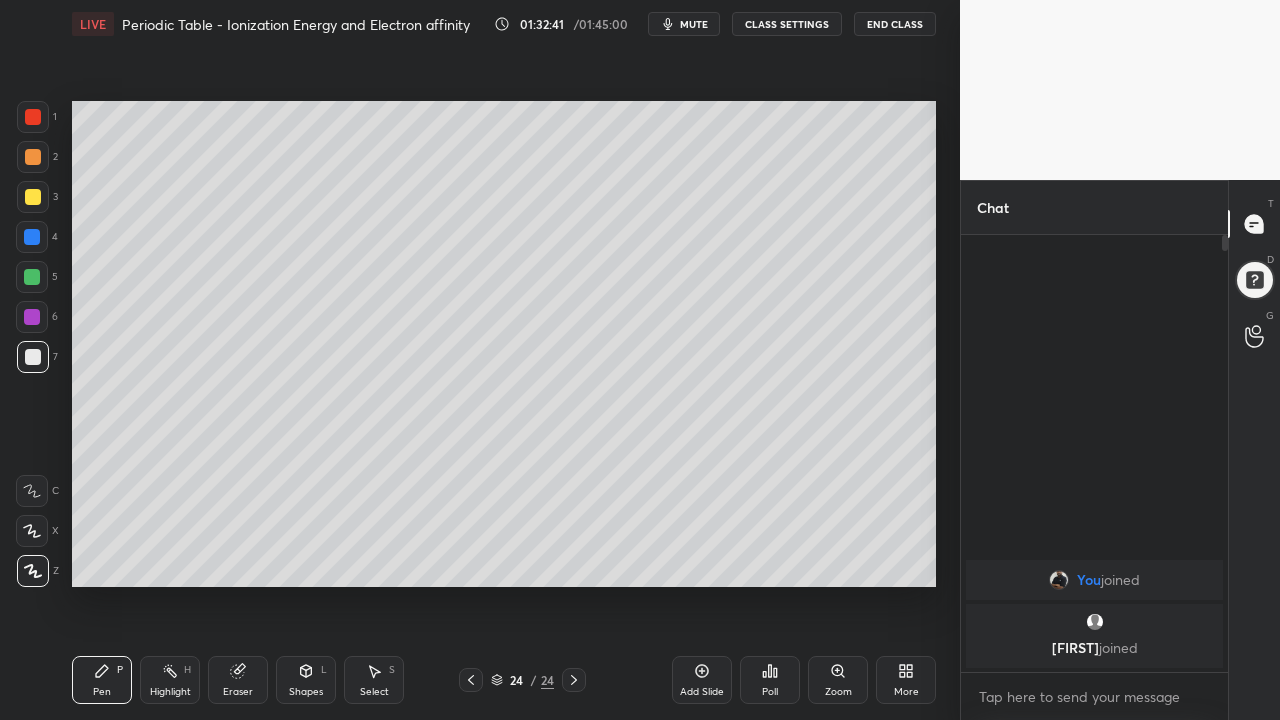 click on "Setting up your live class Poll for   secs No correct answer Start poll" at bounding box center (504, 344) 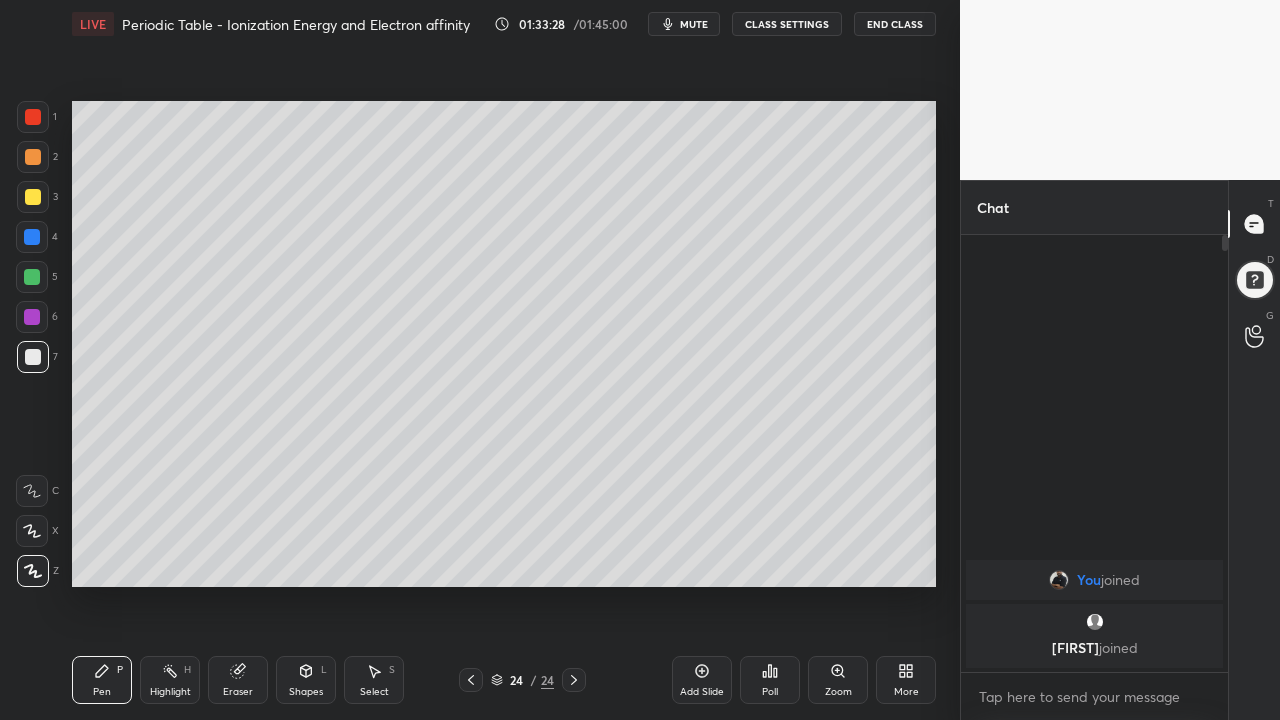 click at bounding box center [32, 277] 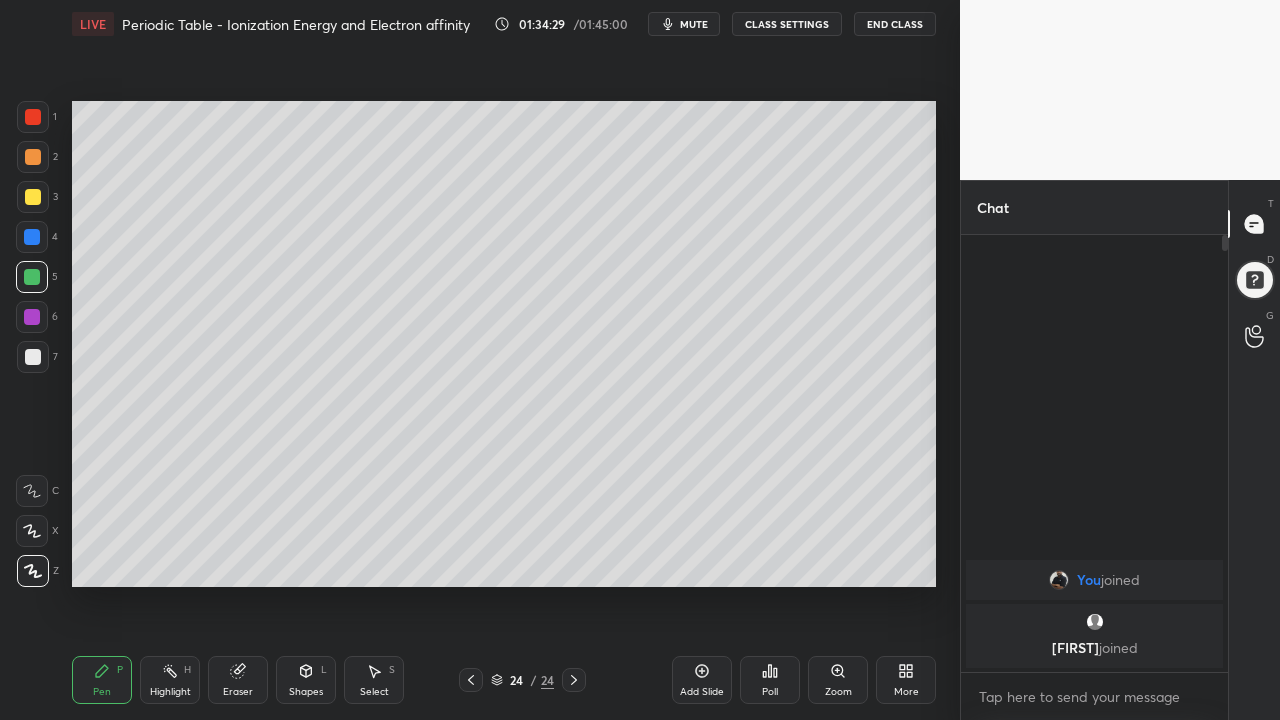 click 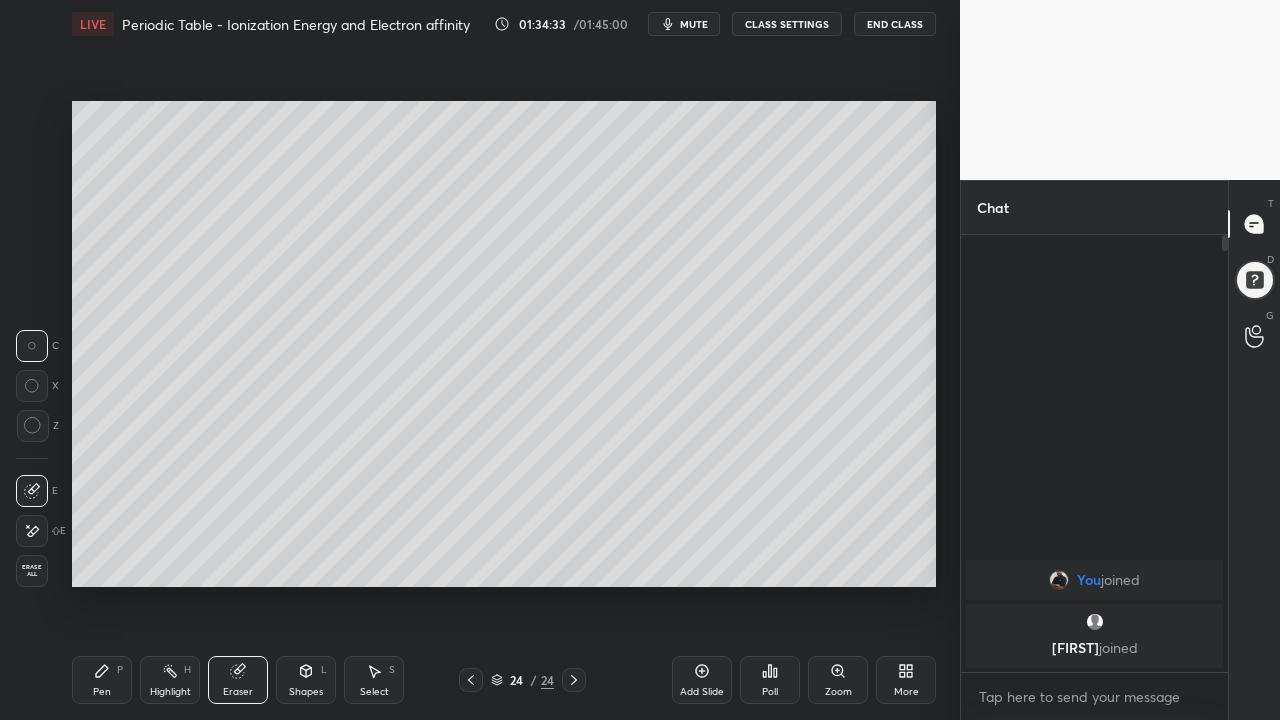 click on "Pen P" at bounding box center (102, 680) 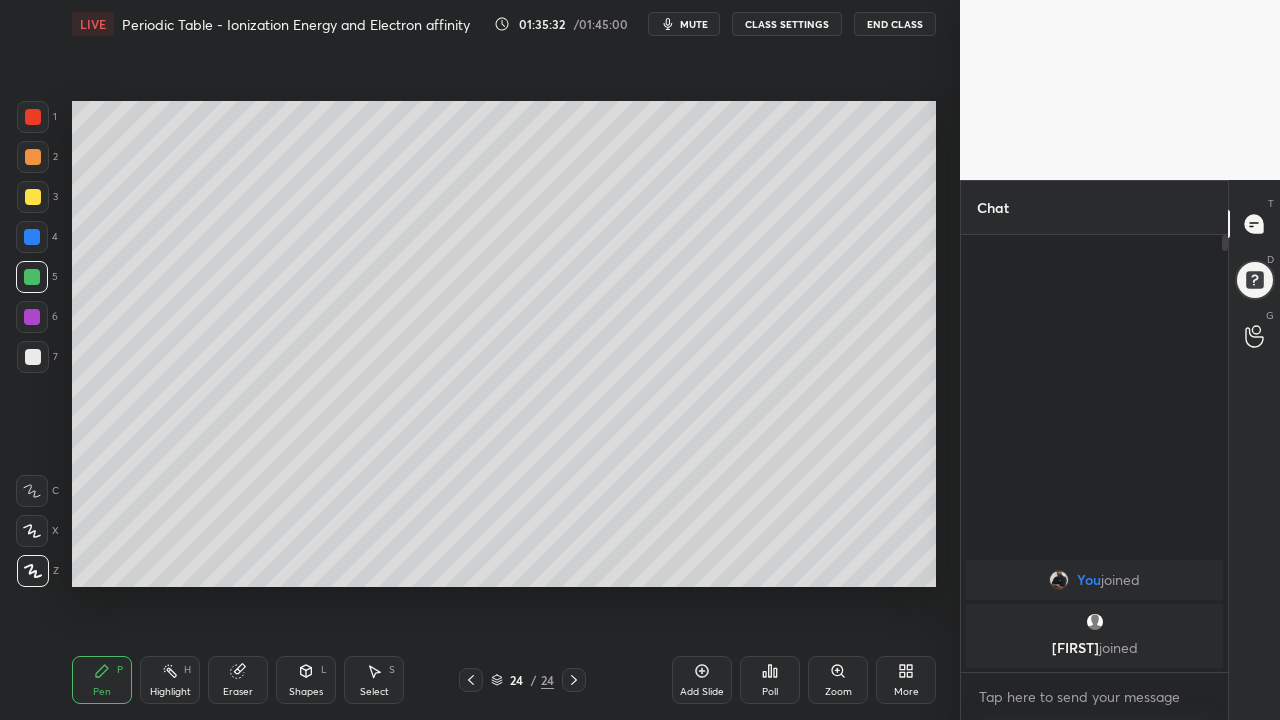 click 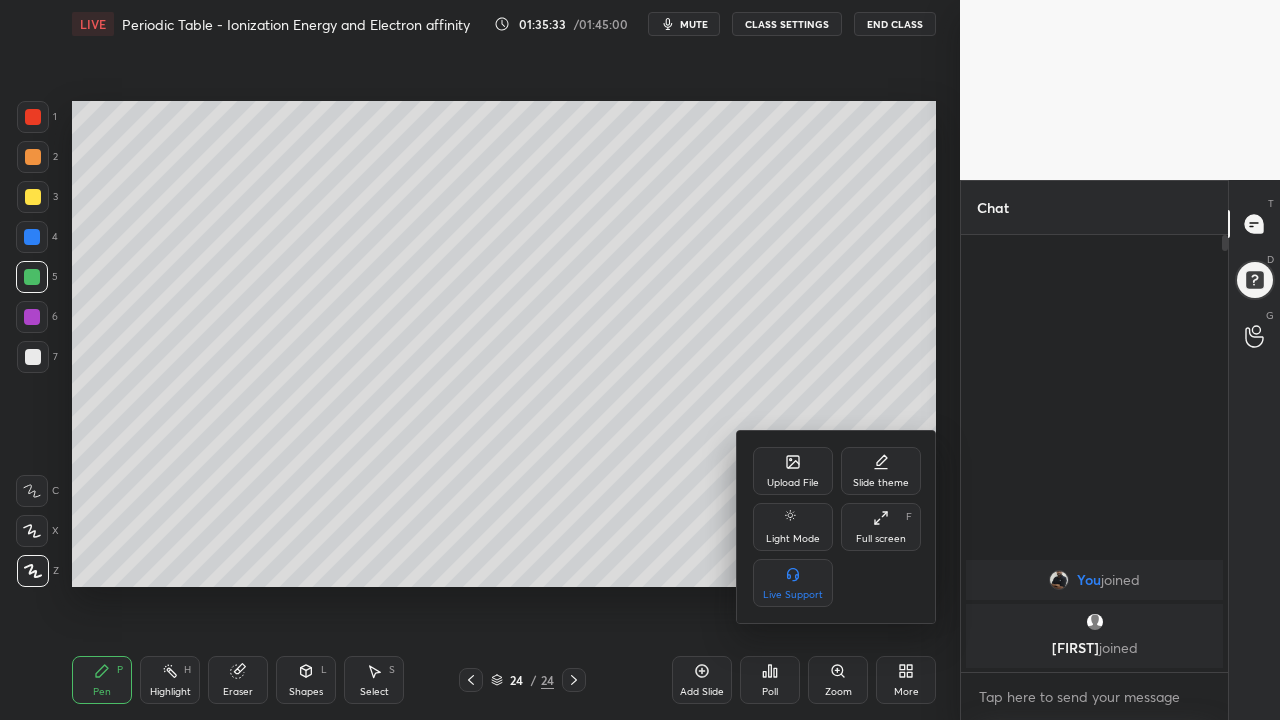 click on "Full screen" at bounding box center (881, 539) 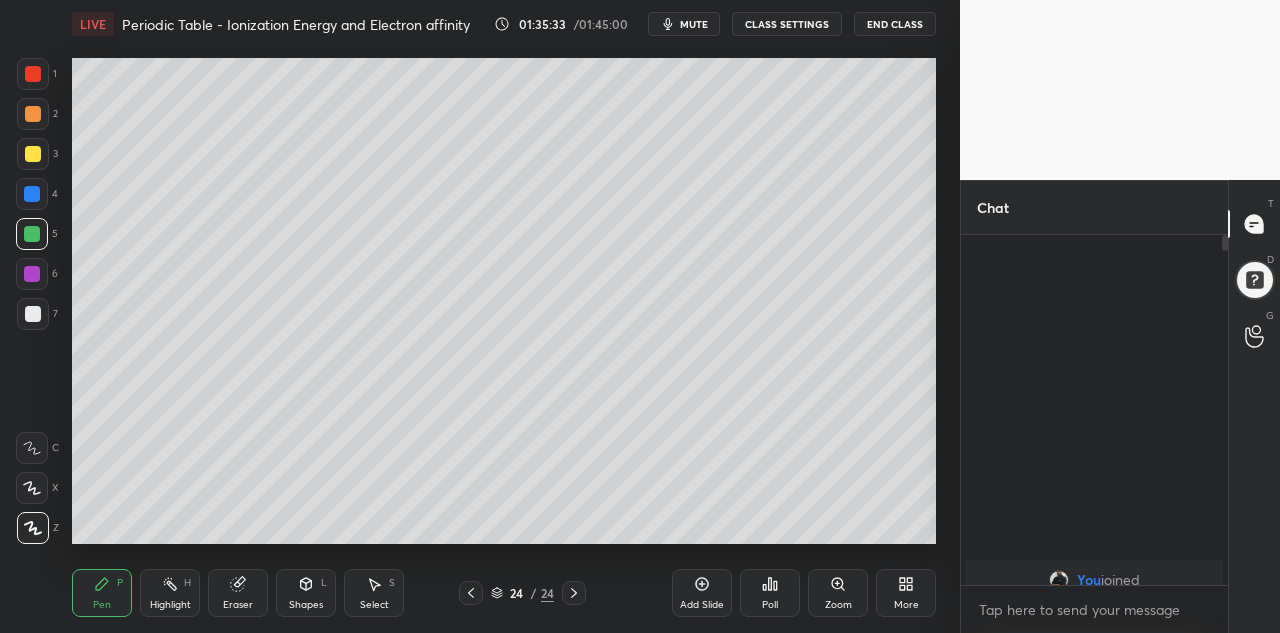 scroll, scrollTop: 505, scrollLeft: 880, axis: both 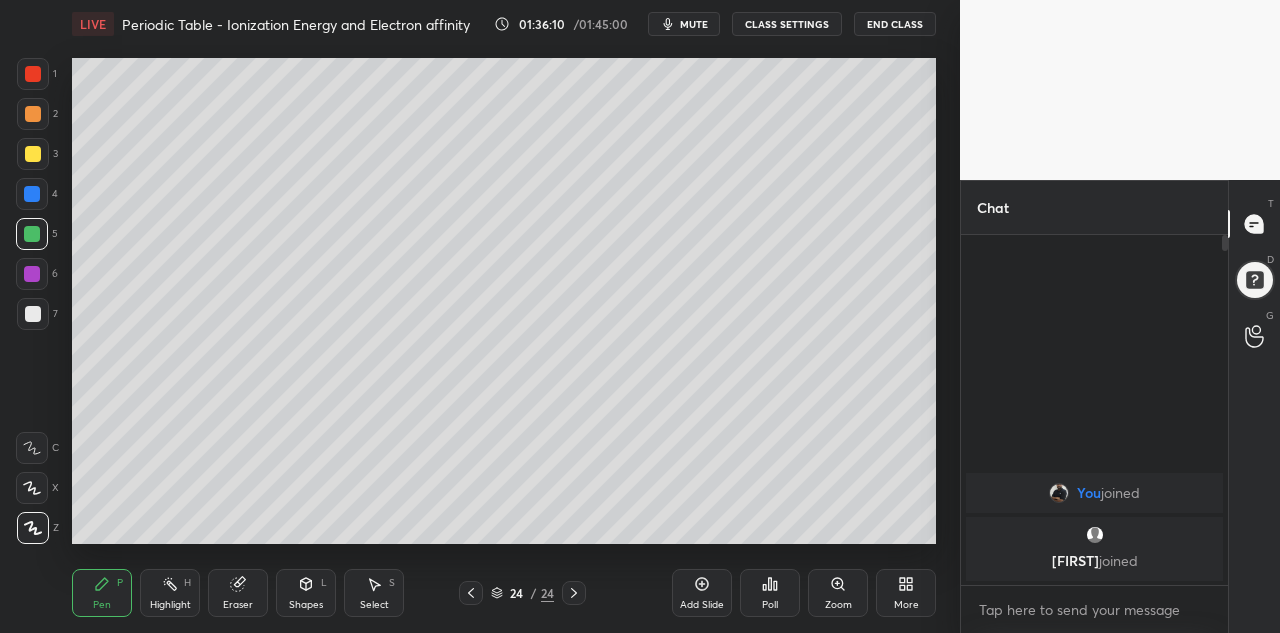click on "End Class" at bounding box center (895, 24) 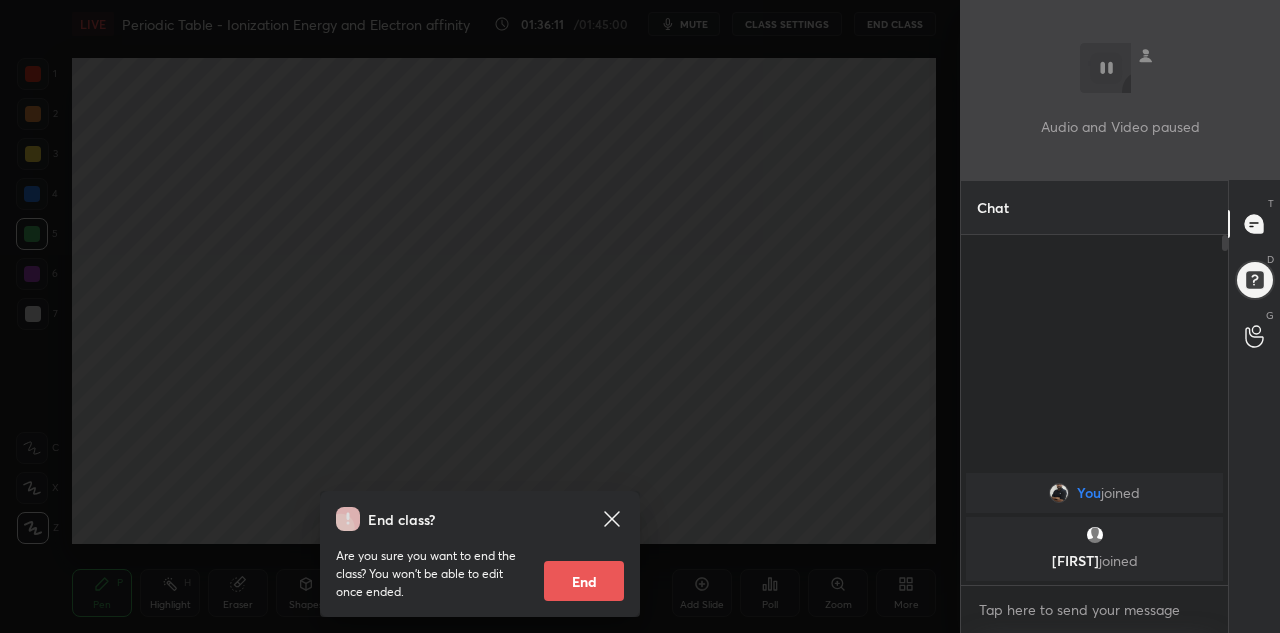 click on "End" at bounding box center (584, 581) 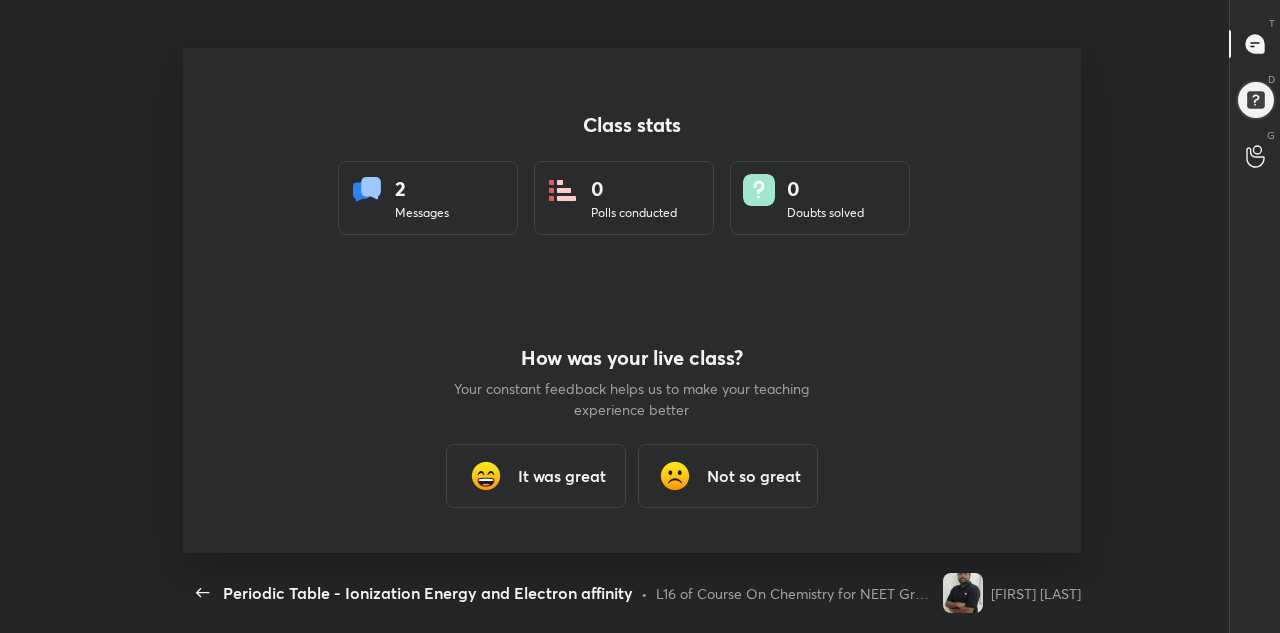 scroll, scrollTop: 99495, scrollLeft: 99044, axis: both 